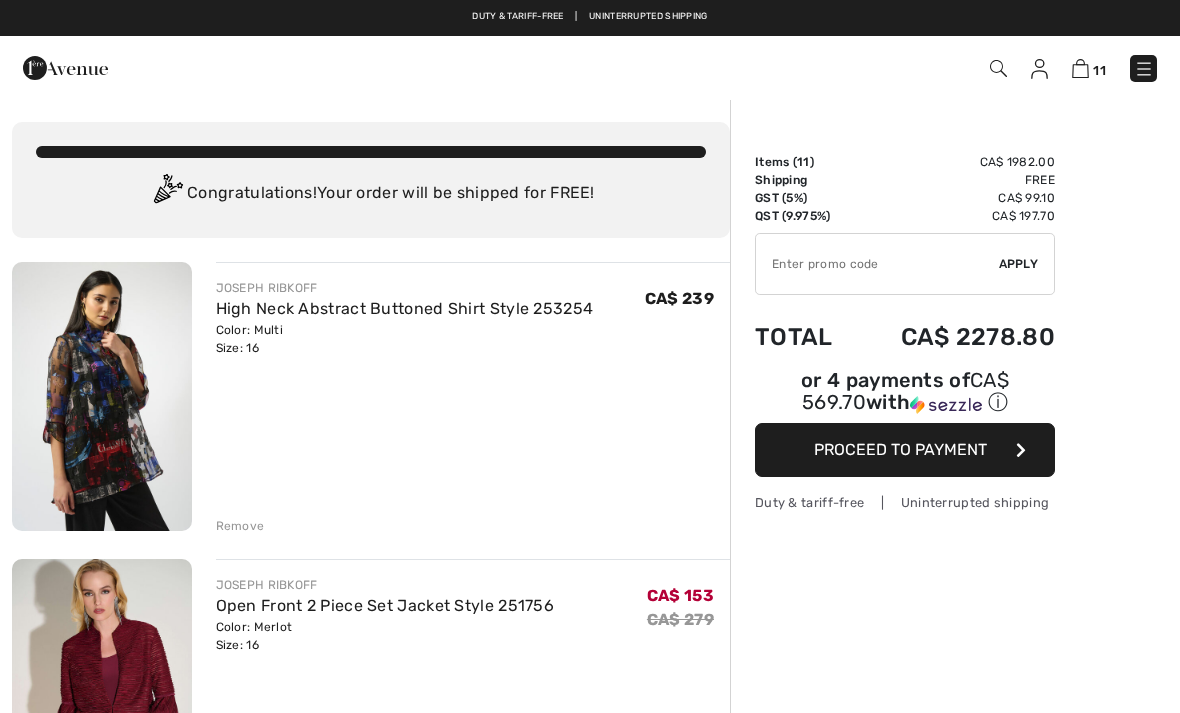 scroll, scrollTop: 0, scrollLeft: 0, axis: both 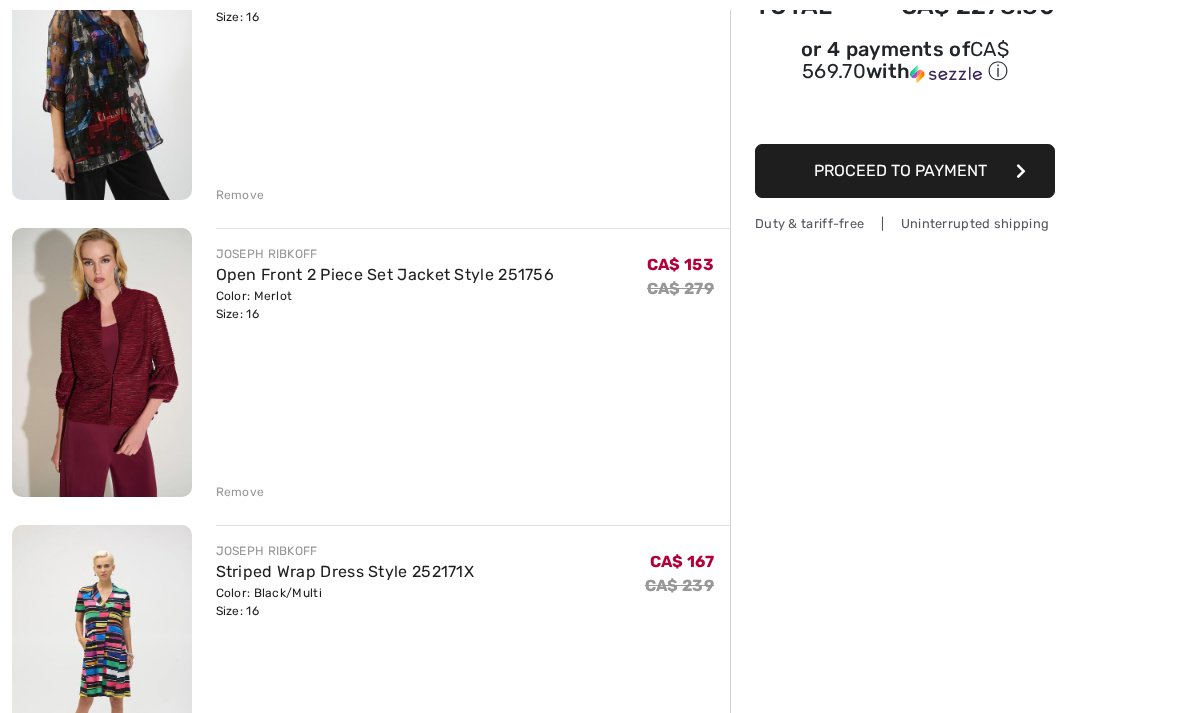 click on "Remove" at bounding box center (240, 492) 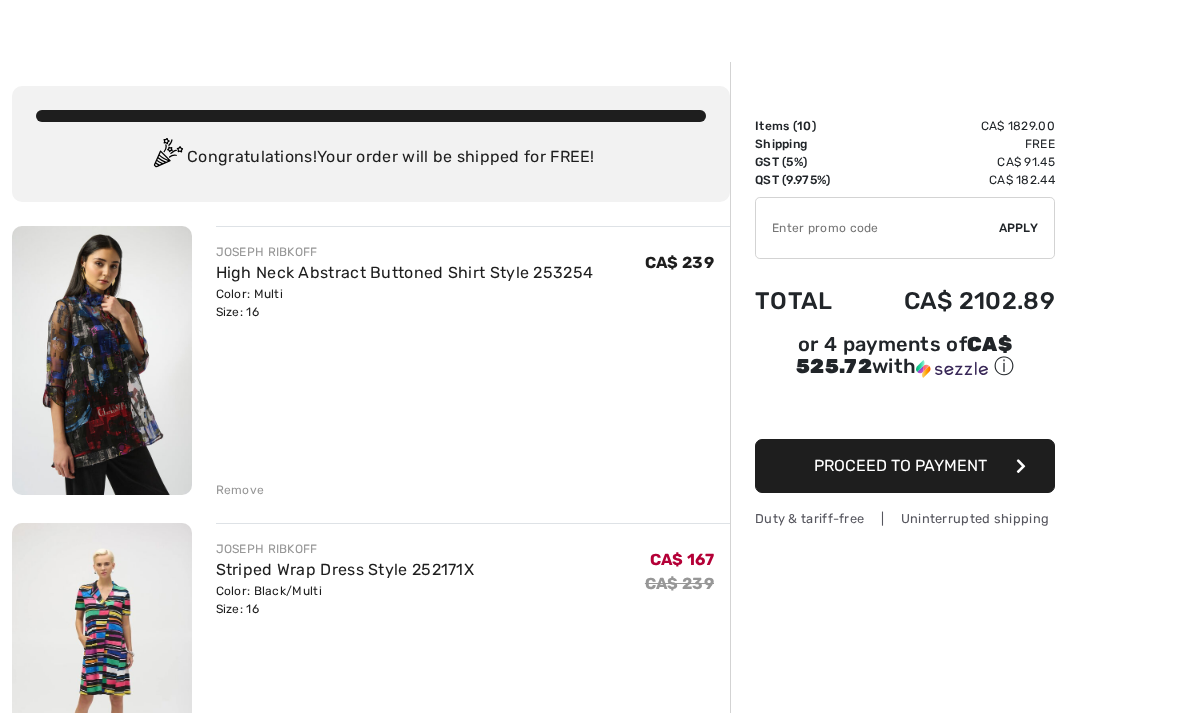 scroll, scrollTop: 48, scrollLeft: 0, axis: vertical 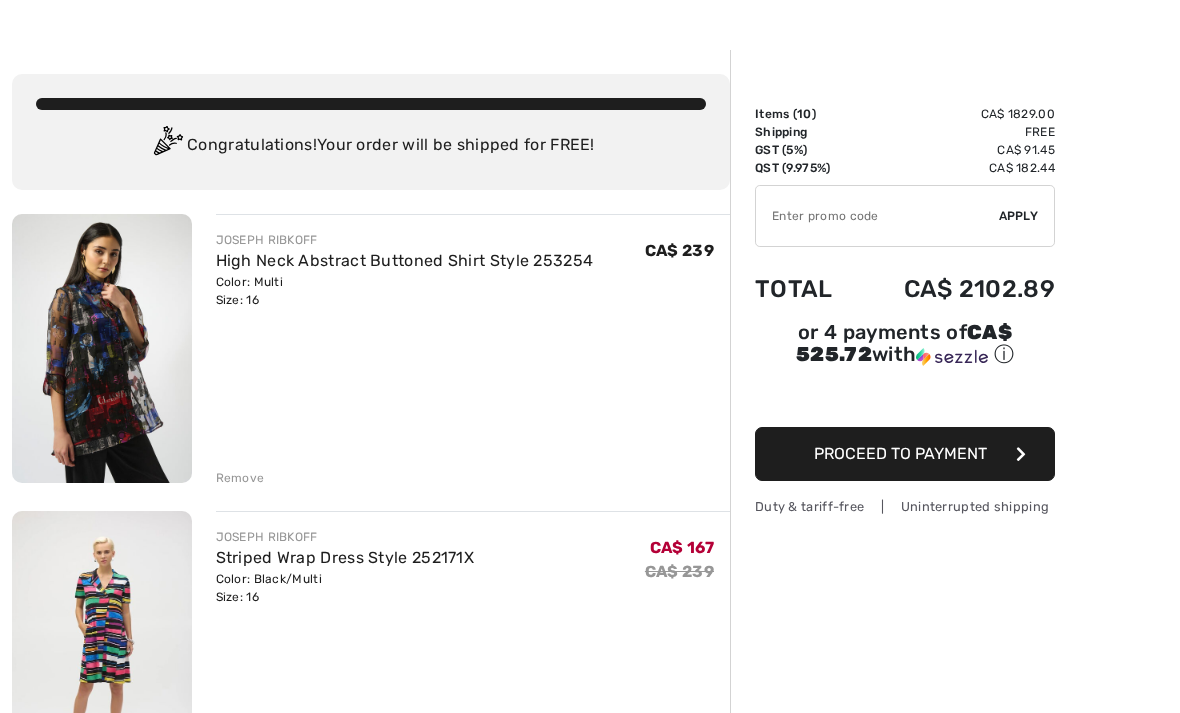 click on "High Neck Abstract Buttoned Shirt Style 253254" at bounding box center (405, 260) 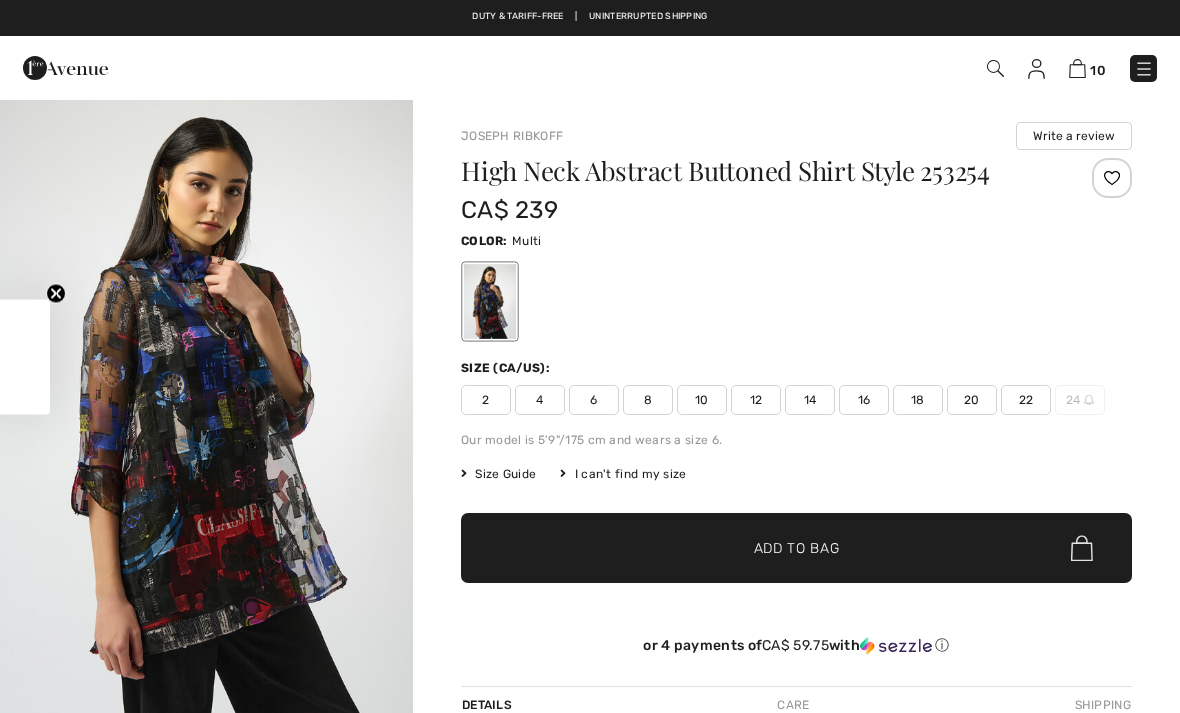 checkbox on "true" 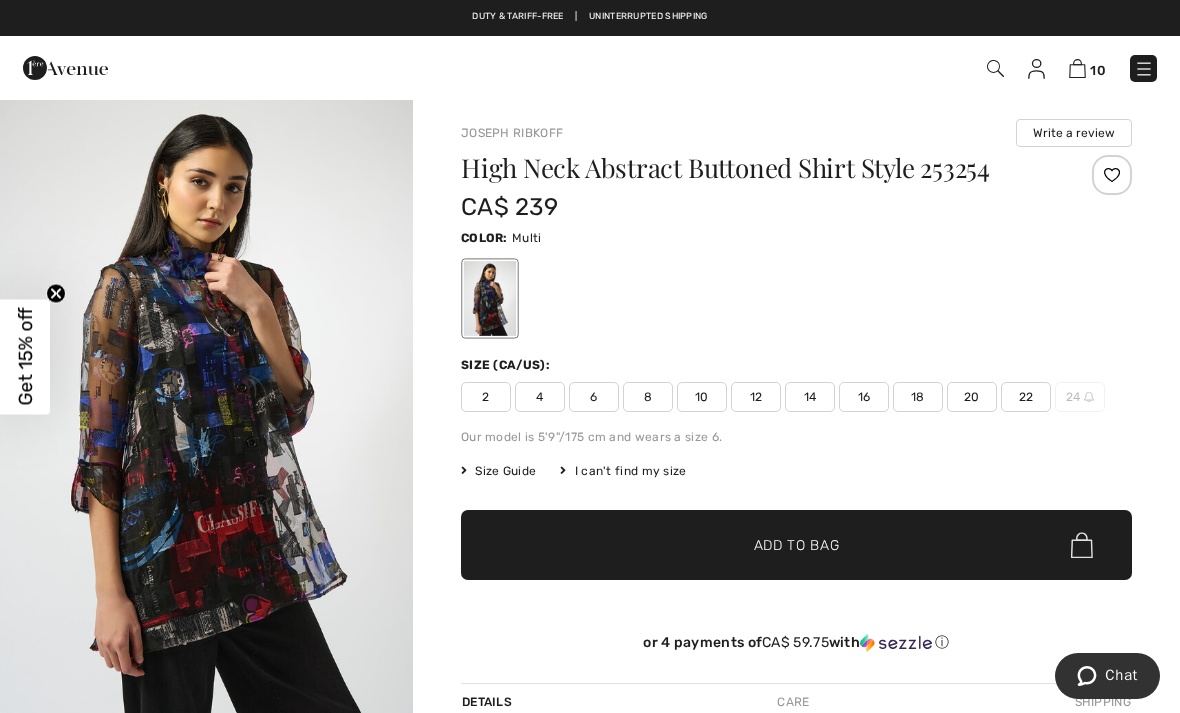 scroll, scrollTop: 0, scrollLeft: 0, axis: both 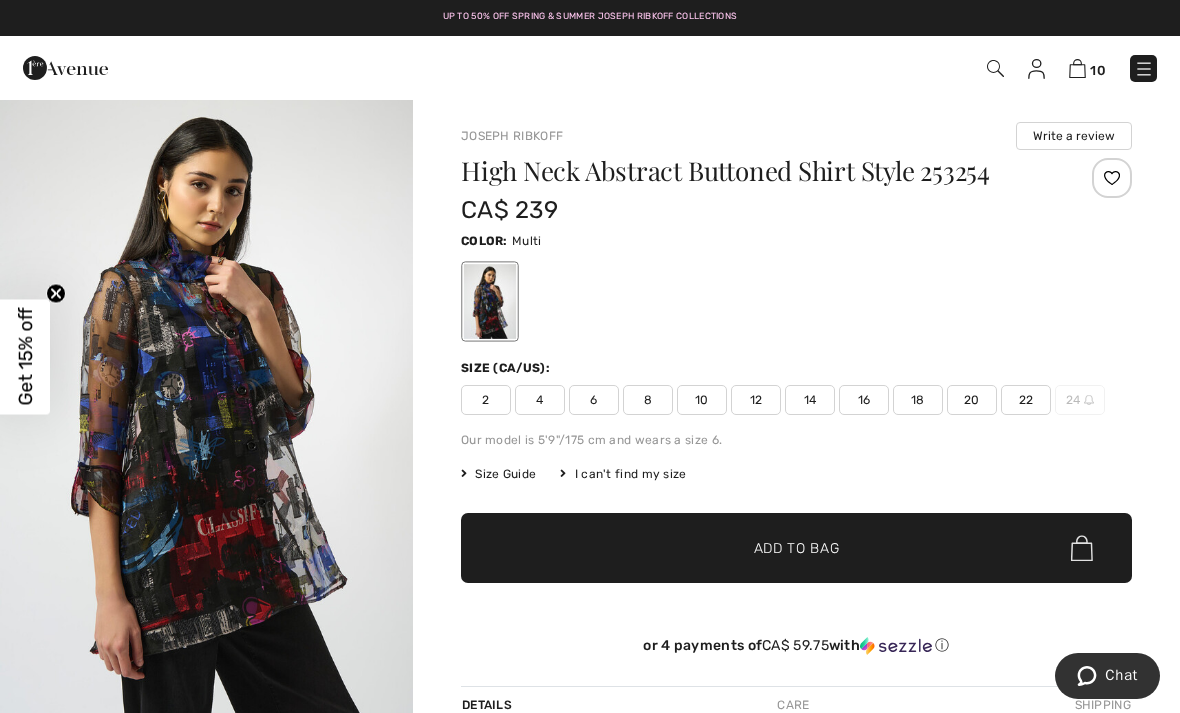 click on "10" at bounding box center [1087, 68] 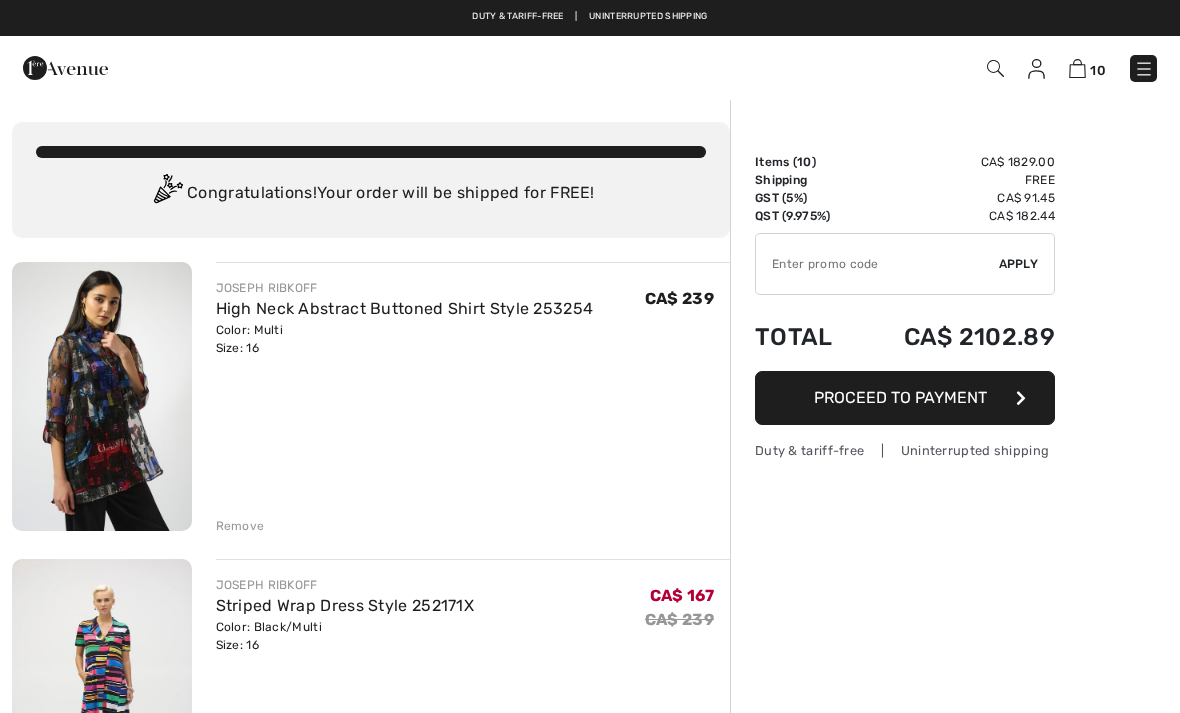 scroll, scrollTop: 0, scrollLeft: 0, axis: both 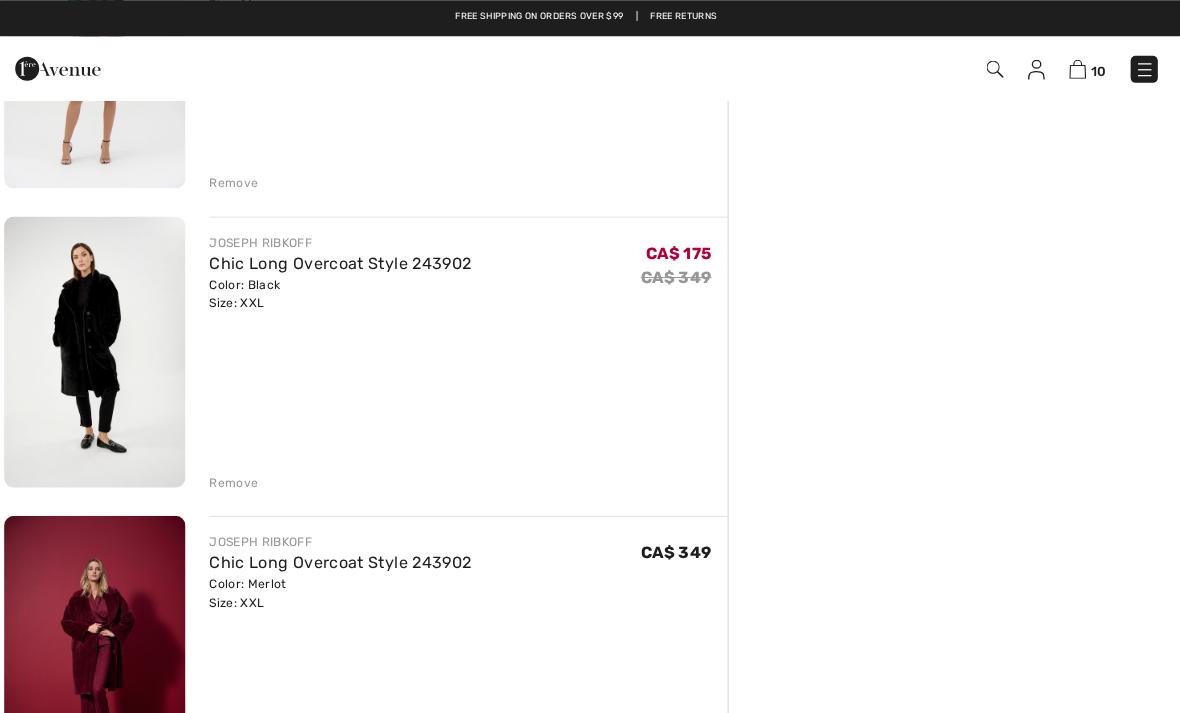 click on "Remove" at bounding box center [240, 479] 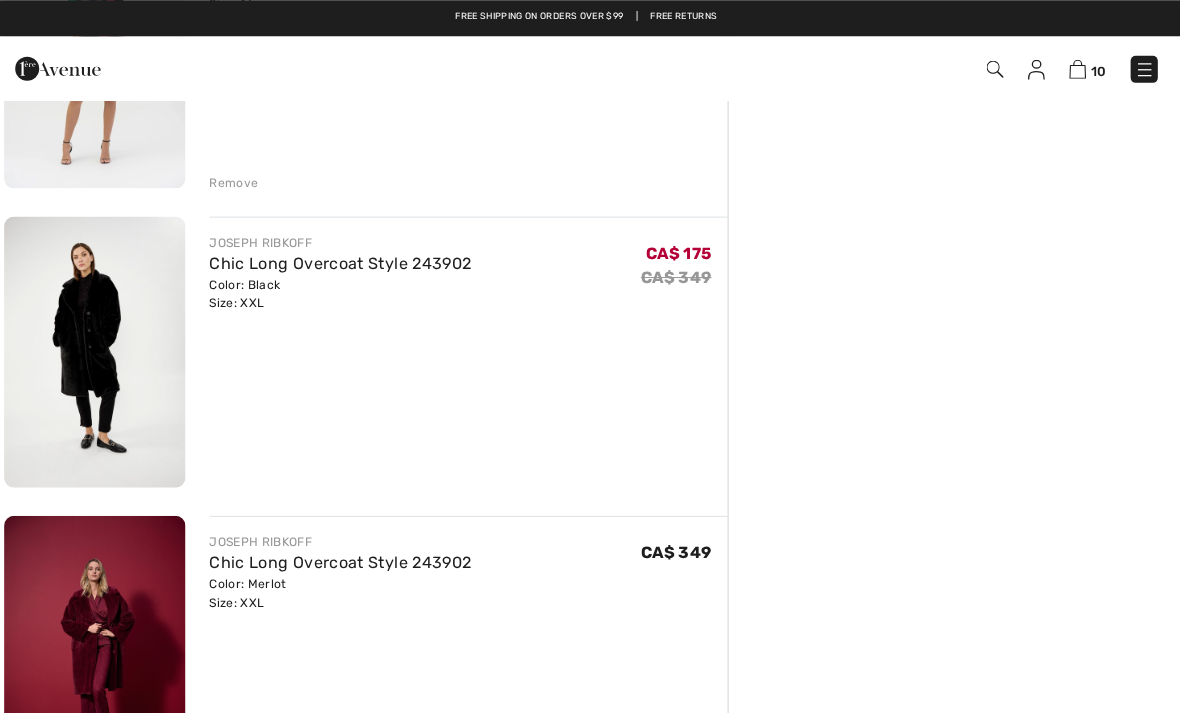 scroll, scrollTop: 641, scrollLeft: 0, axis: vertical 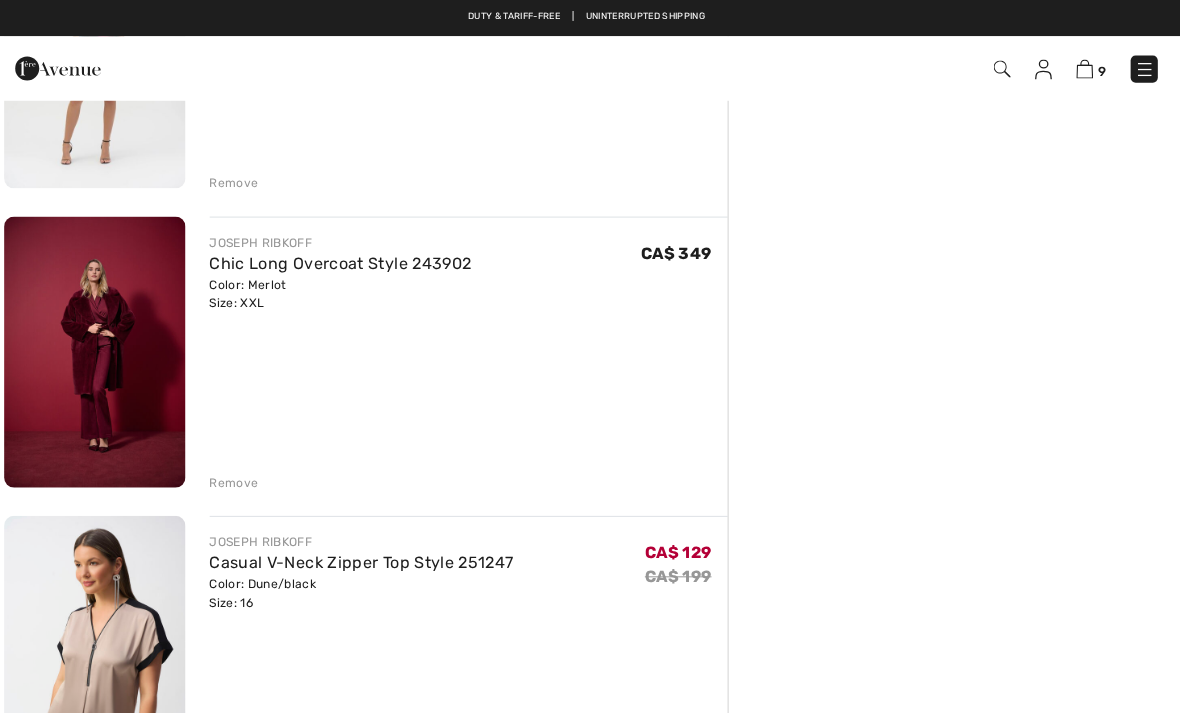 click on "Remove" at bounding box center (240, 479) 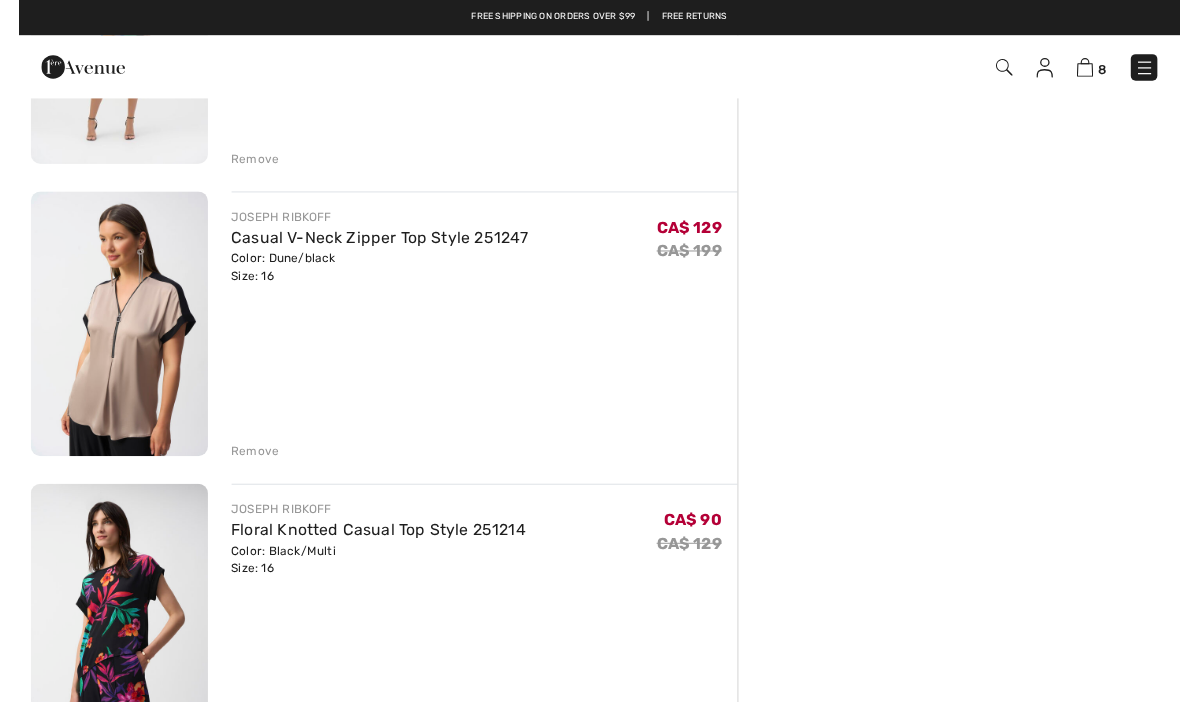 scroll, scrollTop: 703, scrollLeft: 0, axis: vertical 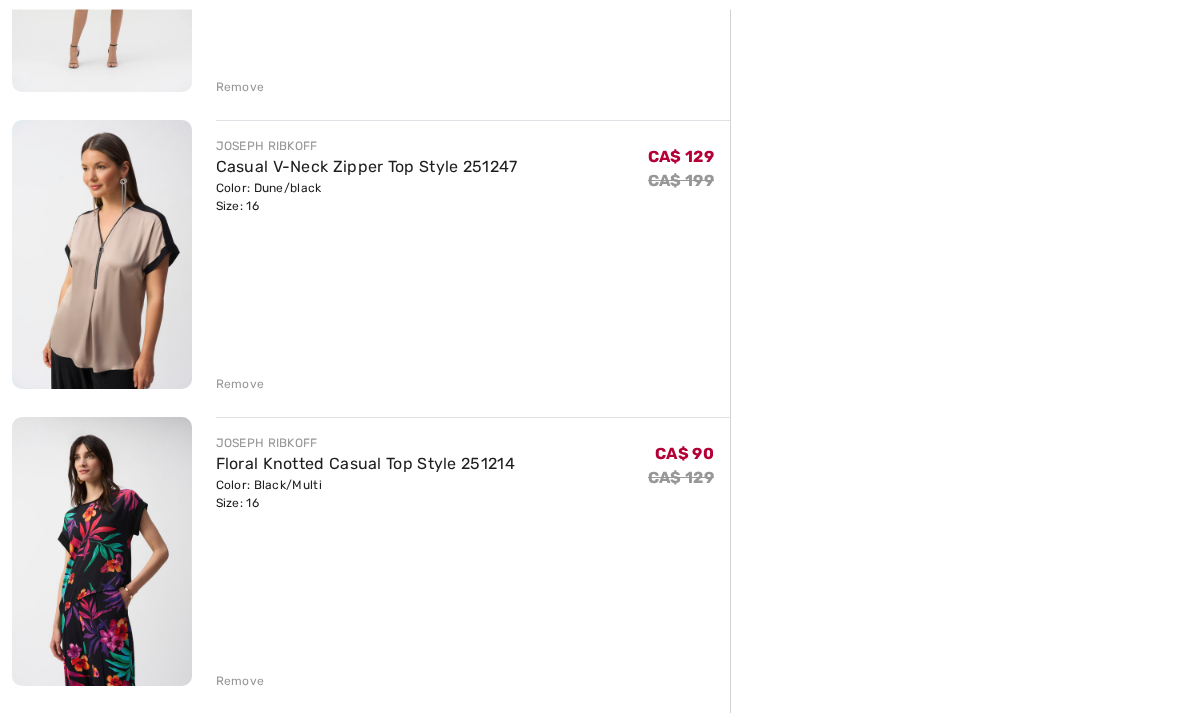 click on "Remove" at bounding box center (240, 385) 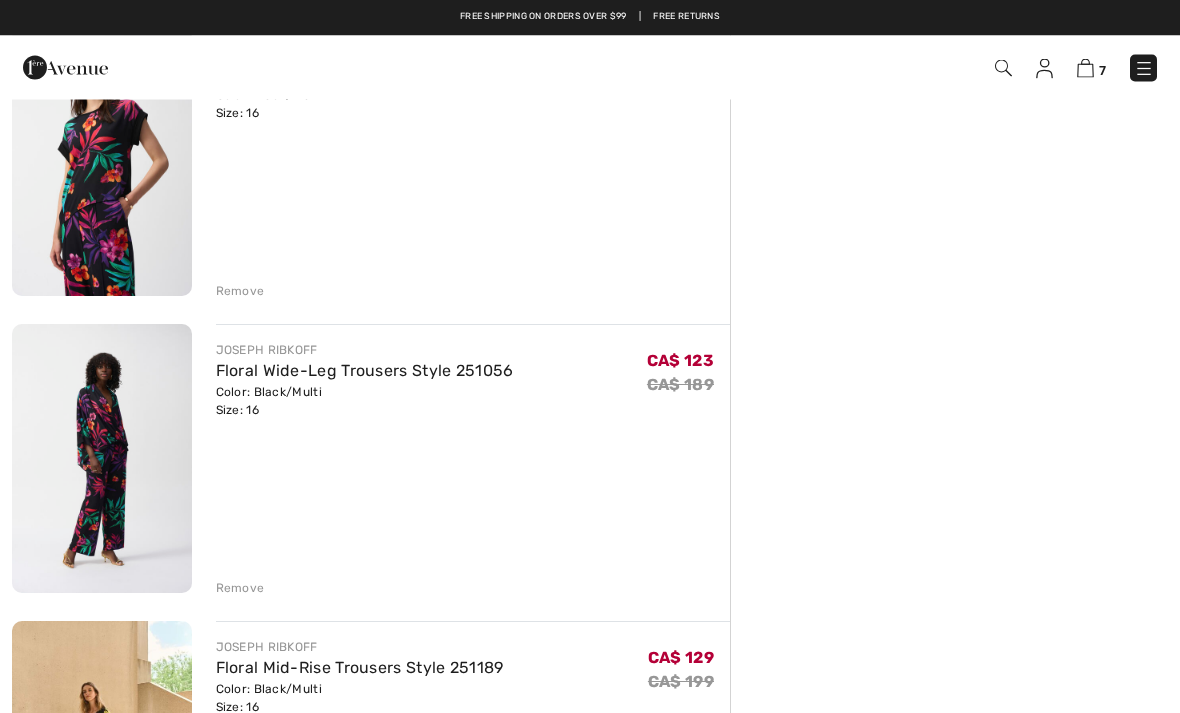 scroll, scrollTop: 834, scrollLeft: 0, axis: vertical 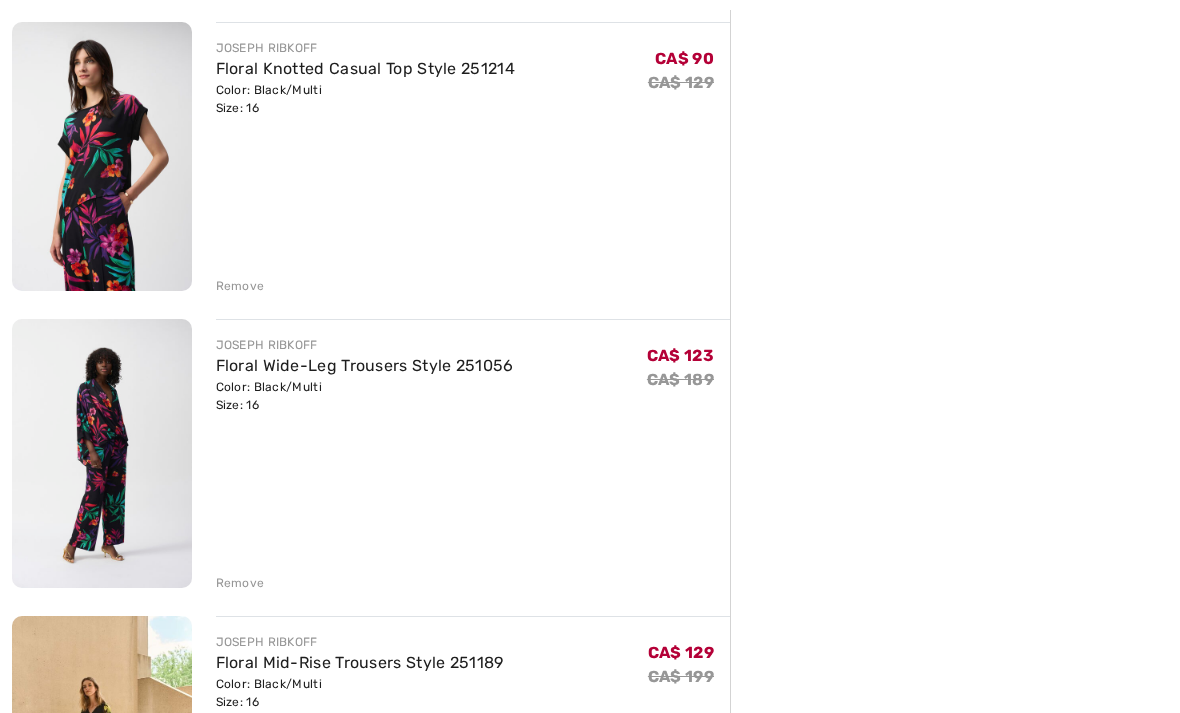 click on "Floral Wide-Leg Trousers Style 251056" at bounding box center [365, 365] 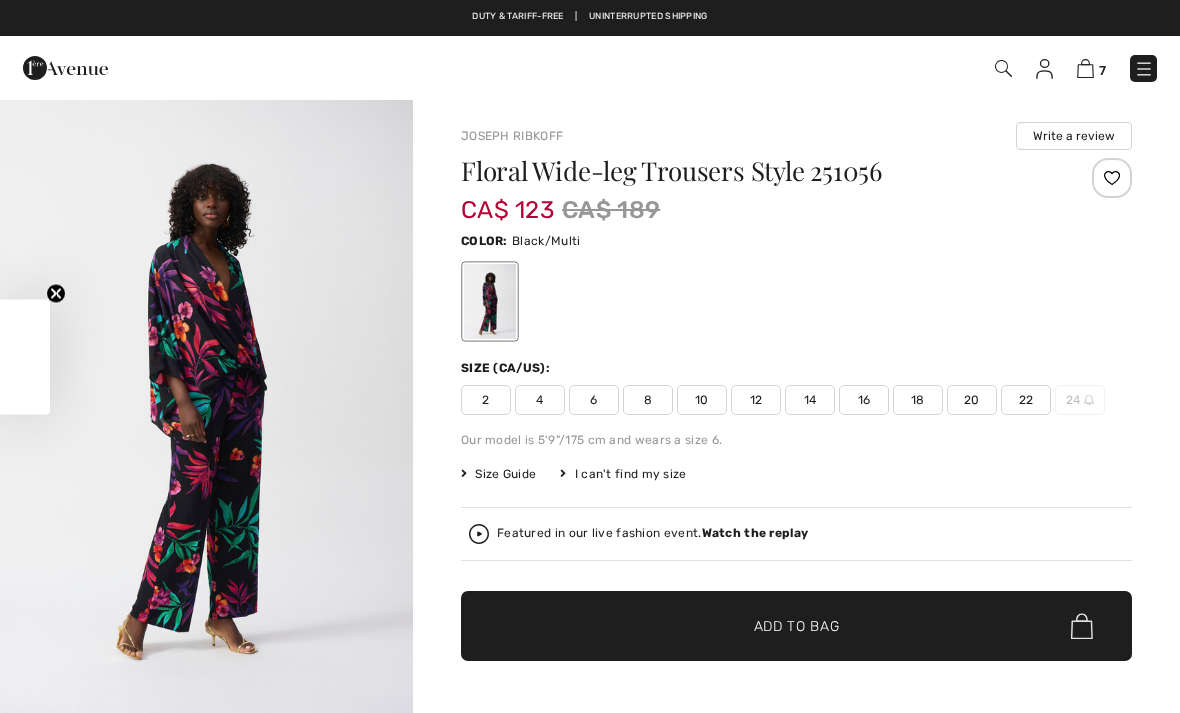 scroll, scrollTop: 0, scrollLeft: 0, axis: both 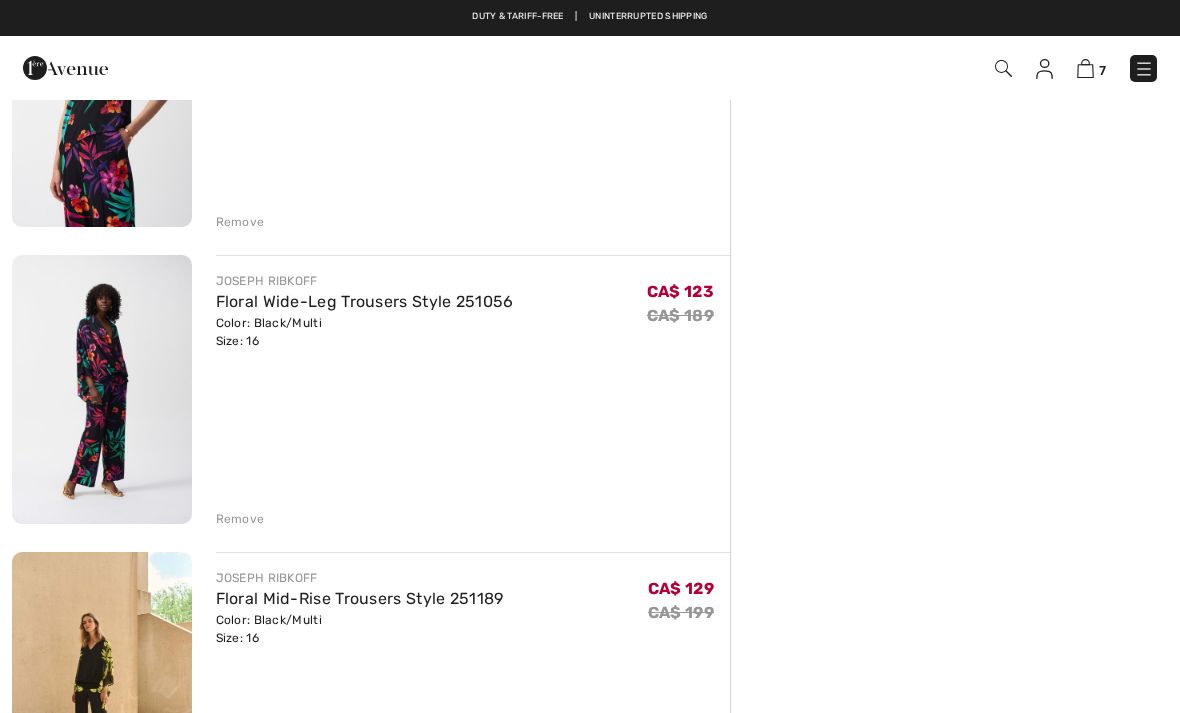 click on "Remove" at bounding box center (240, 519) 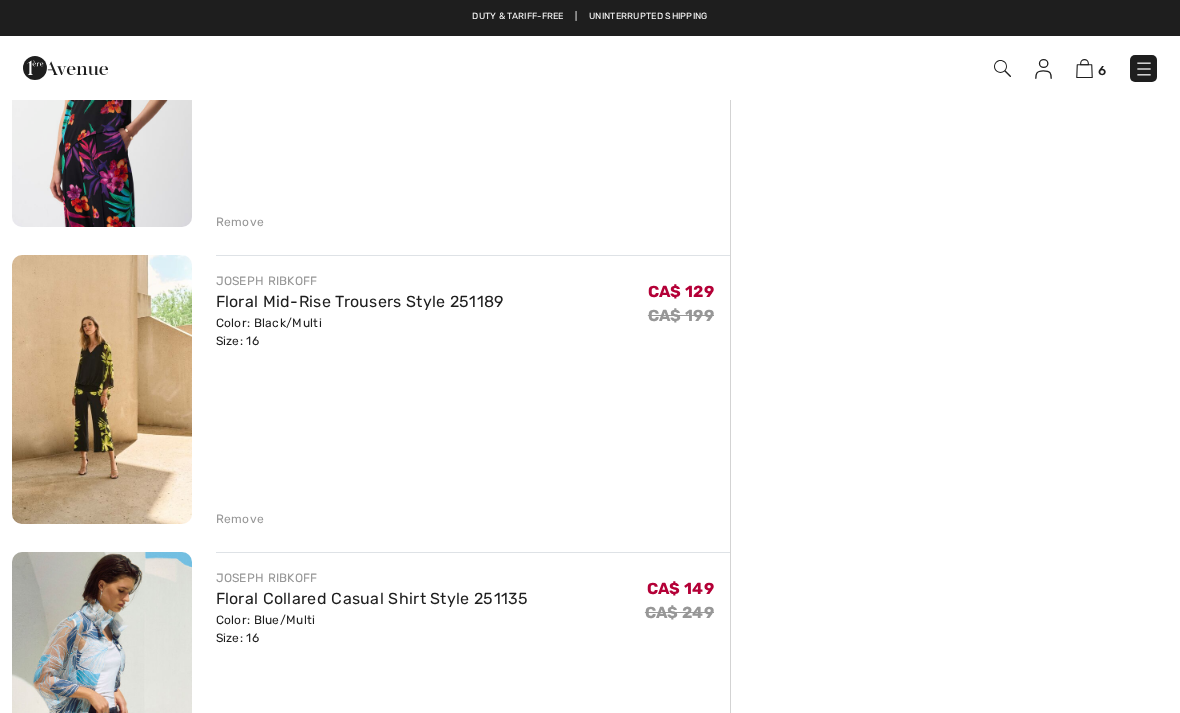 click on "Remove" at bounding box center (473, 220) 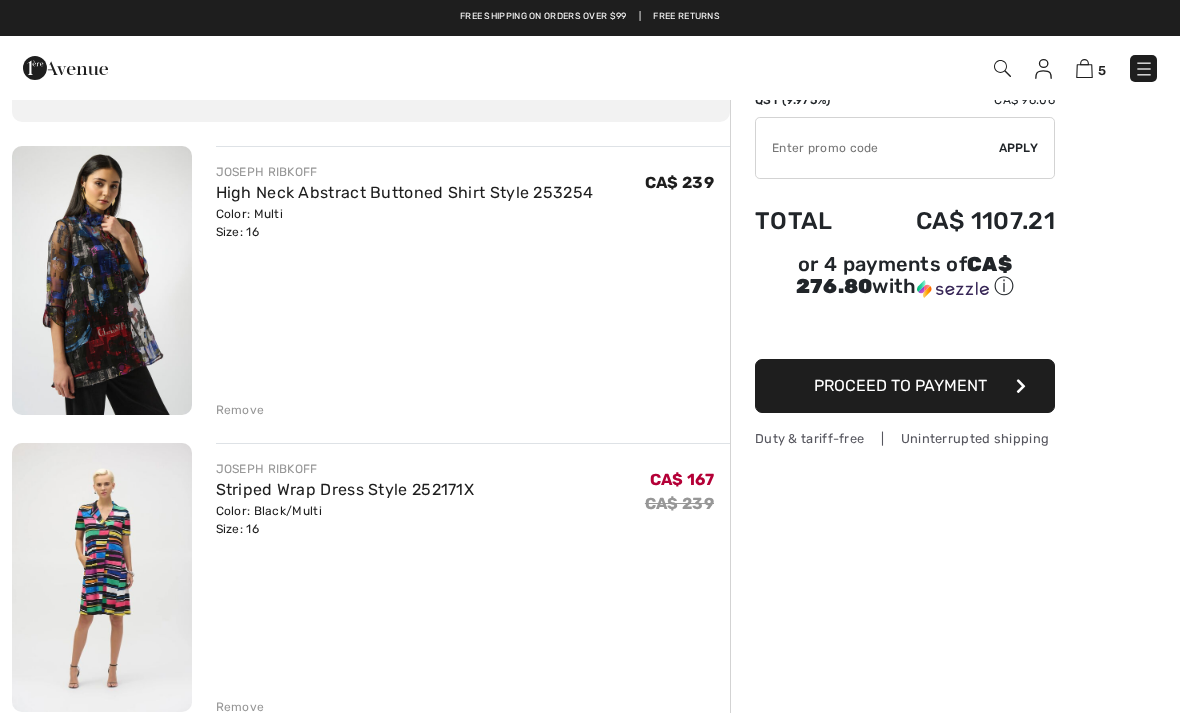 scroll, scrollTop: 0, scrollLeft: 0, axis: both 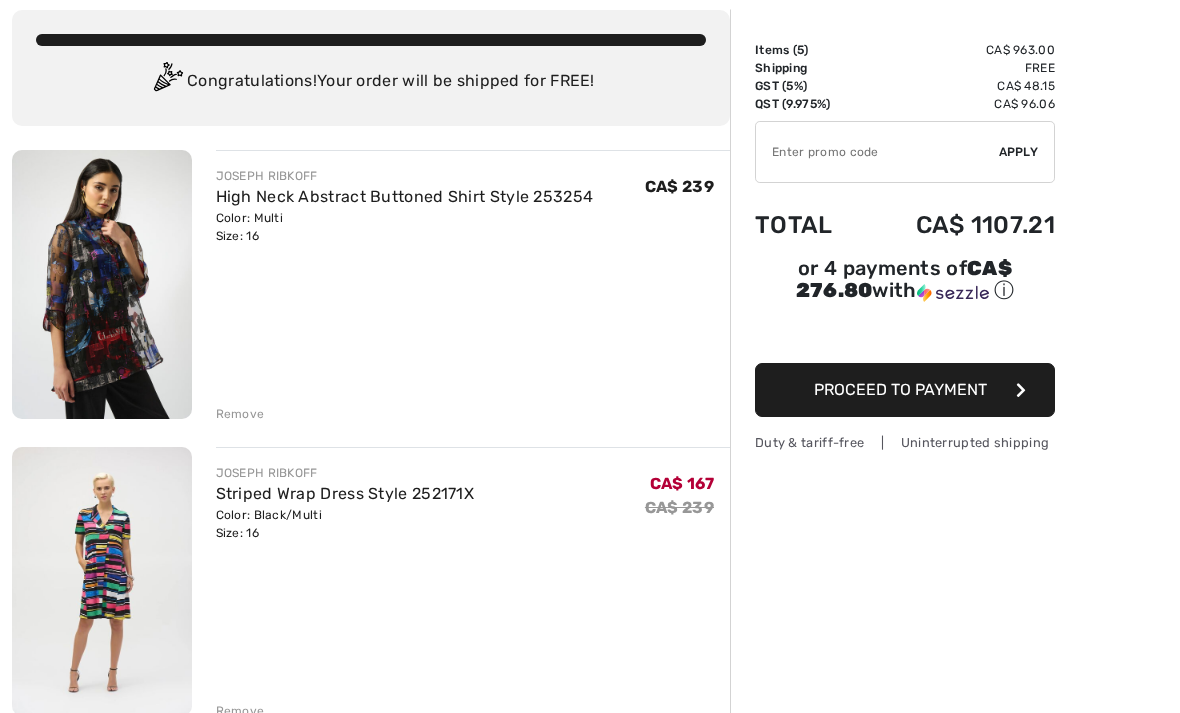 click on "Remove" at bounding box center [240, 415] 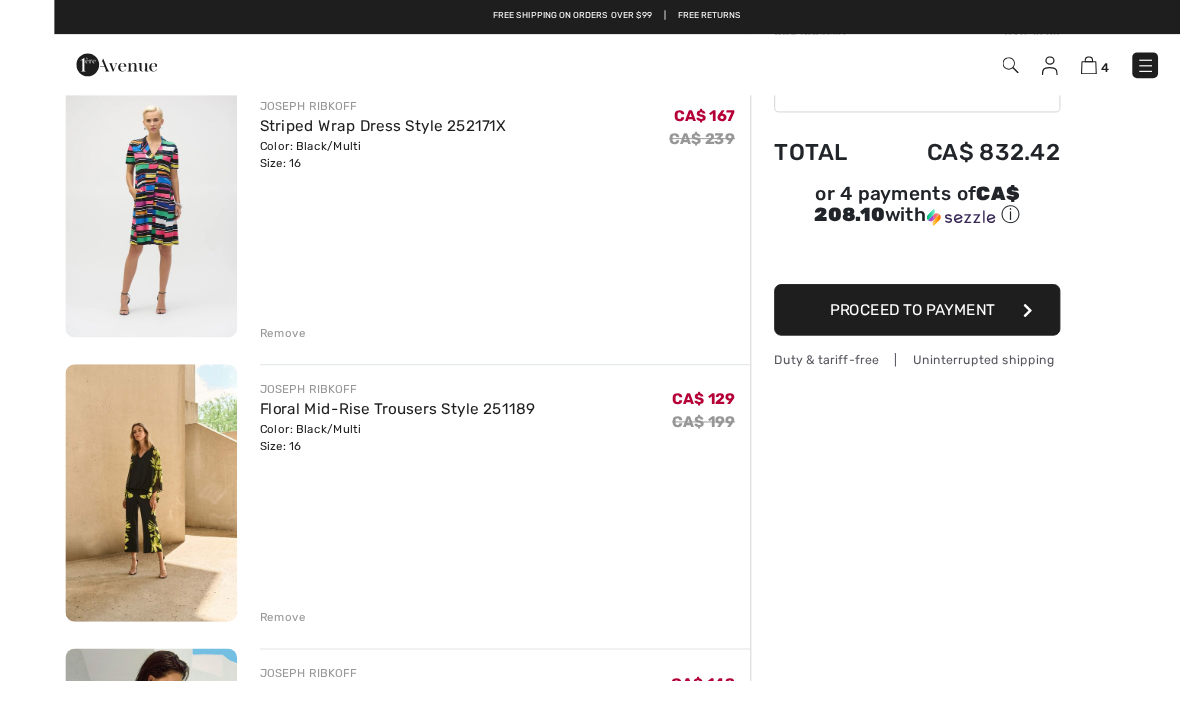 scroll, scrollTop: 314, scrollLeft: 0, axis: vertical 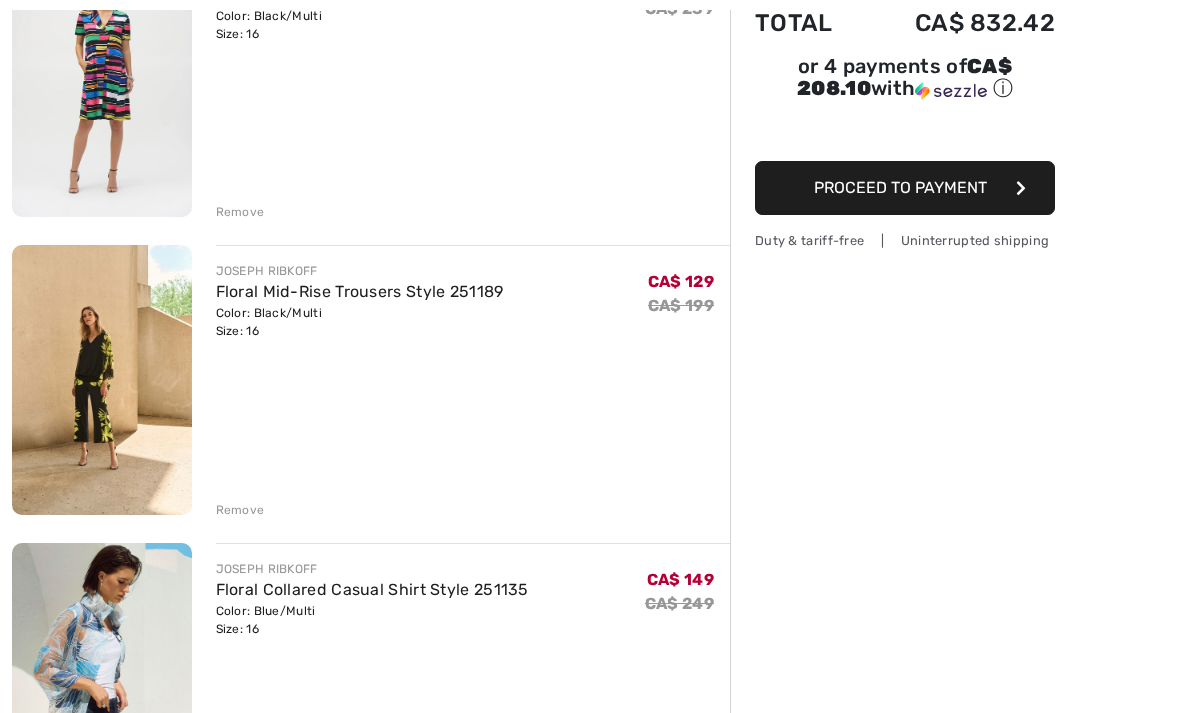 click on "Remove" at bounding box center (240, 510) 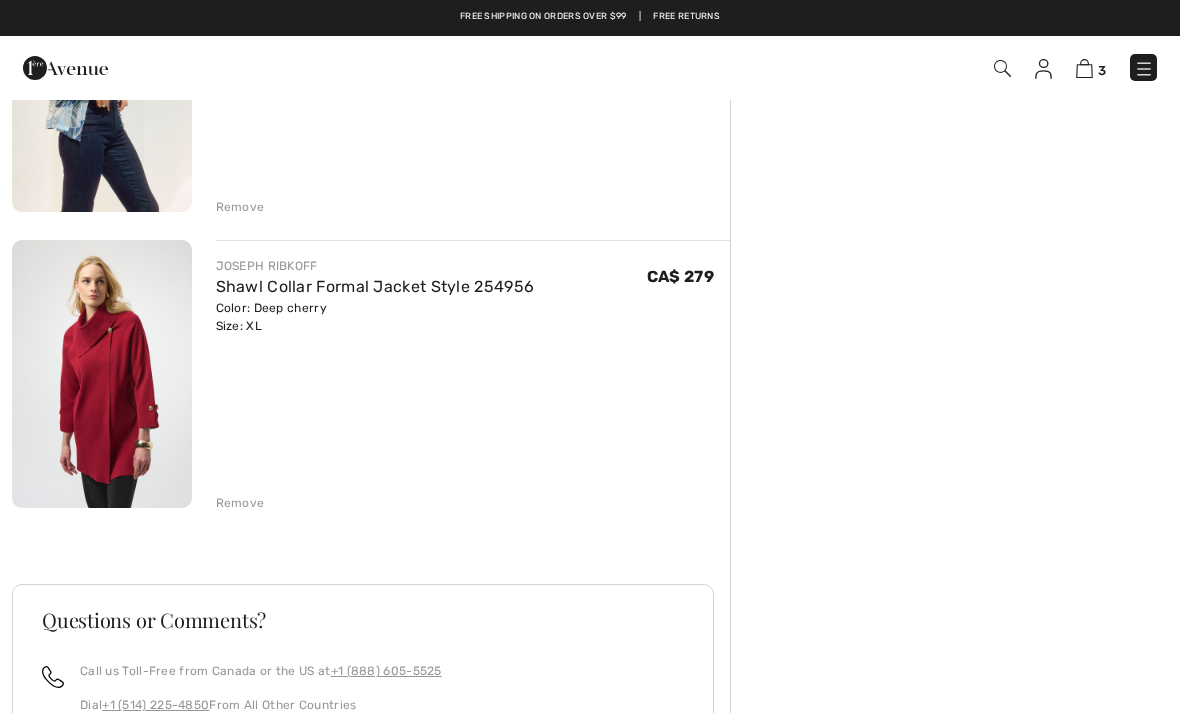 scroll, scrollTop: 618, scrollLeft: 0, axis: vertical 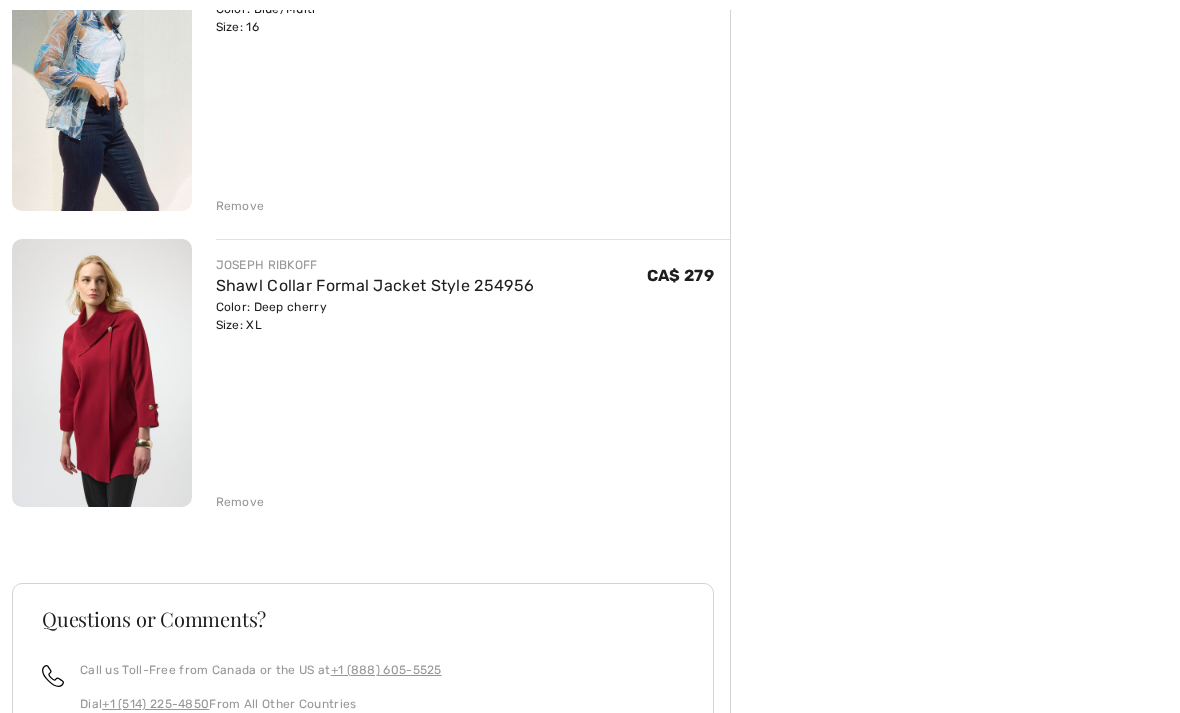 click on "Shawl Collar Formal Jacket Style 254956" at bounding box center [375, 285] 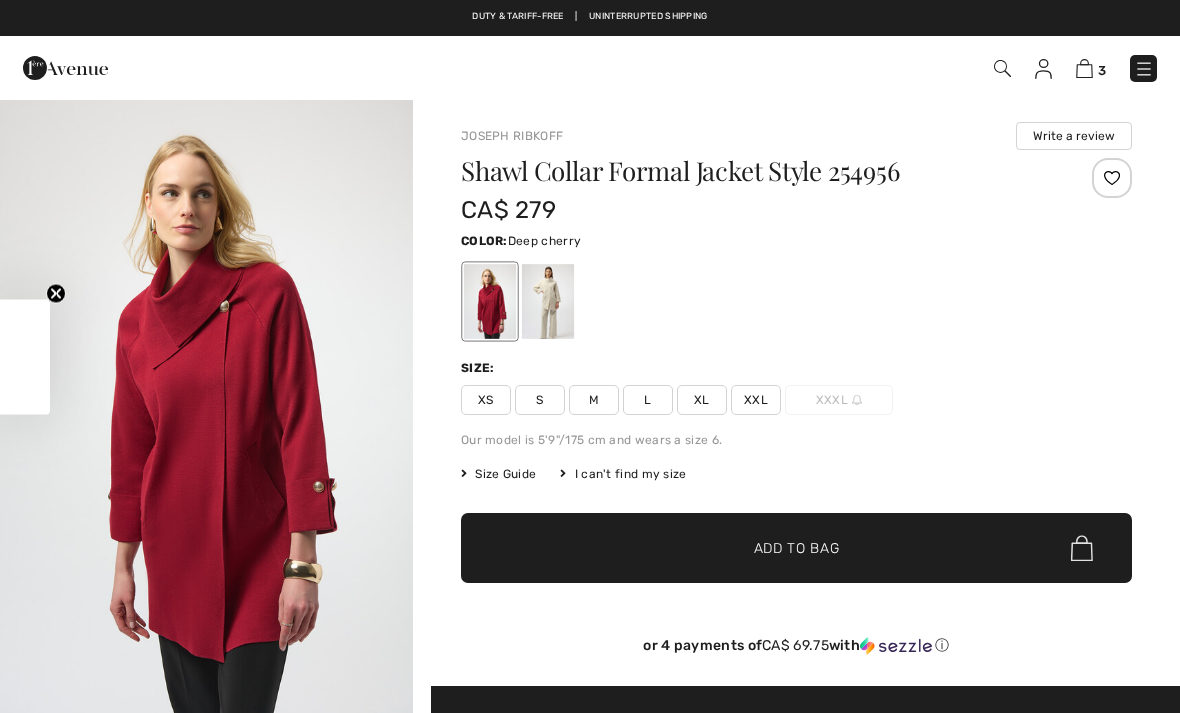 checkbox on "true" 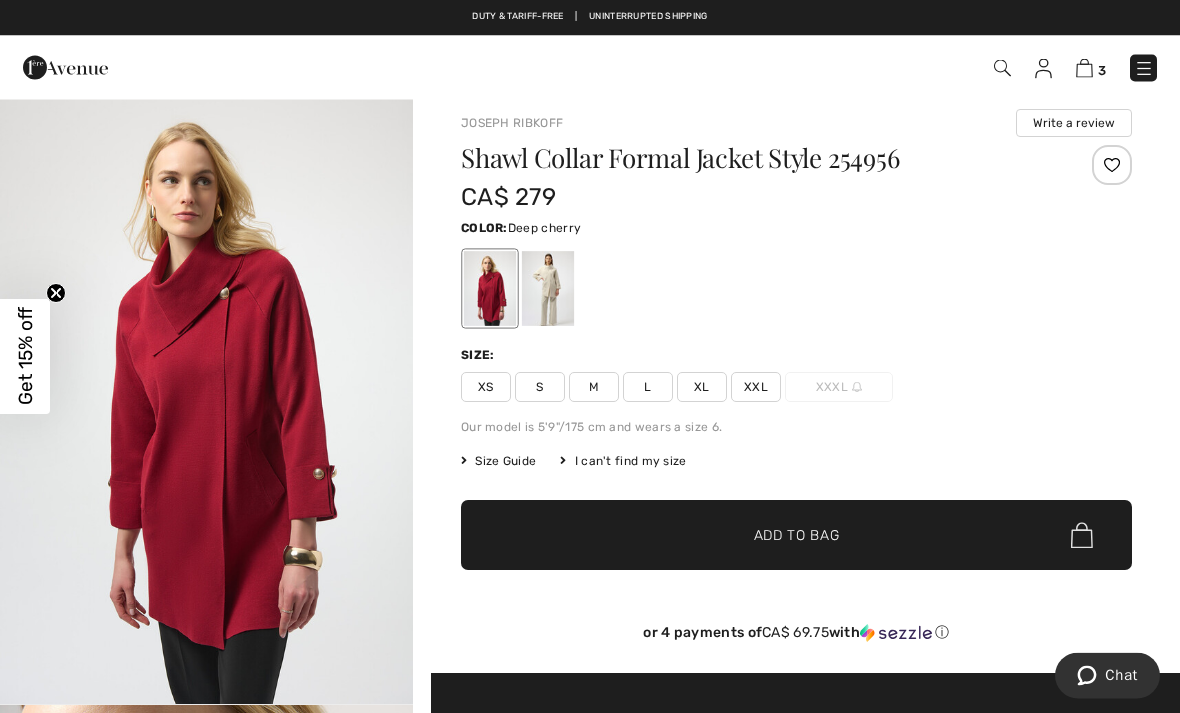 scroll, scrollTop: 0, scrollLeft: 0, axis: both 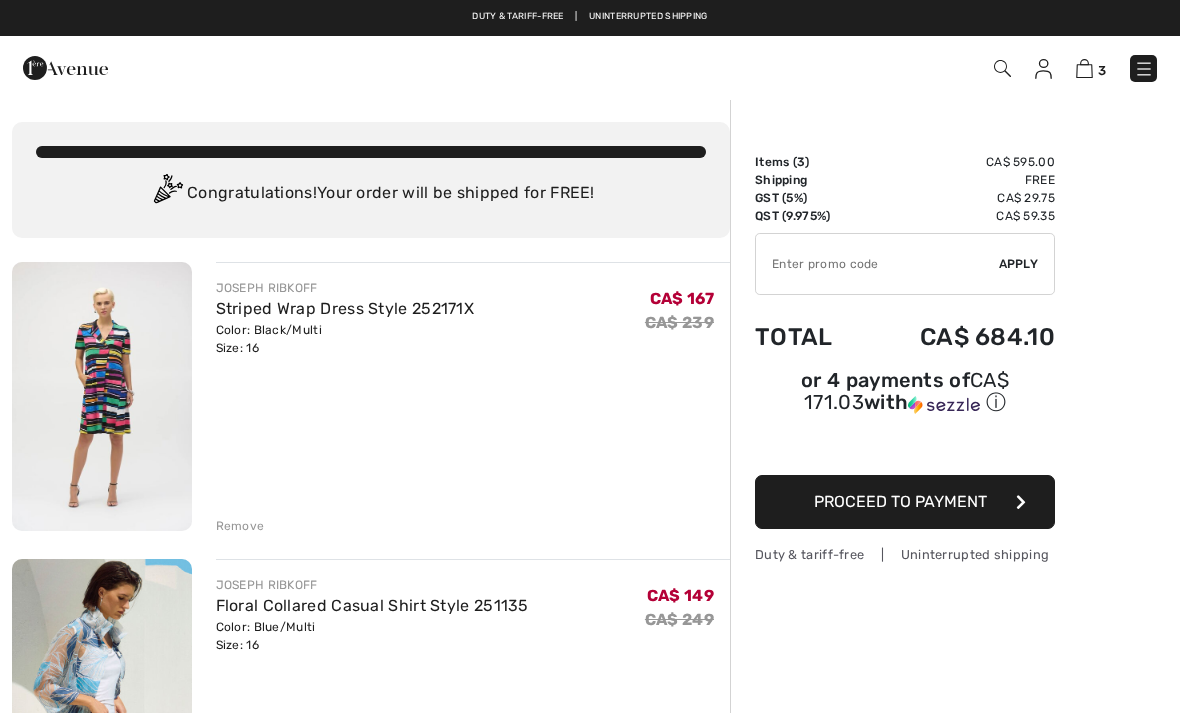 click at bounding box center [1084, 68] 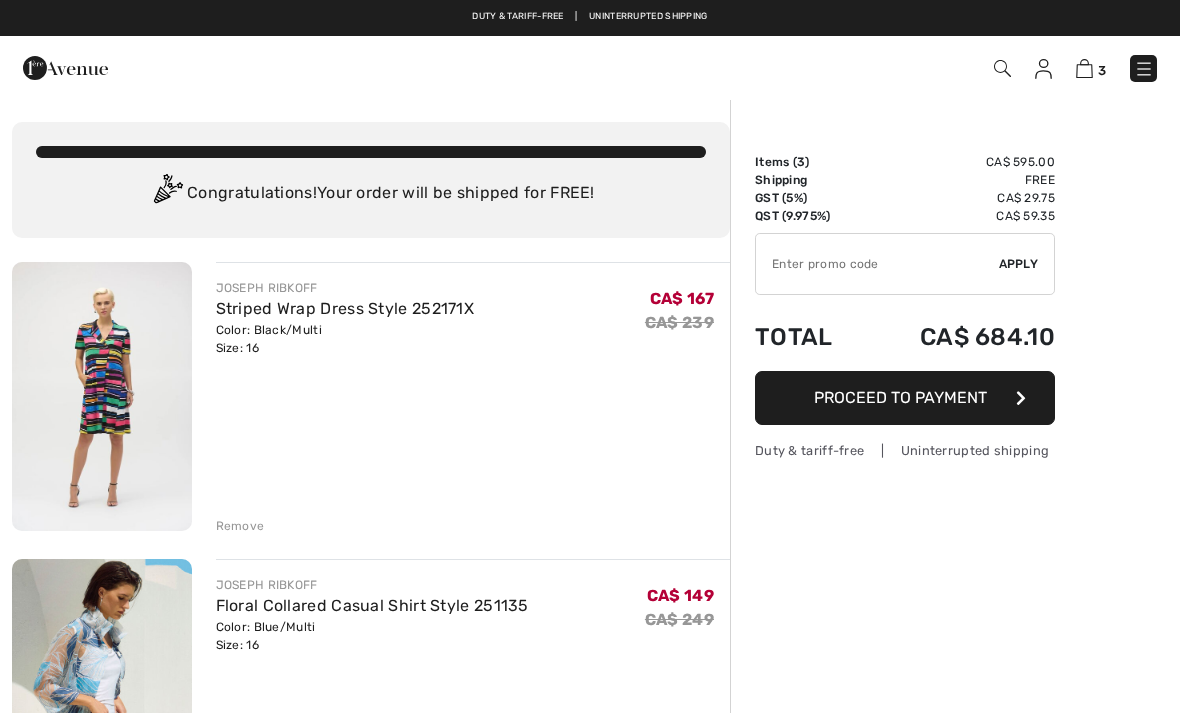 scroll, scrollTop: 0, scrollLeft: 0, axis: both 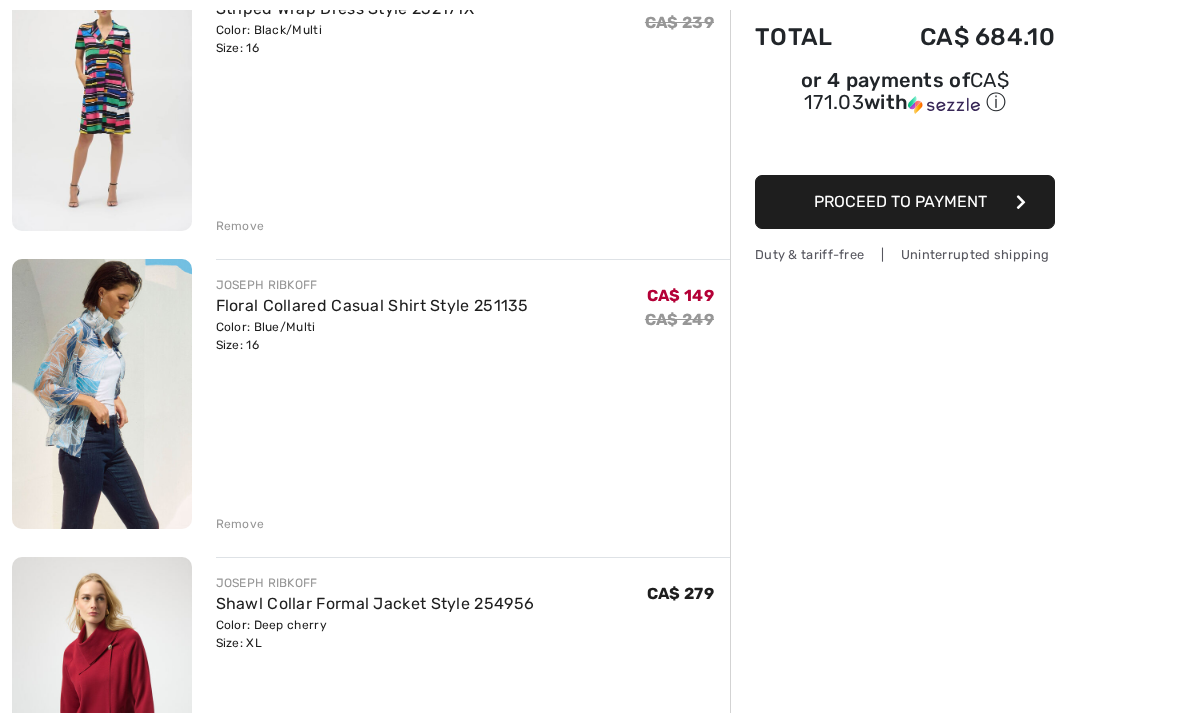 click on "Floral Collared Casual Shirt Style 251135" at bounding box center [372, 305] 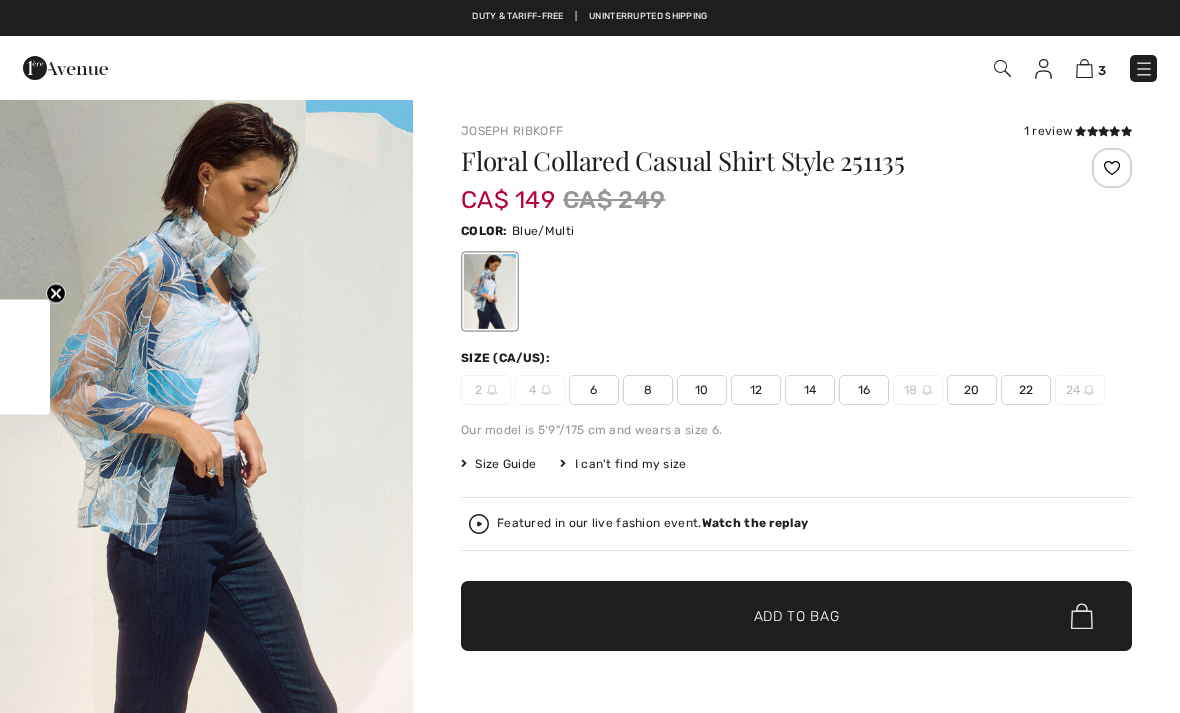 checkbox on "true" 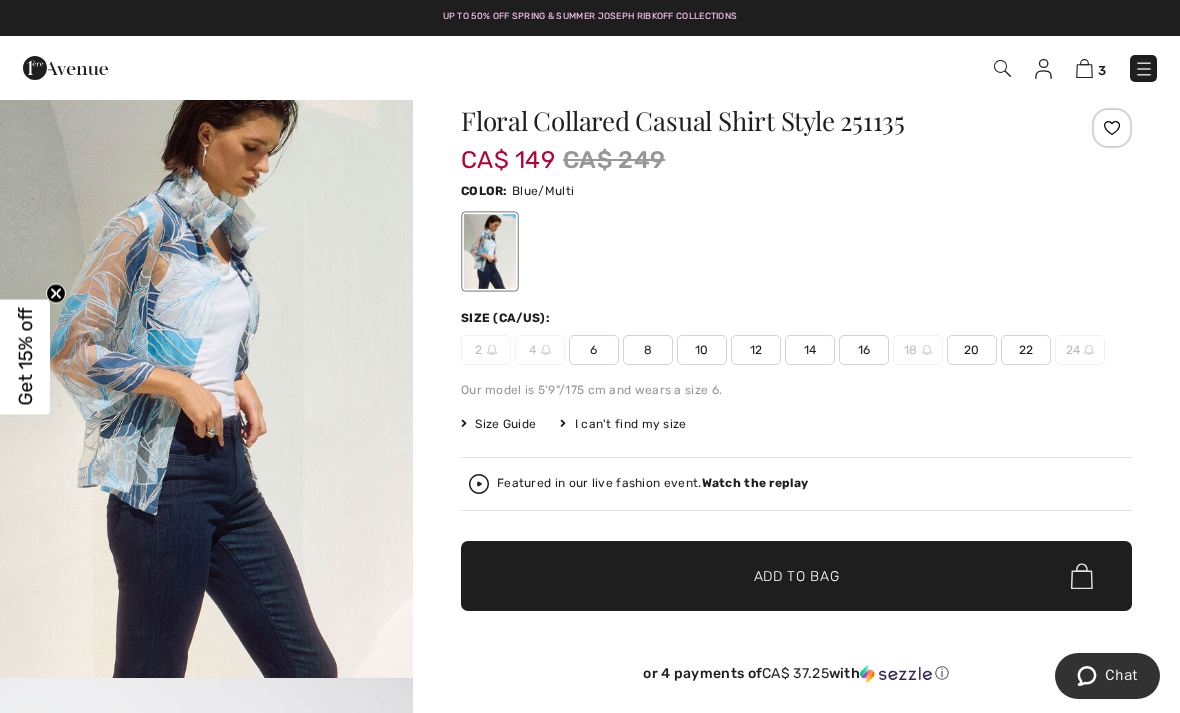scroll, scrollTop: 63, scrollLeft: 0, axis: vertical 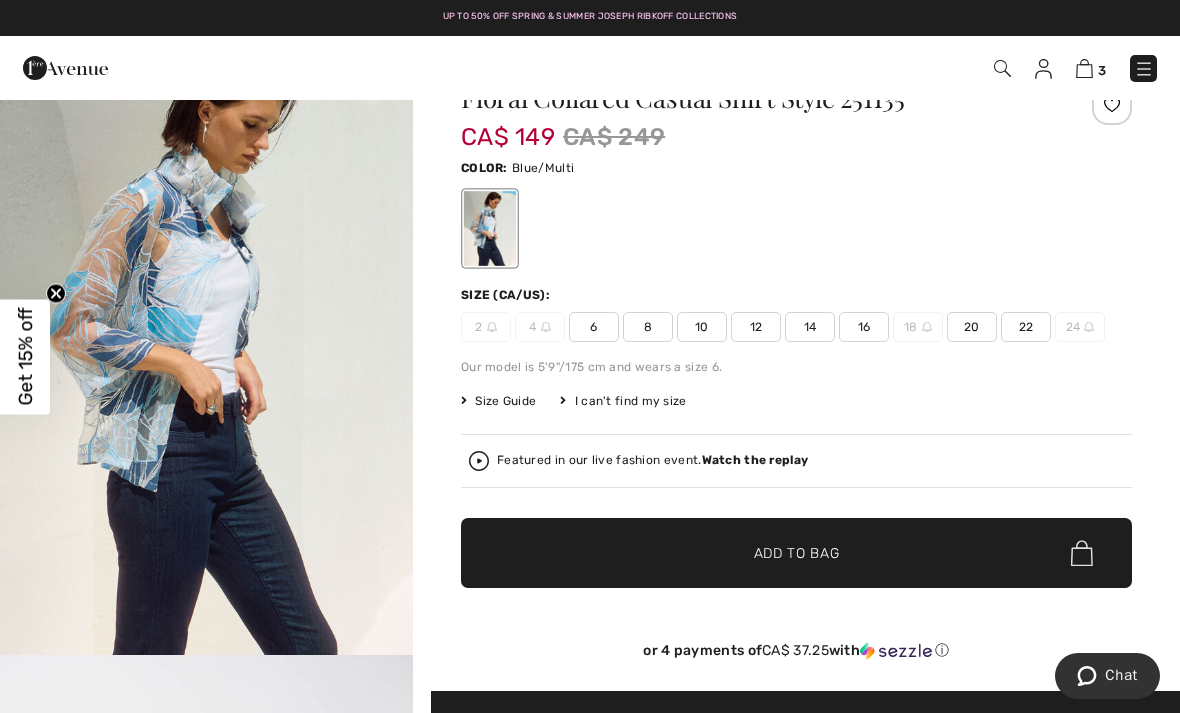 click on "Get 15% off" at bounding box center [25, 357] 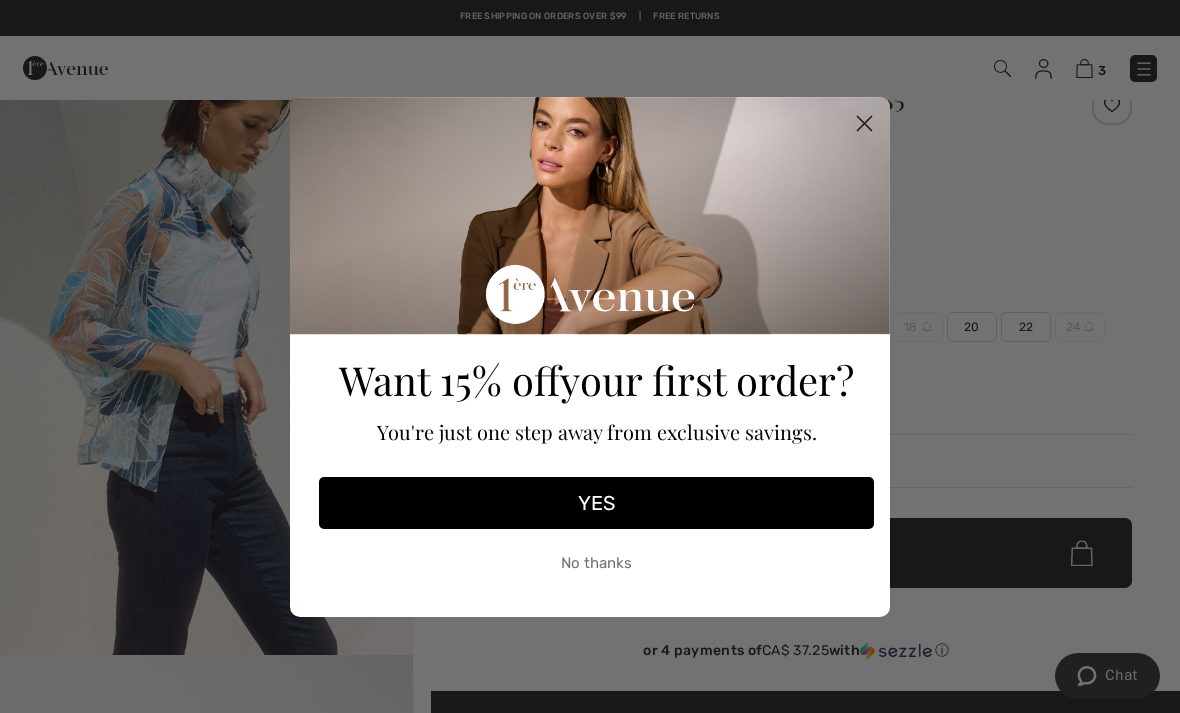 click 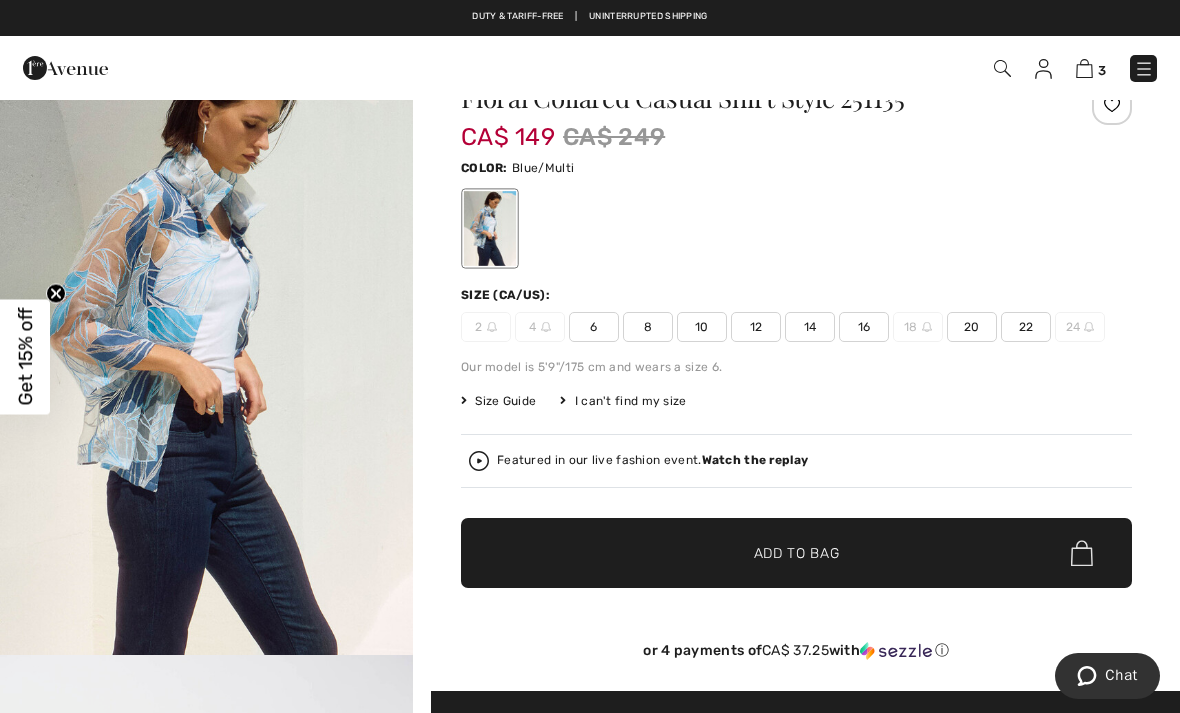 click on "16" at bounding box center [864, 327] 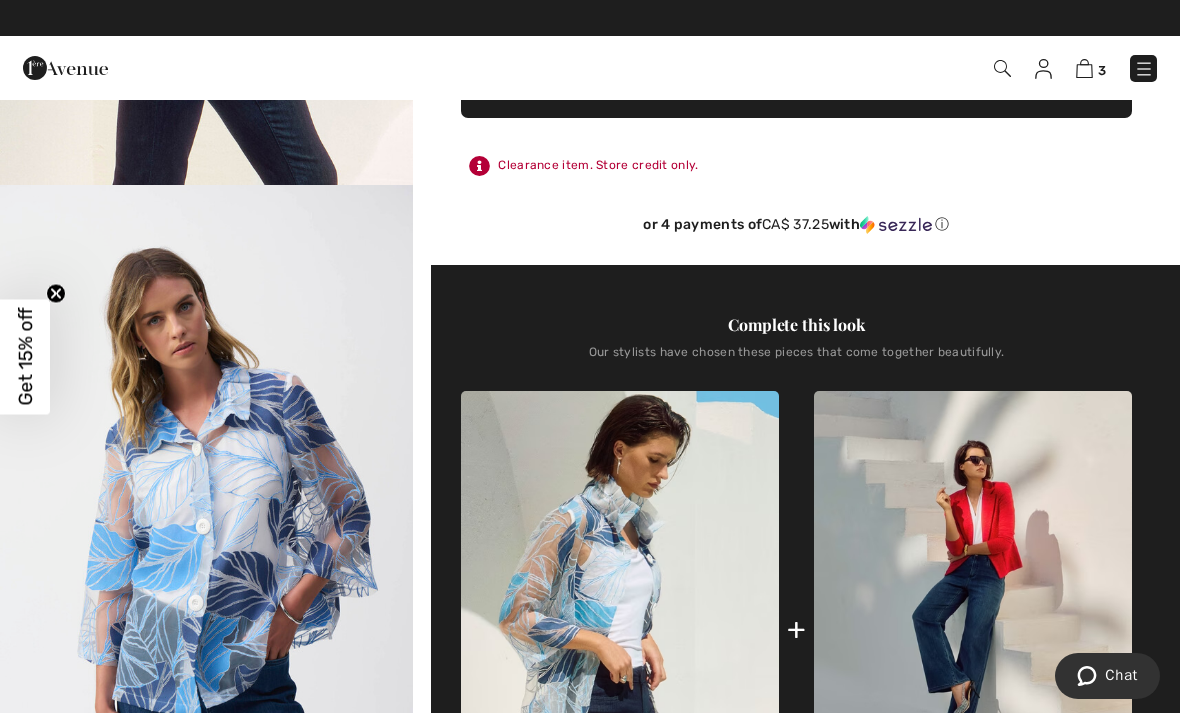 scroll, scrollTop: 412, scrollLeft: 0, axis: vertical 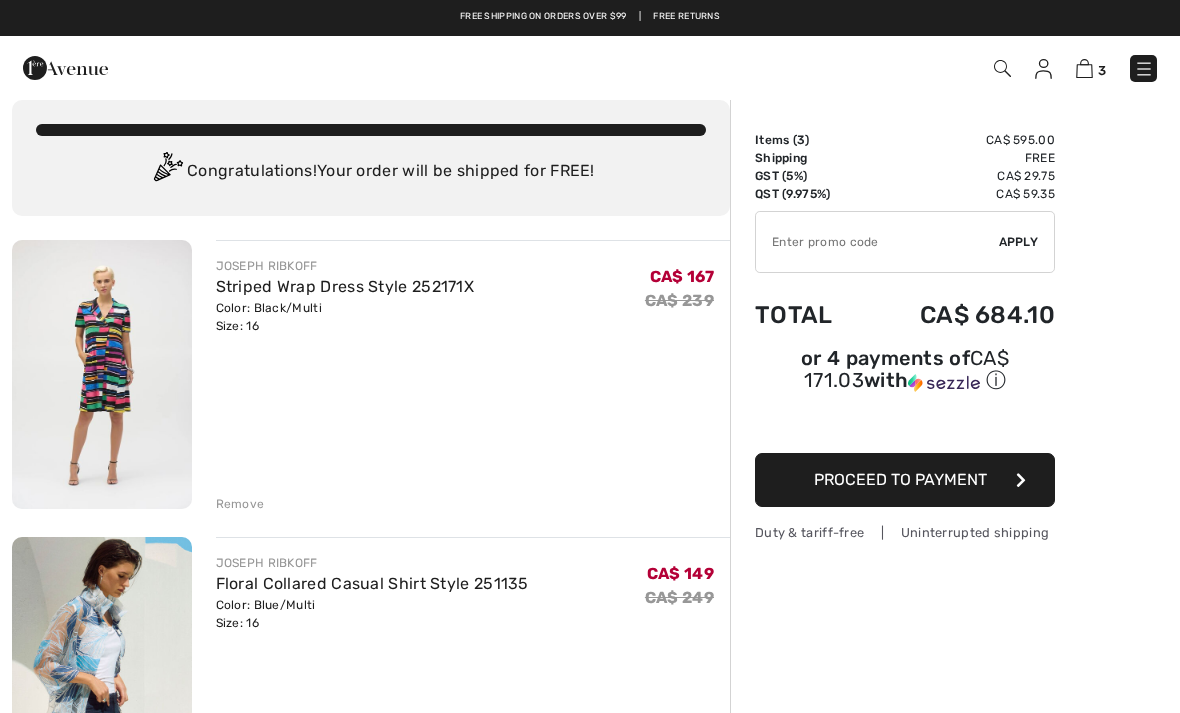 click on "Striped Wrap Dress Style 252171X" at bounding box center (345, 286) 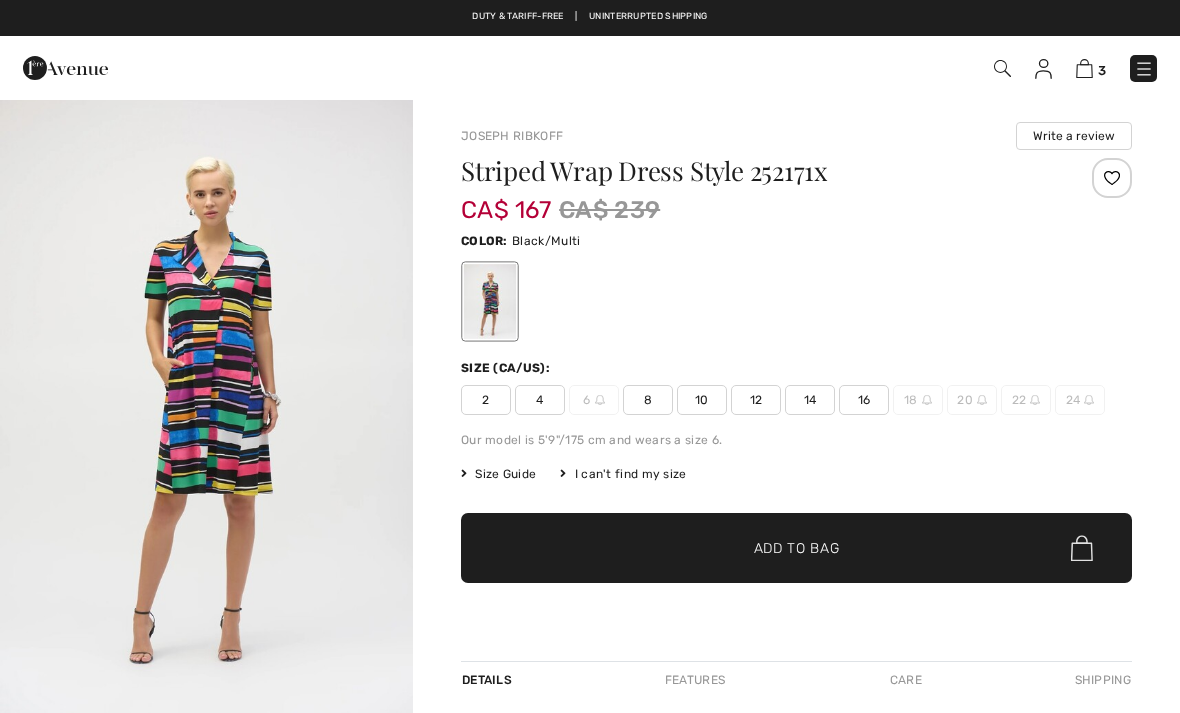 scroll, scrollTop: 0, scrollLeft: 0, axis: both 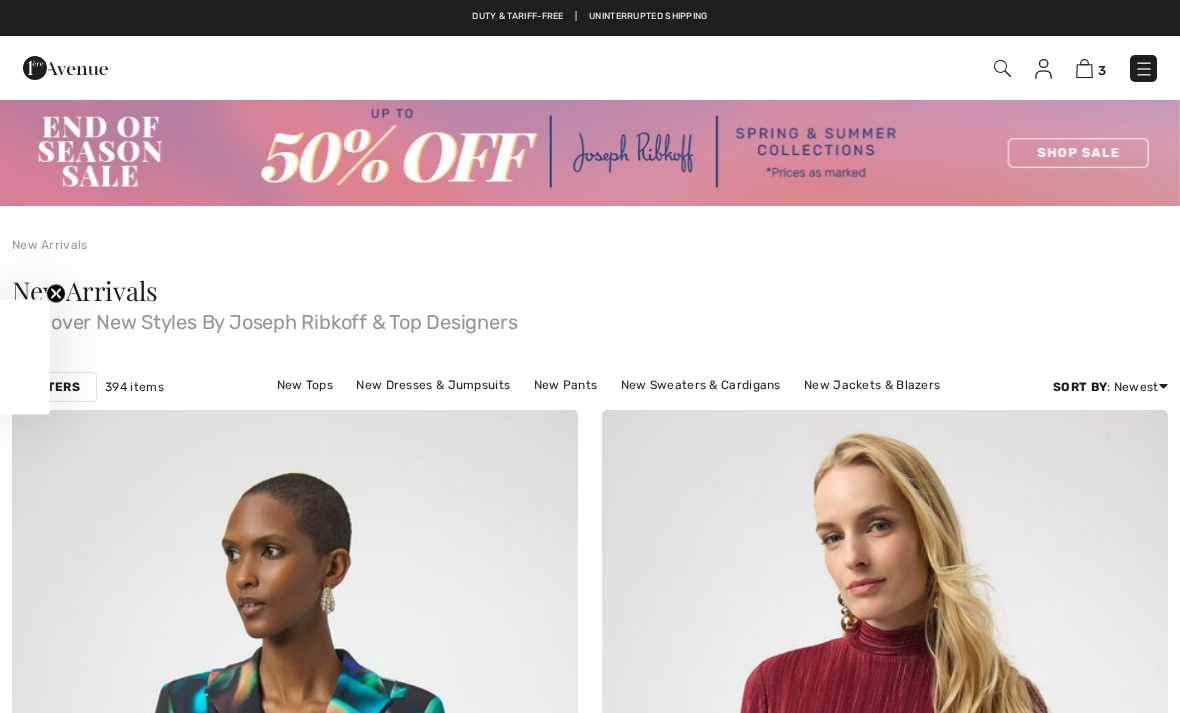 checkbox on "true" 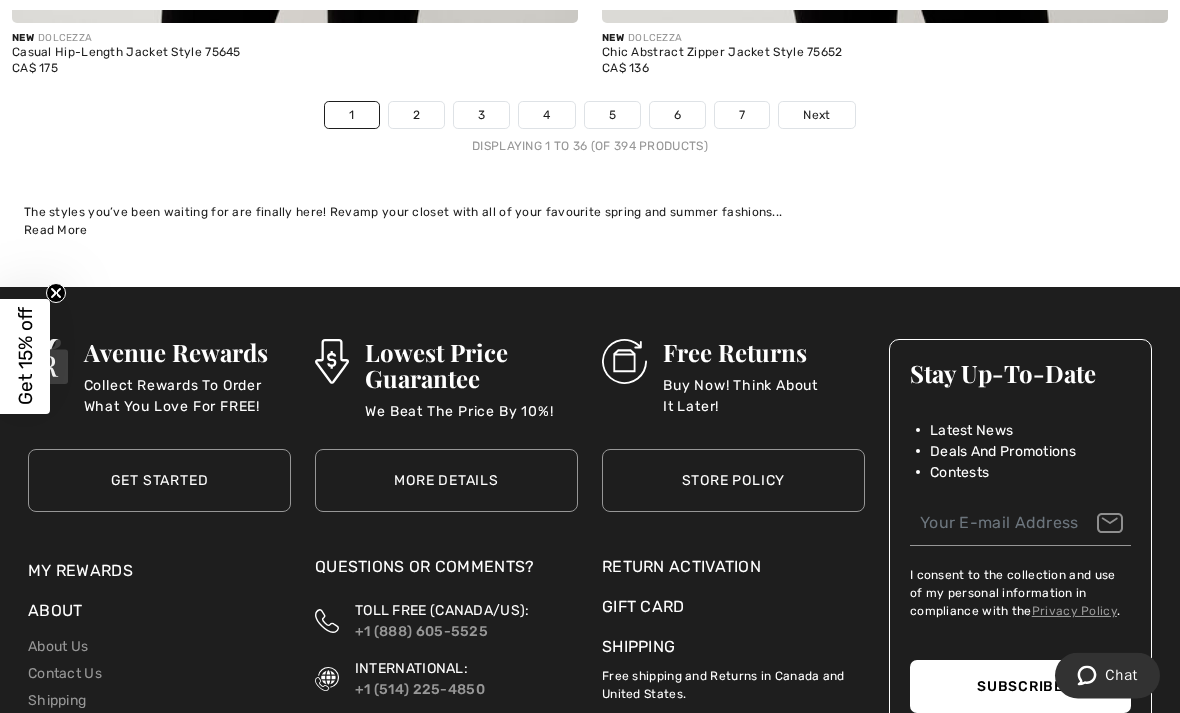 scroll, scrollTop: 17418, scrollLeft: 0, axis: vertical 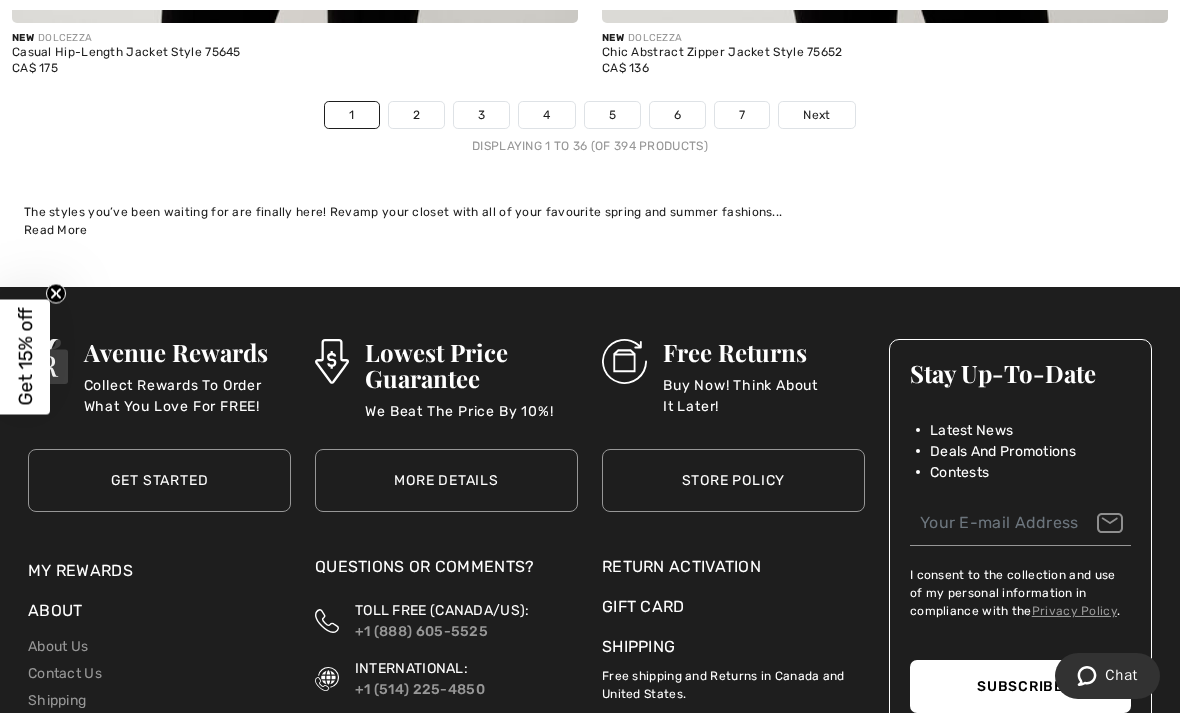 click on "2" at bounding box center [416, 115] 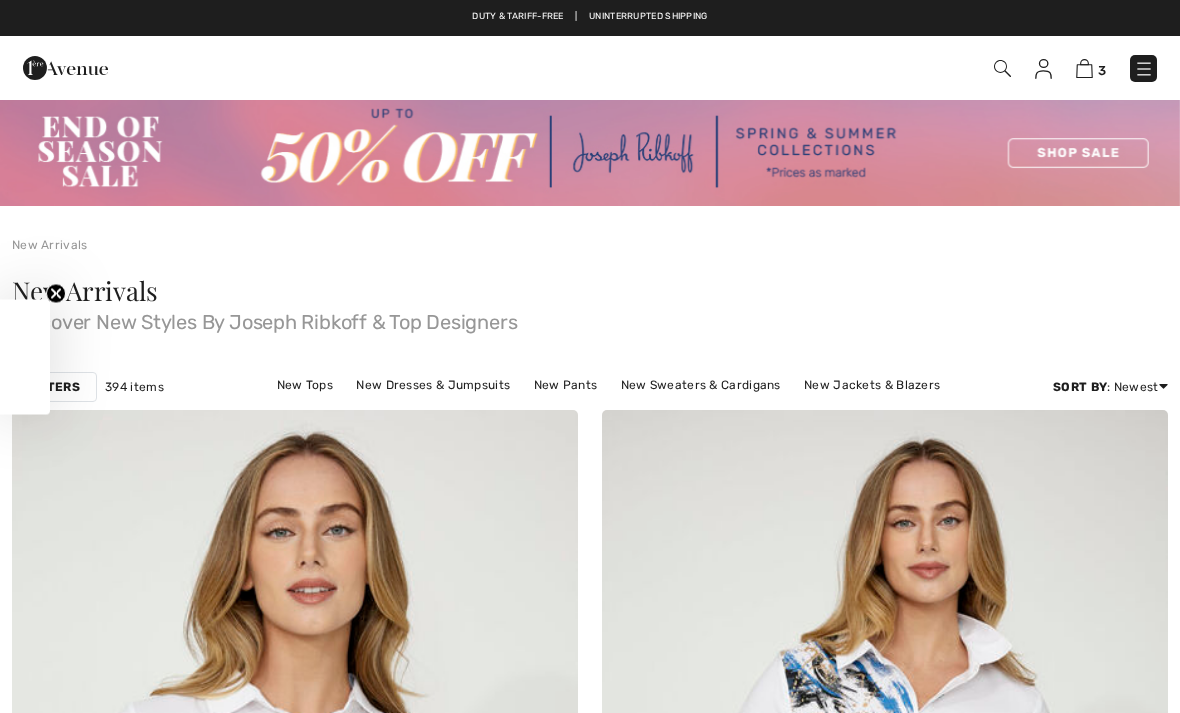 checkbox on "true" 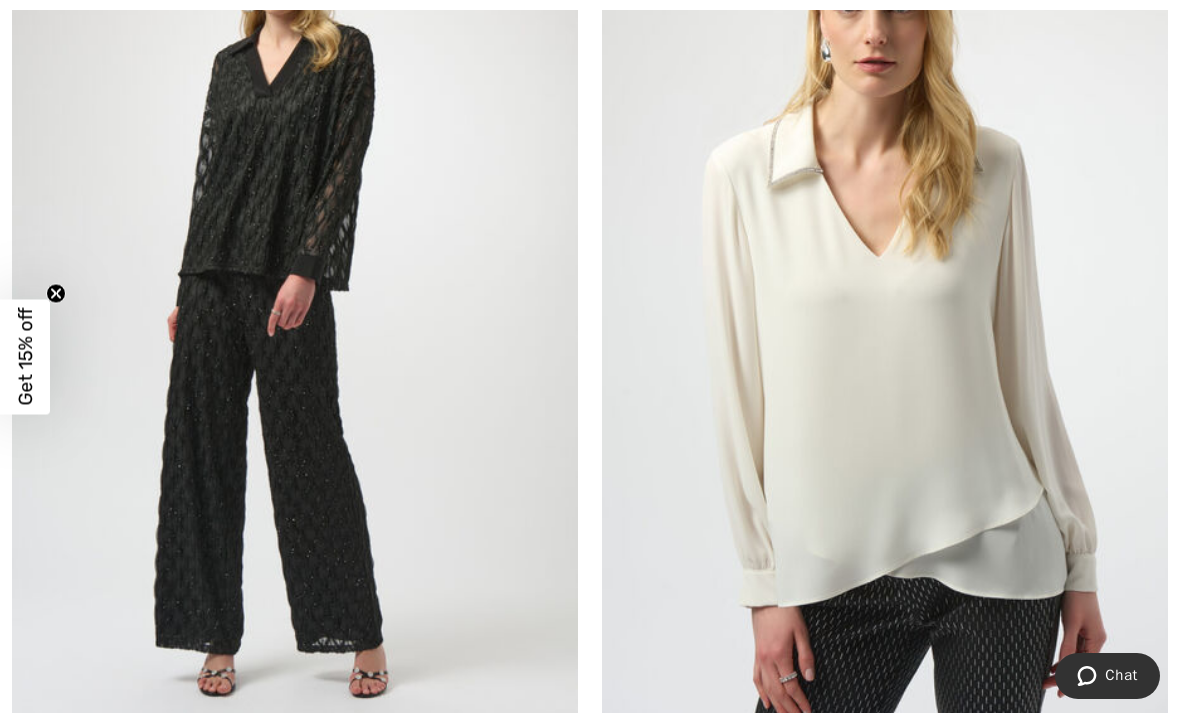 scroll, scrollTop: 9096, scrollLeft: 0, axis: vertical 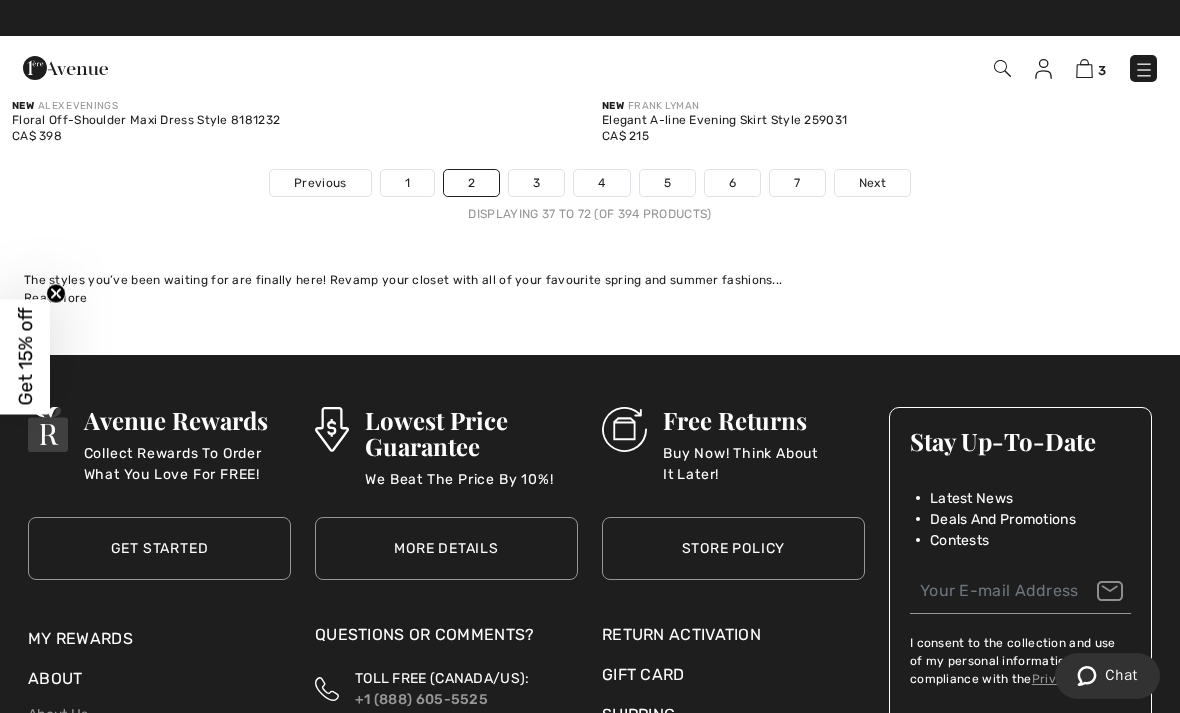 click on "3" at bounding box center [536, 183] 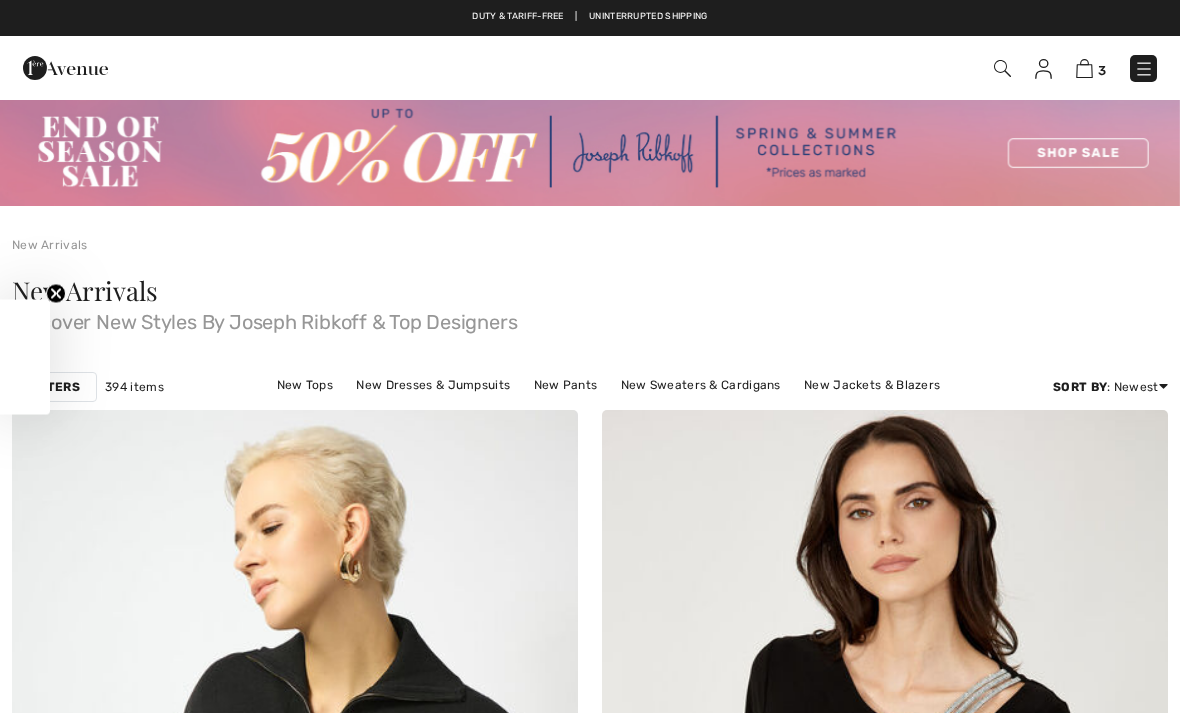 checkbox on "true" 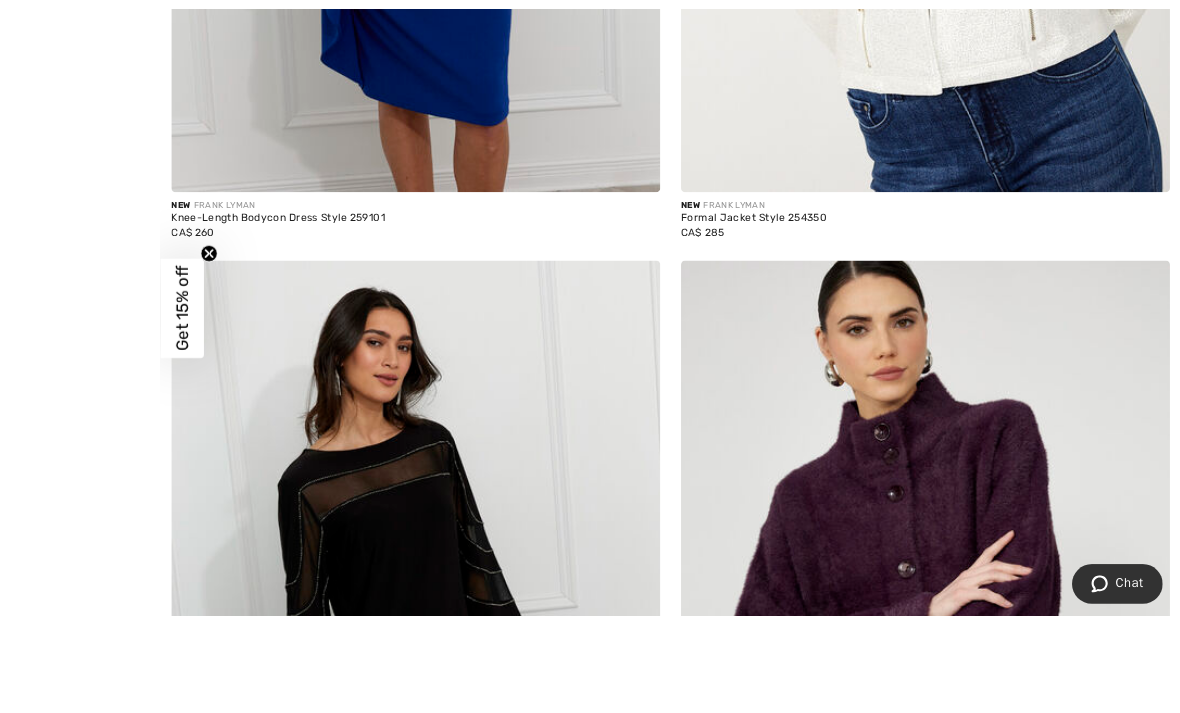 scroll, scrollTop: 14999, scrollLeft: 0, axis: vertical 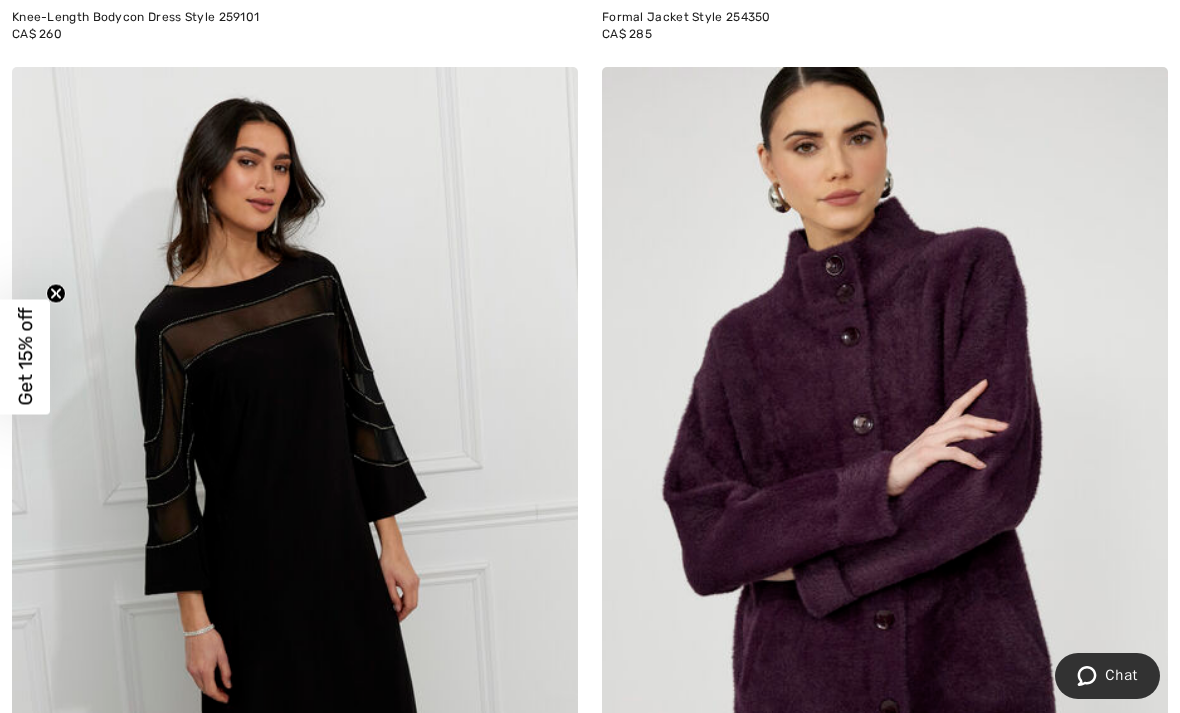 click at bounding box center [885, 491] 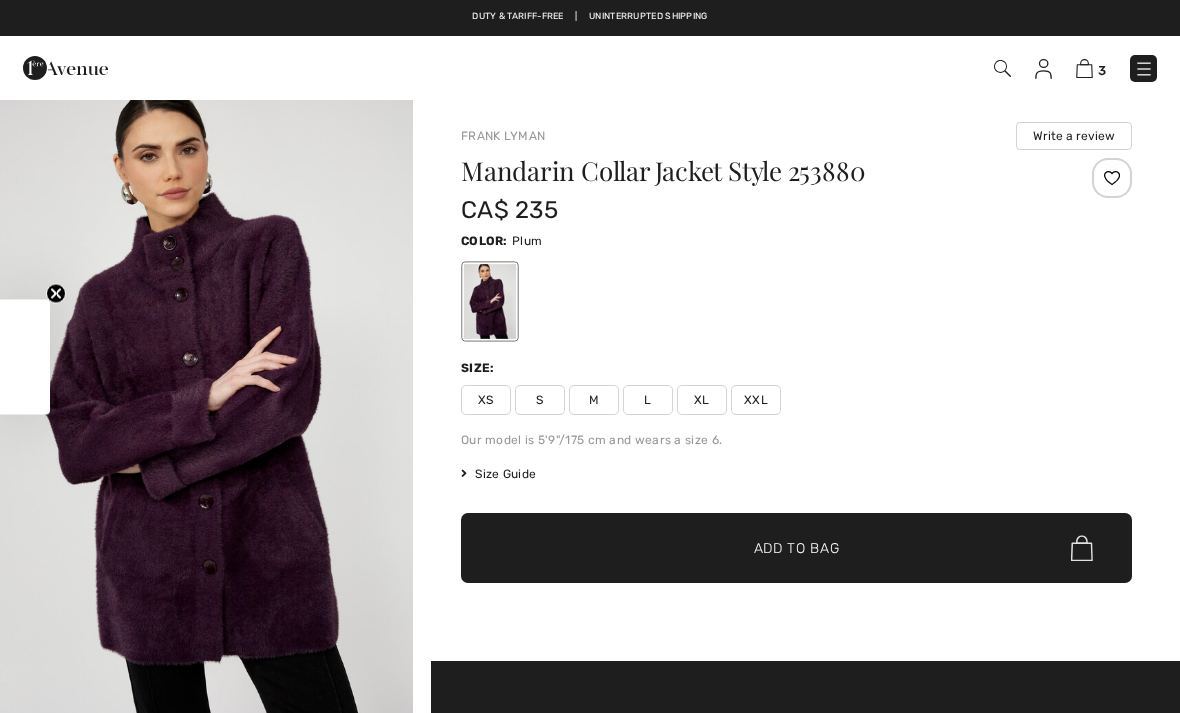 scroll, scrollTop: 0, scrollLeft: 0, axis: both 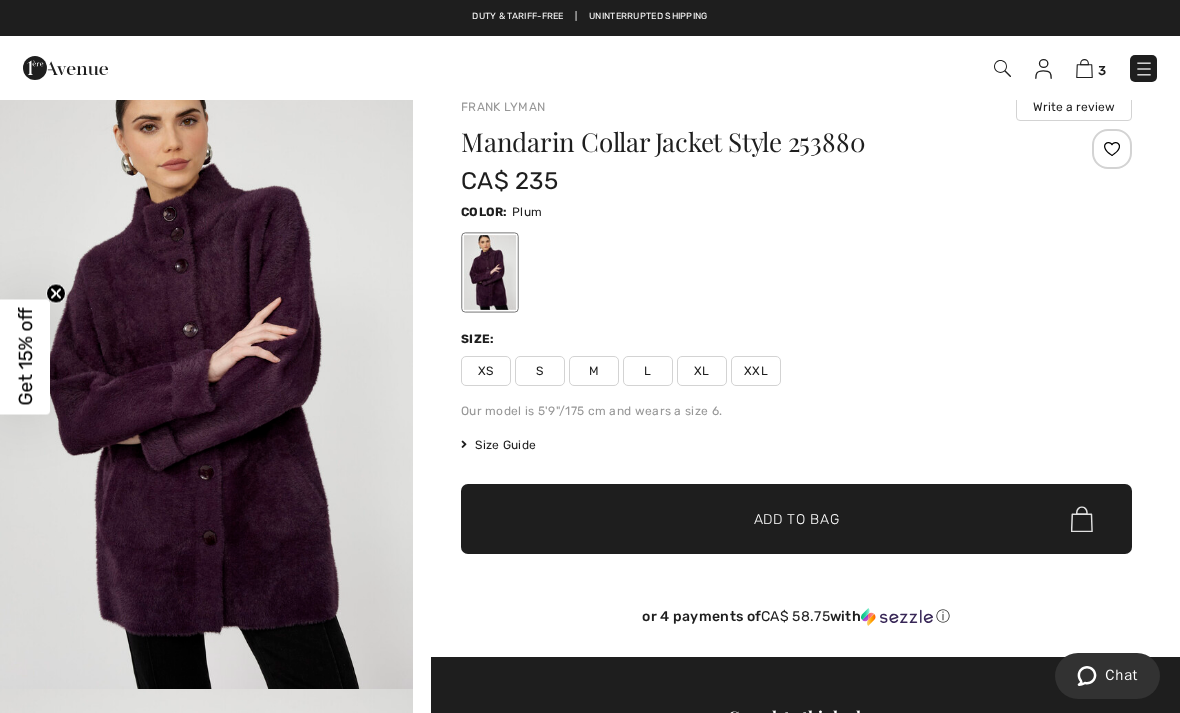 click on "XL" at bounding box center [702, 371] 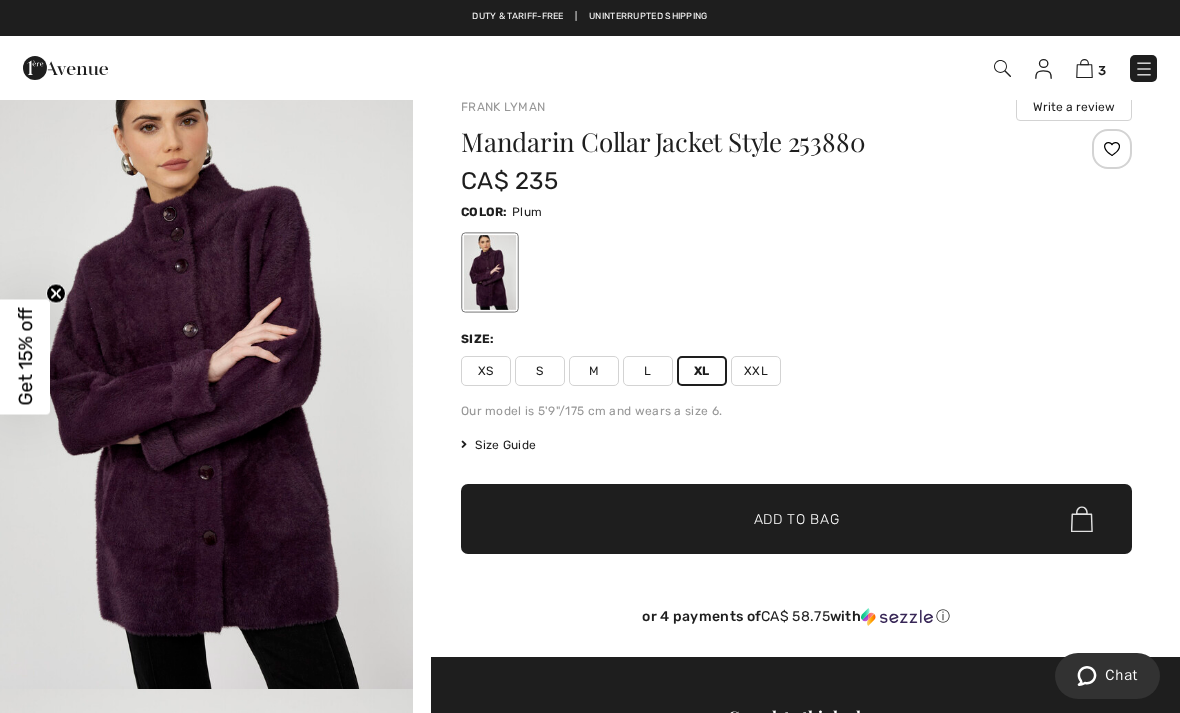 click on "Add to Bag" at bounding box center (797, 519) 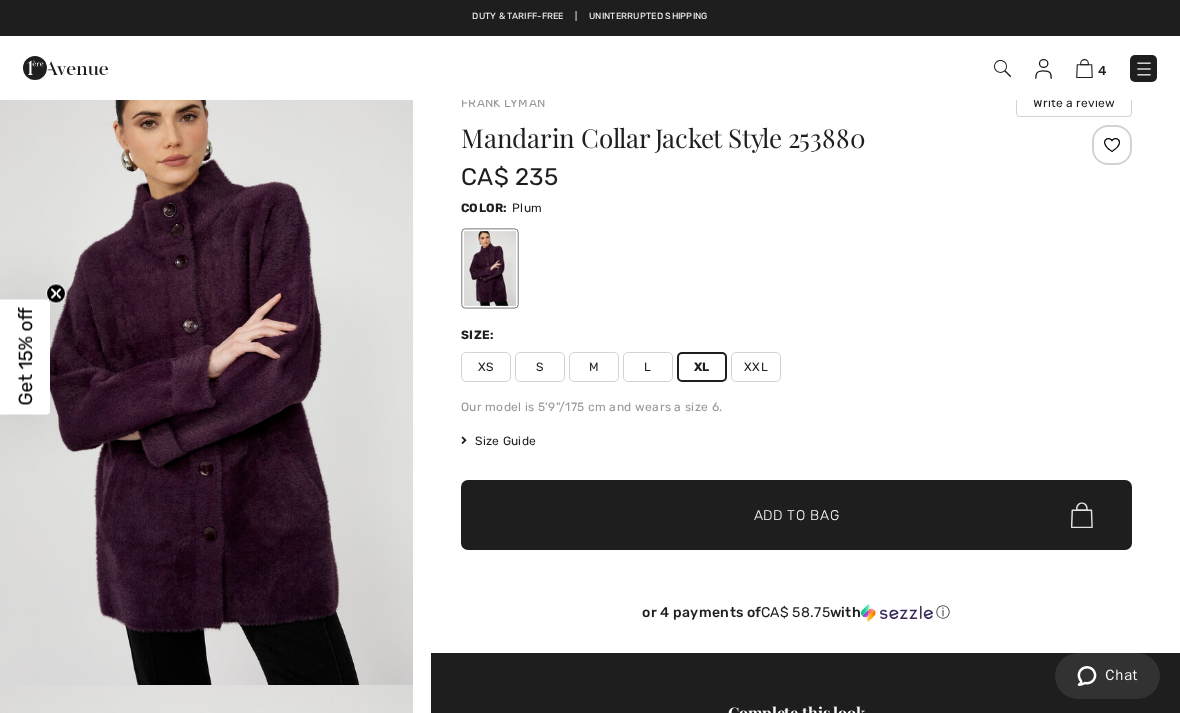 scroll, scrollTop: 32, scrollLeft: 0, axis: vertical 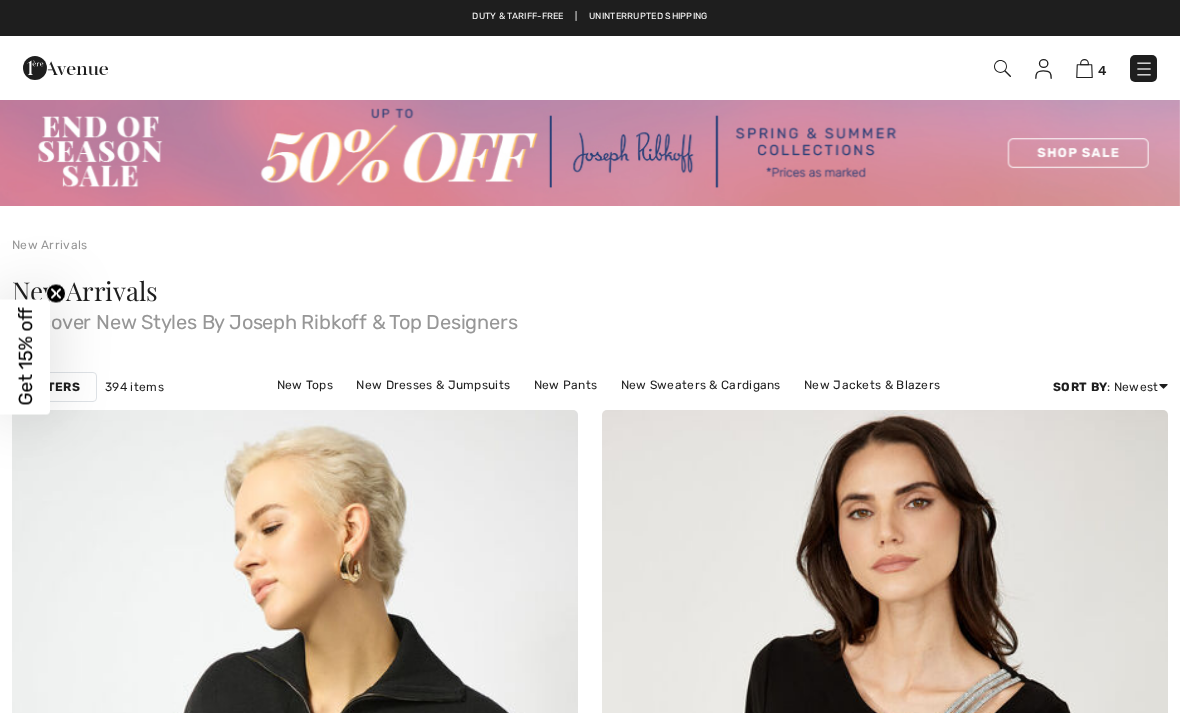 checkbox on "true" 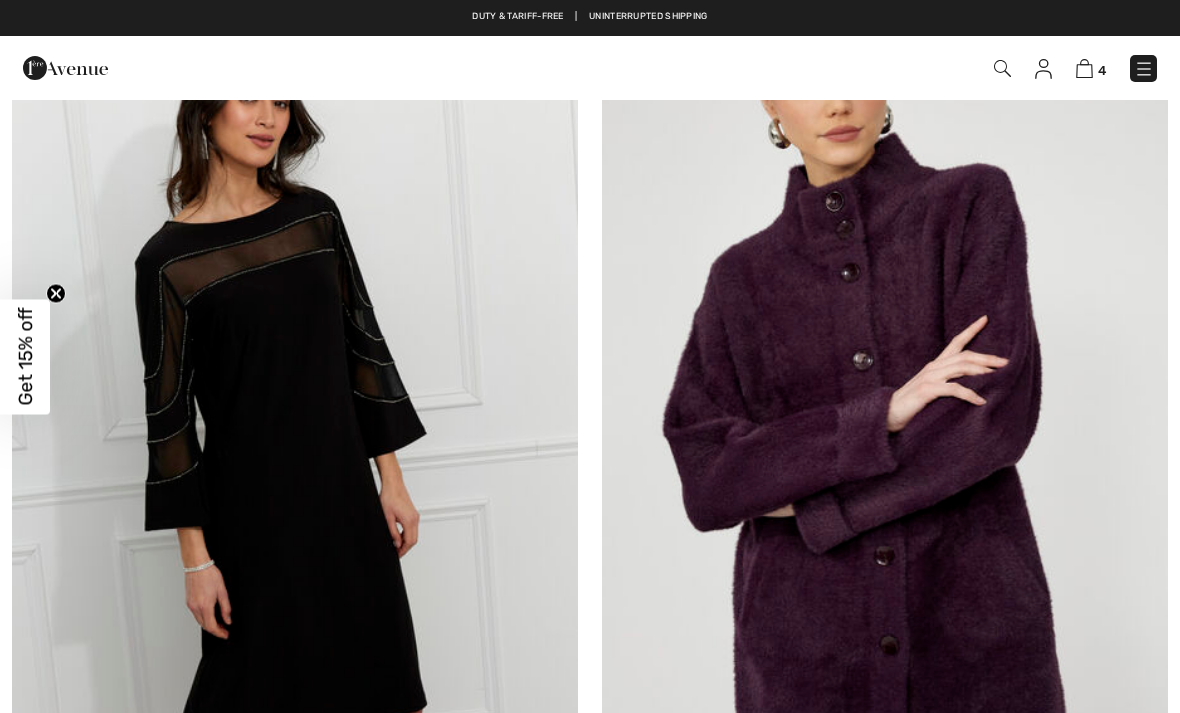 scroll, scrollTop: 0, scrollLeft: 0, axis: both 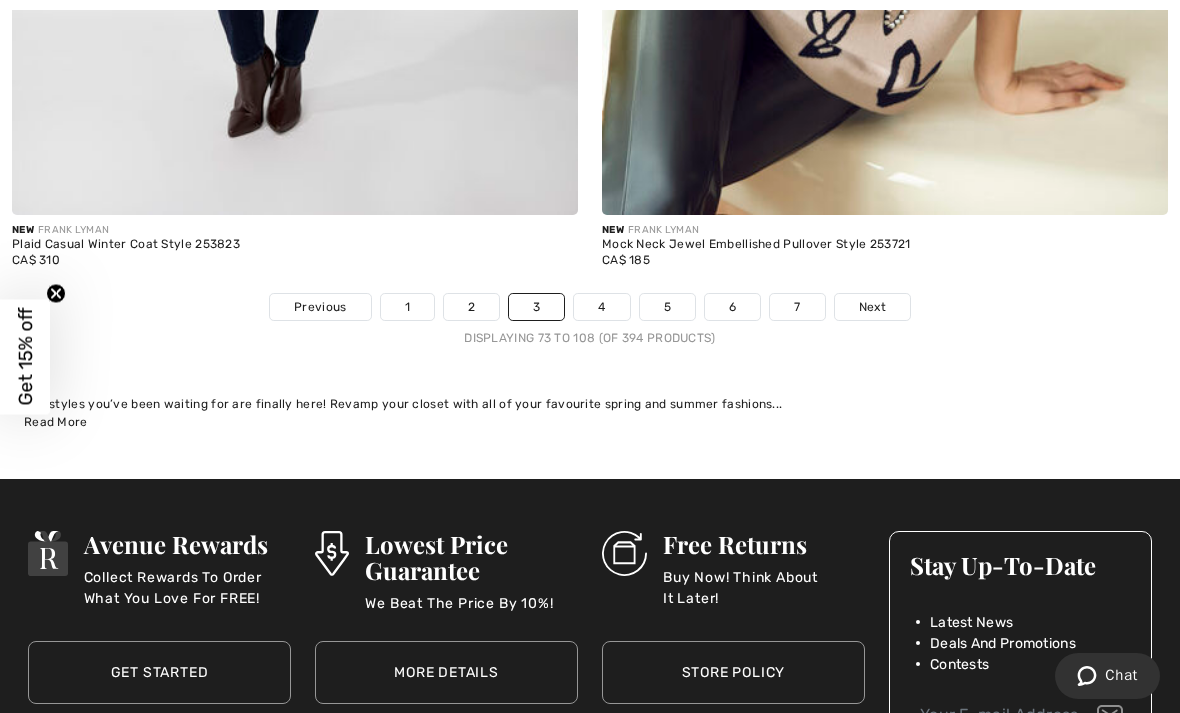click on "4" 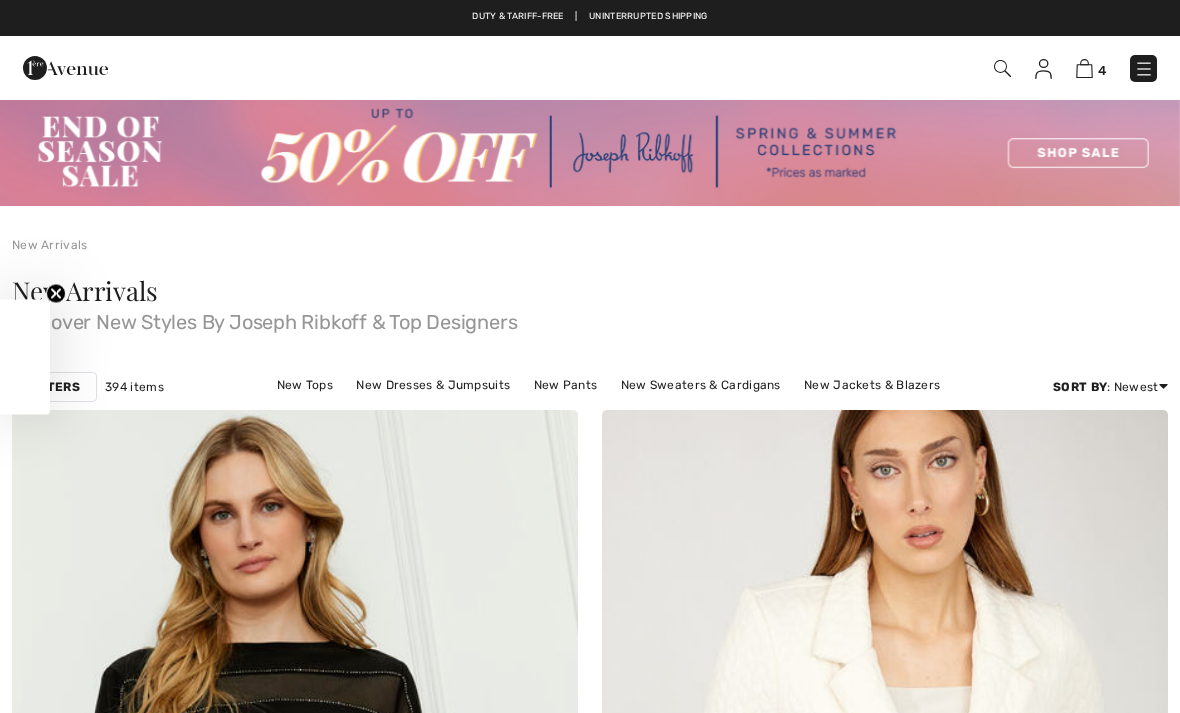 checkbox on "true" 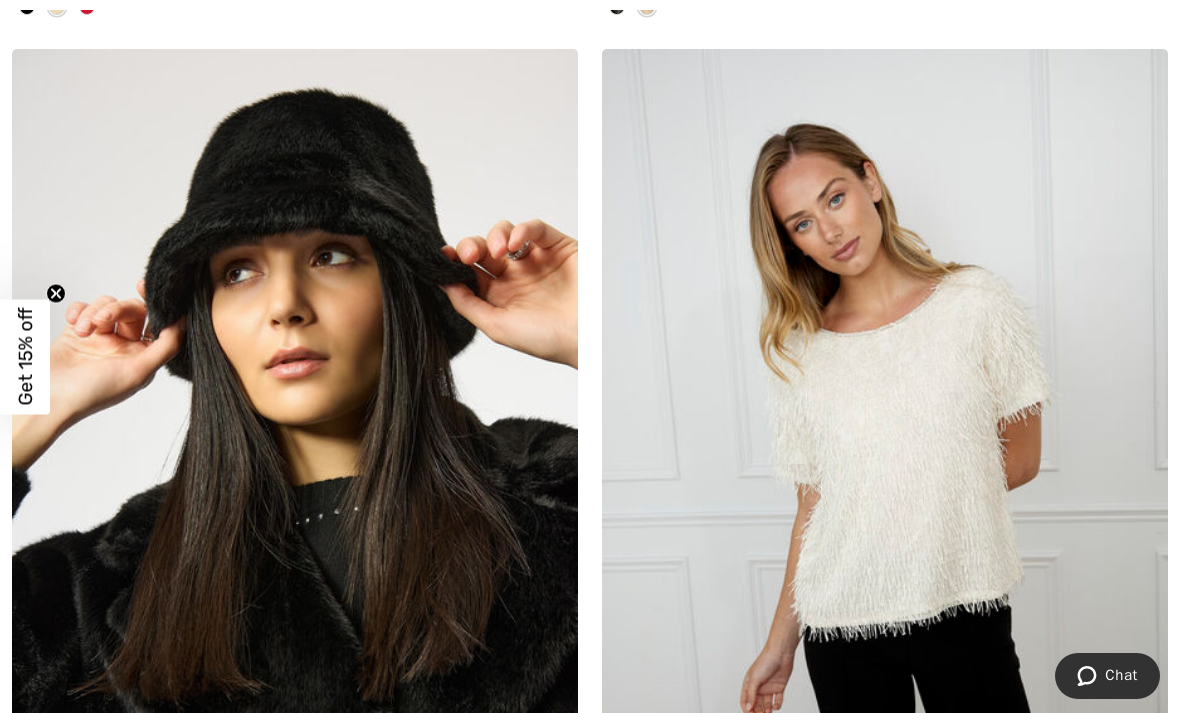 scroll, scrollTop: 5100, scrollLeft: 0, axis: vertical 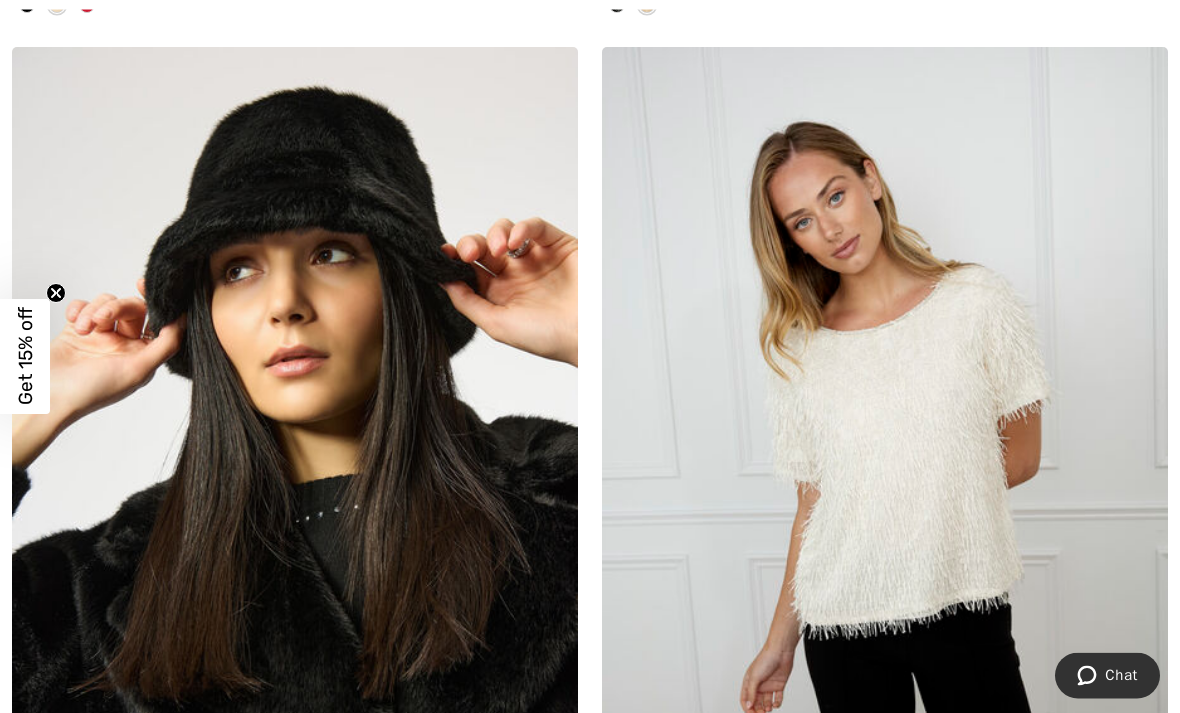 click at bounding box center [295, 472] 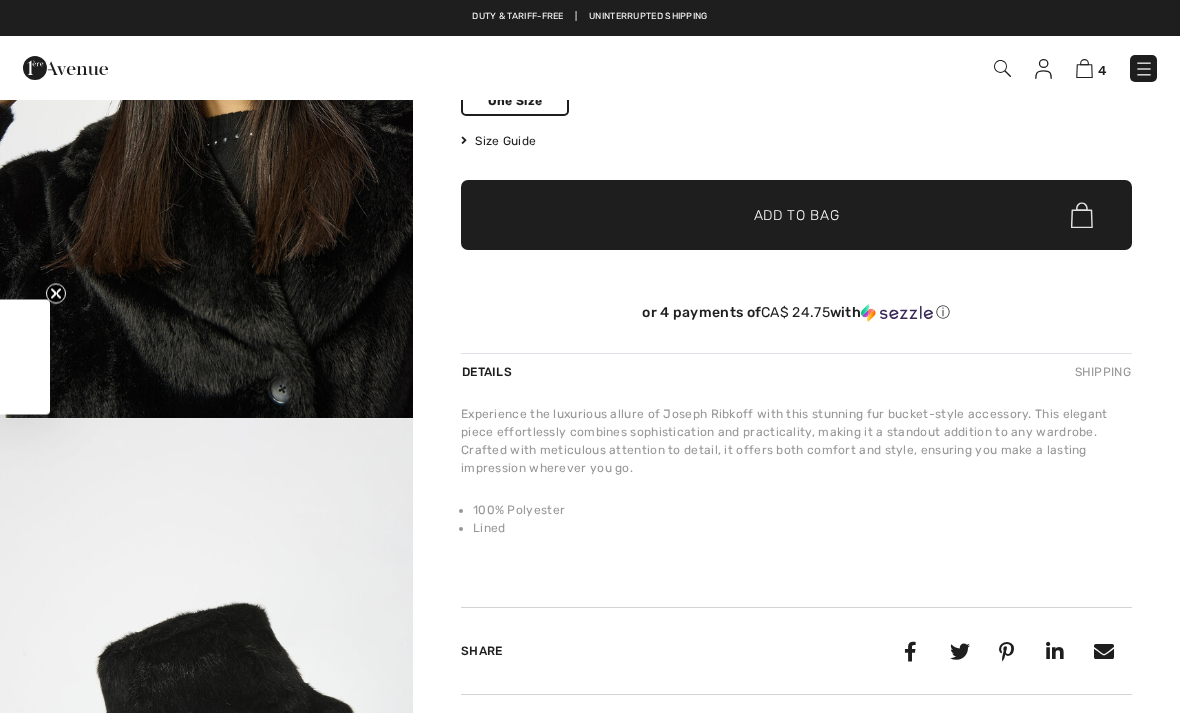 scroll, scrollTop: 0, scrollLeft: 0, axis: both 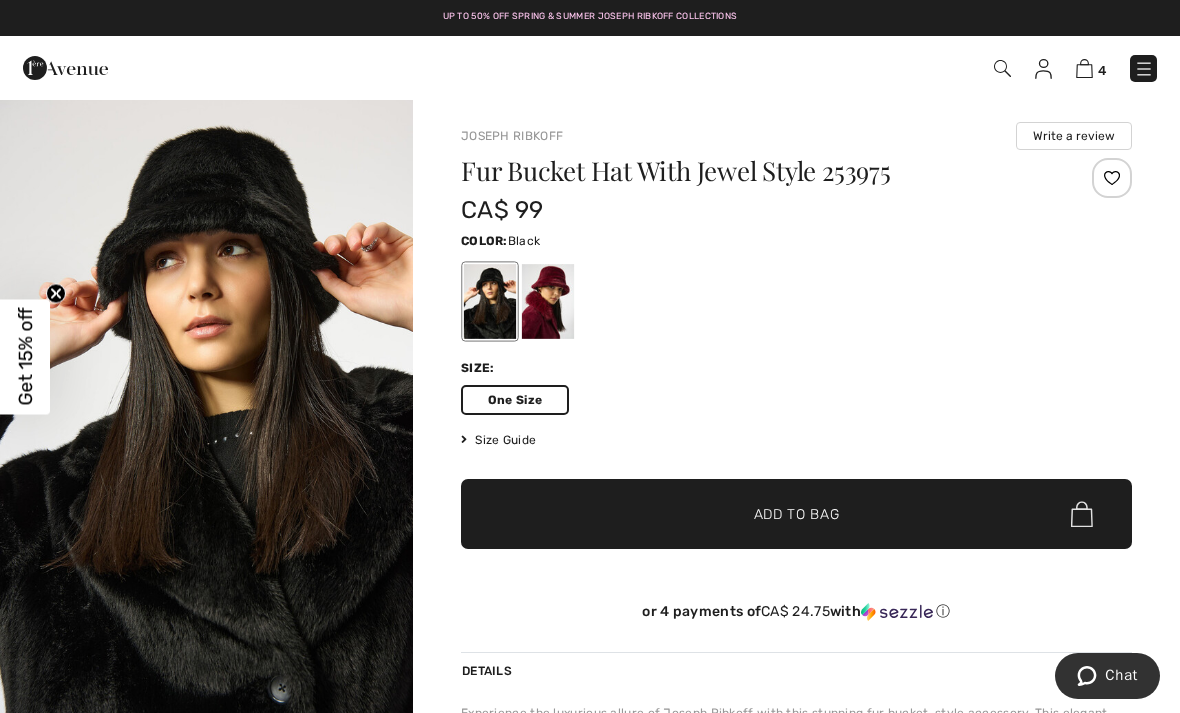 click on "✔ Added to Bag
Add to Bag" at bounding box center [796, 514] 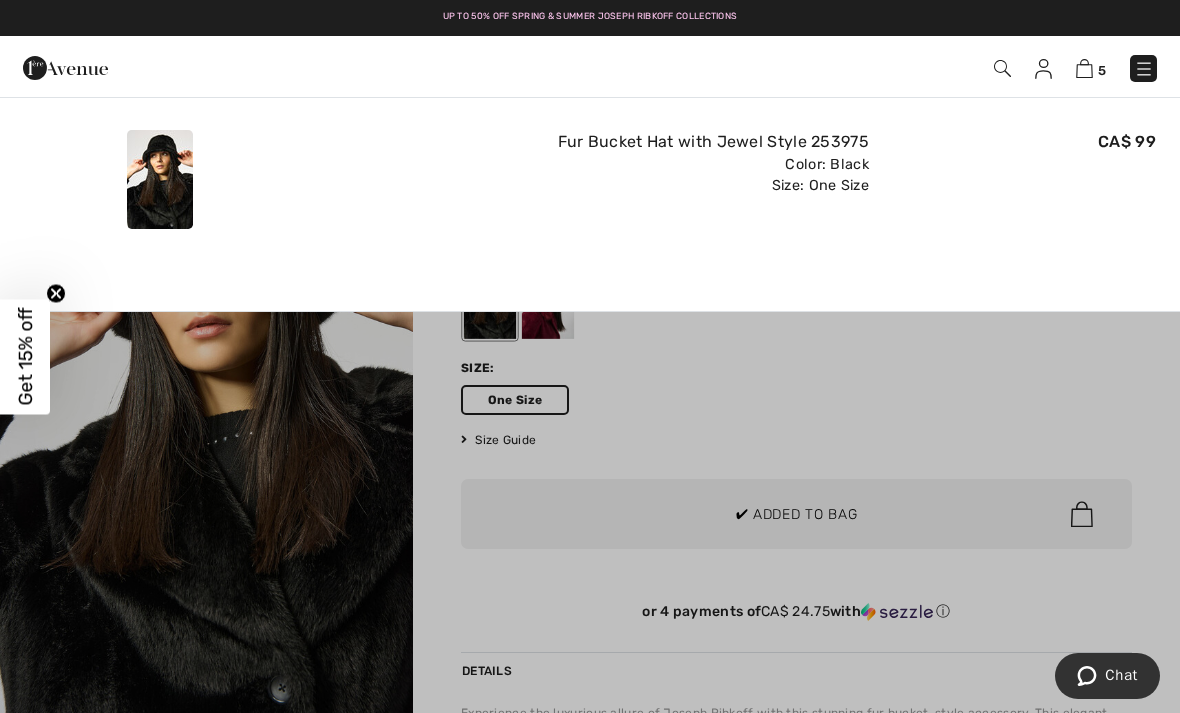scroll, scrollTop: 0, scrollLeft: 0, axis: both 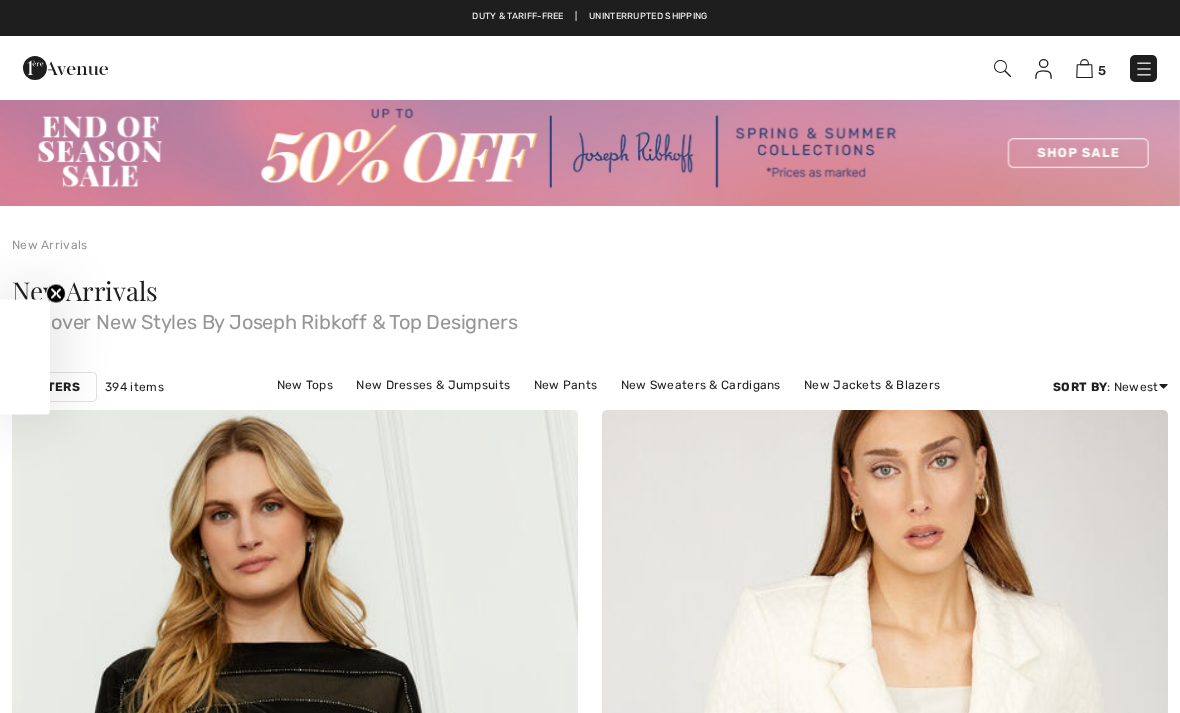 checkbox on "true" 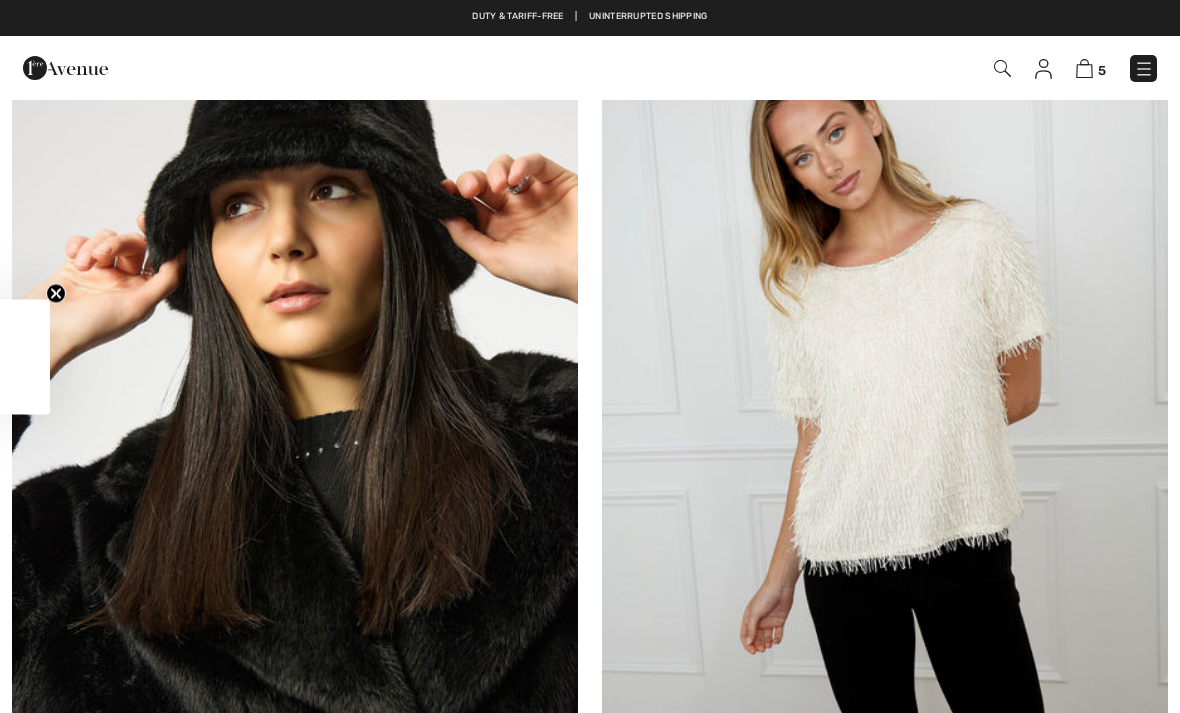scroll, scrollTop: 0, scrollLeft: 0, axis: both 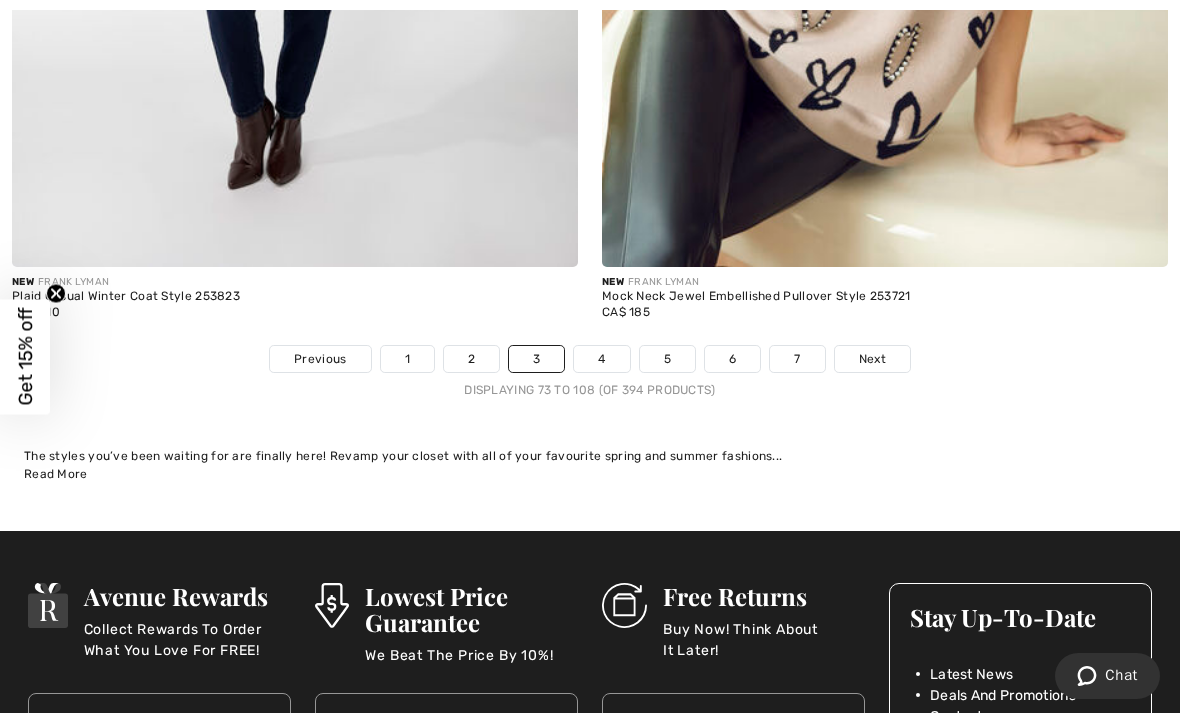 click on "4" at bounding box center (601, 359) 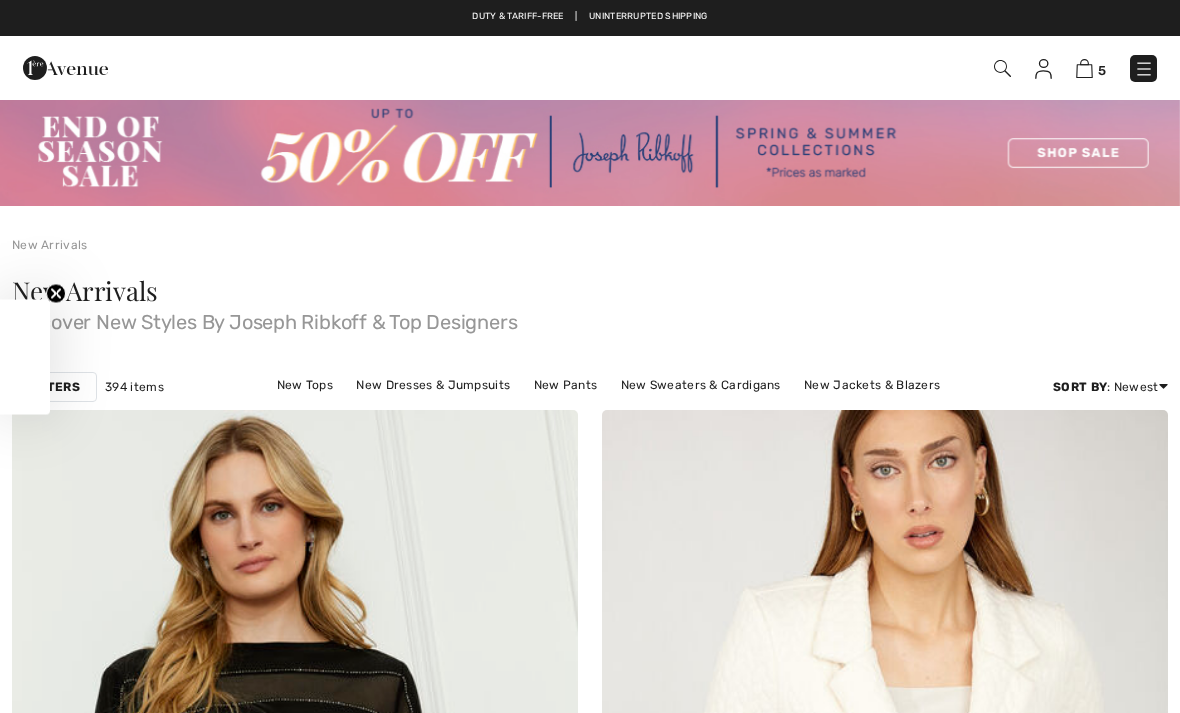 scroll, scrollTop: 0, scrollLeft: 0, axis: both 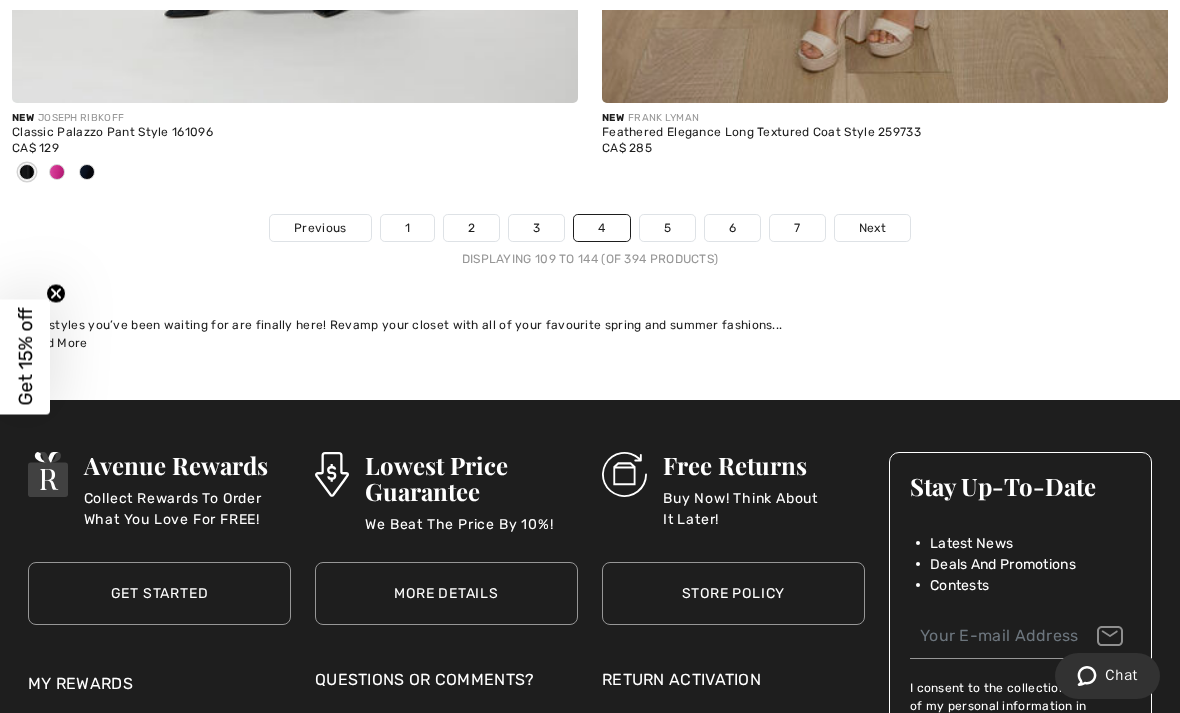 click on "5" at bounding box center [667, 228] 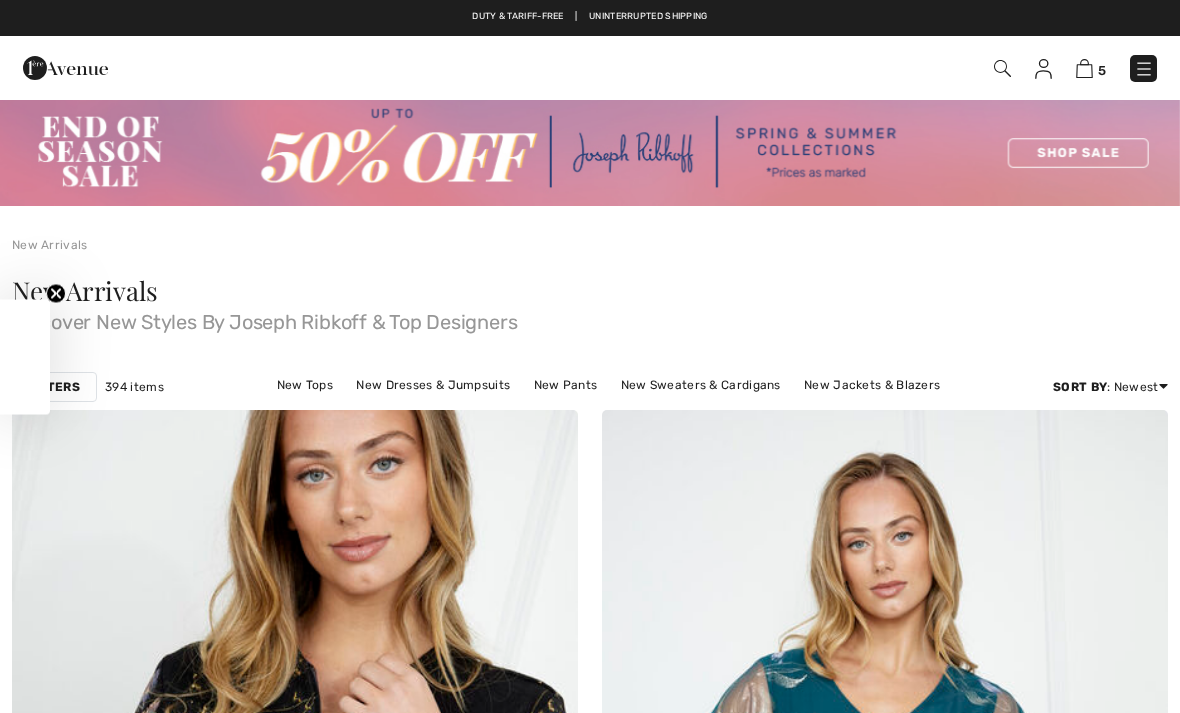 scroll, scrollTop: 0, scrollLeft: 0, axis: both 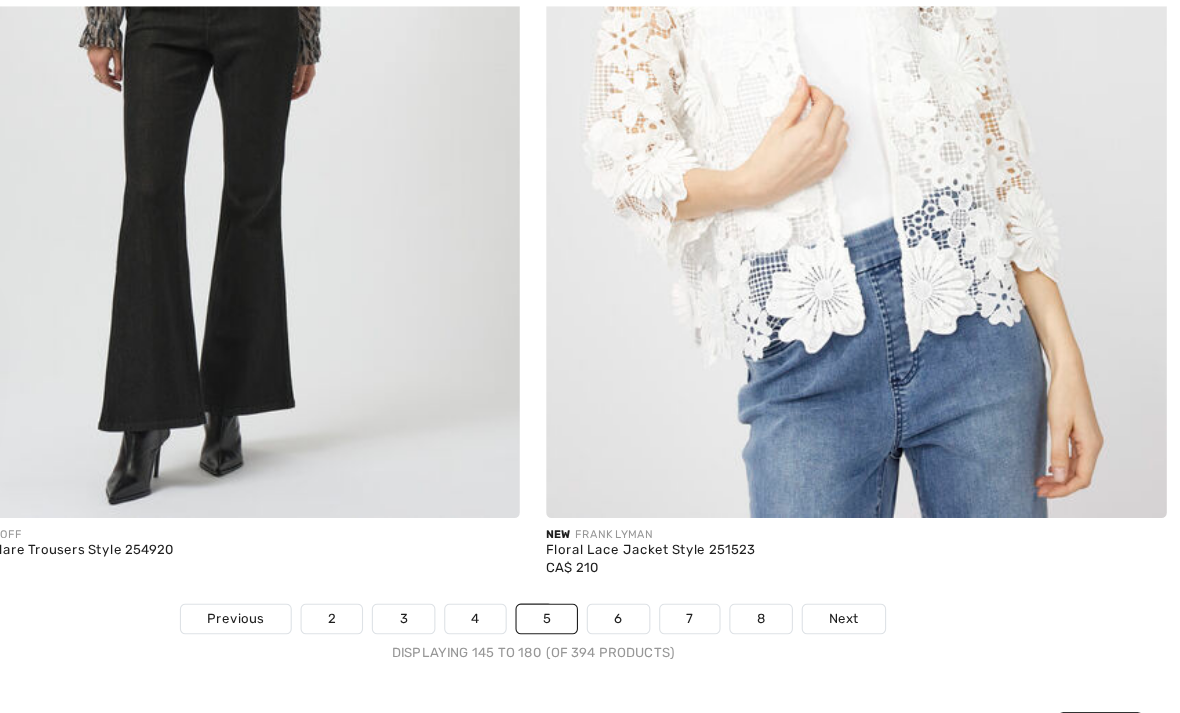 click at bounding box center (885, 52) 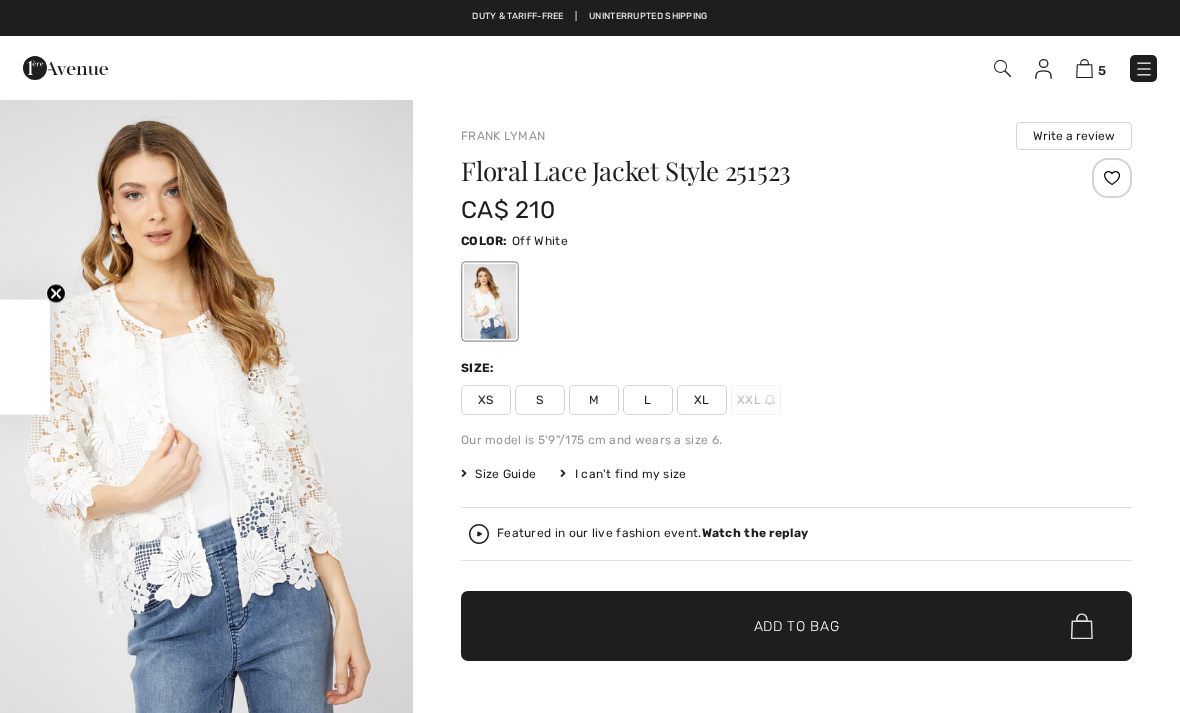 scroll, scrollTop: 0, scrollLeft: 0, axis: both 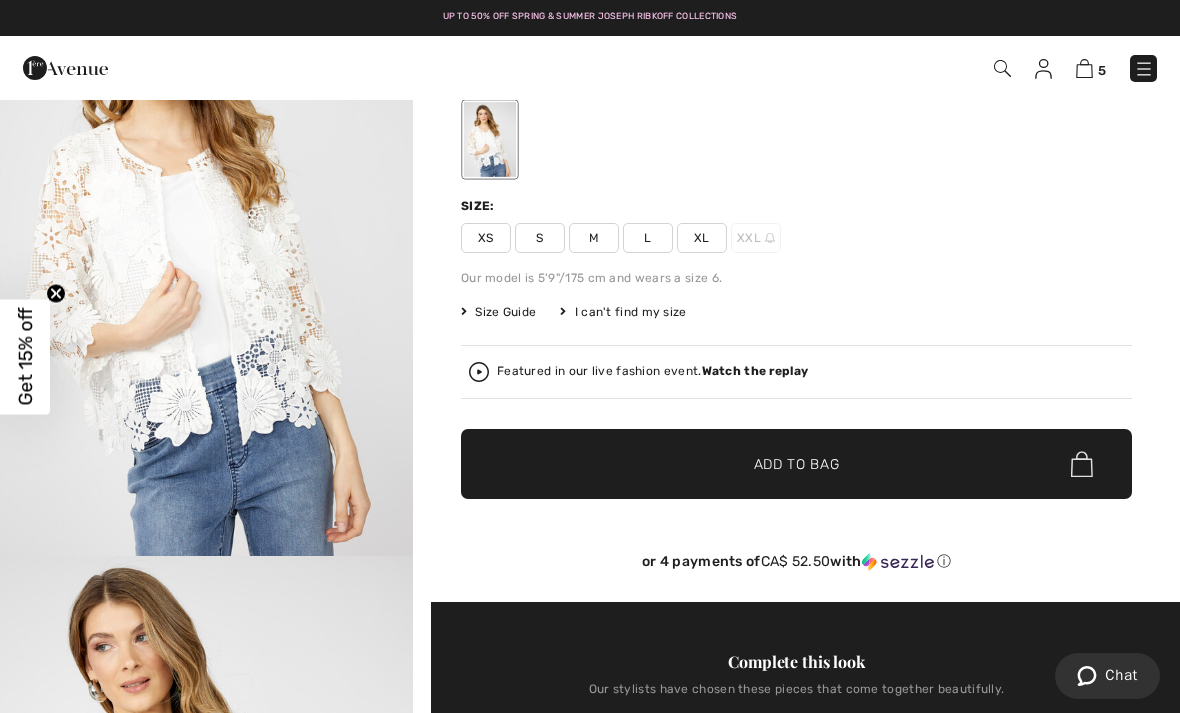 click on "XL" at bounding box center (702, 238) 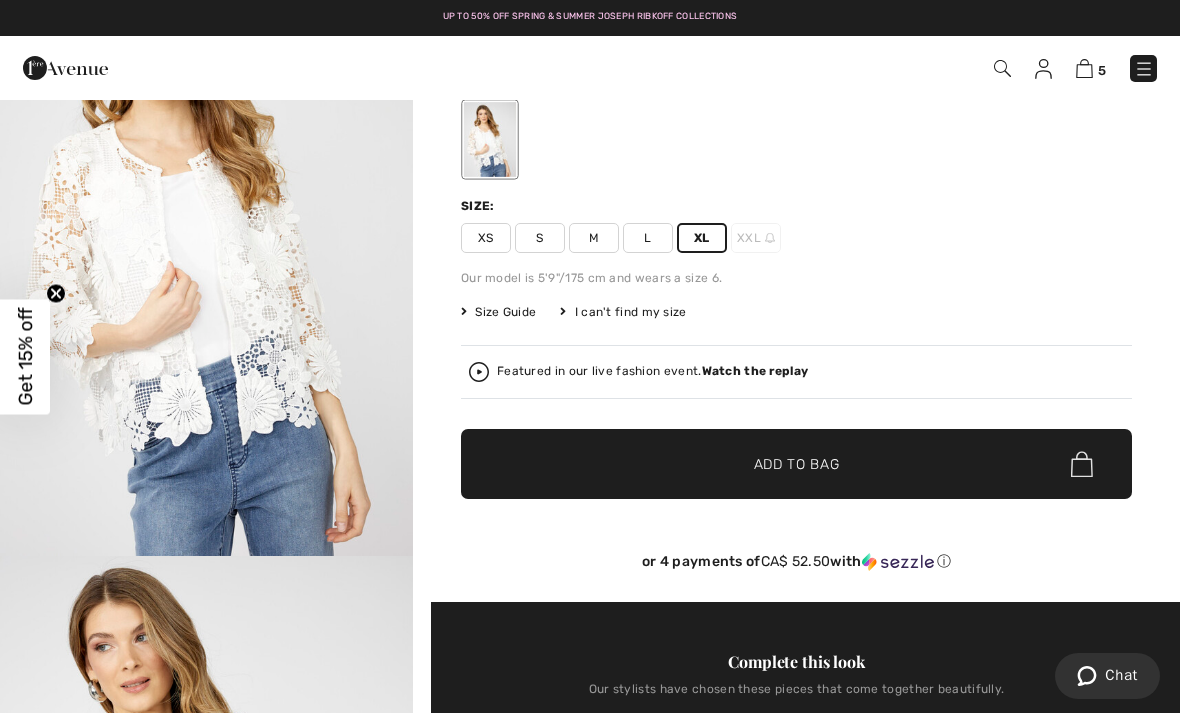 click on "✔ Added to Bag
Add to Bag" at bounding box center [796, 464] 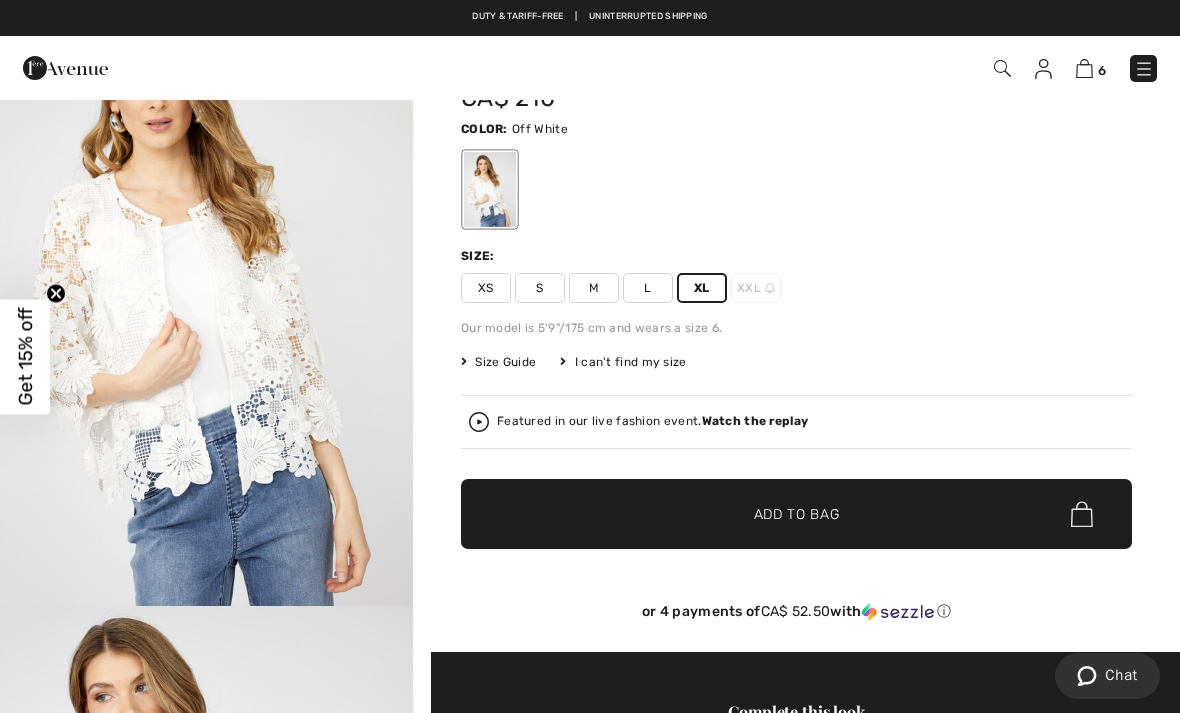 scroll, scrollTop: 0, scrollLeft: 0, axis: both 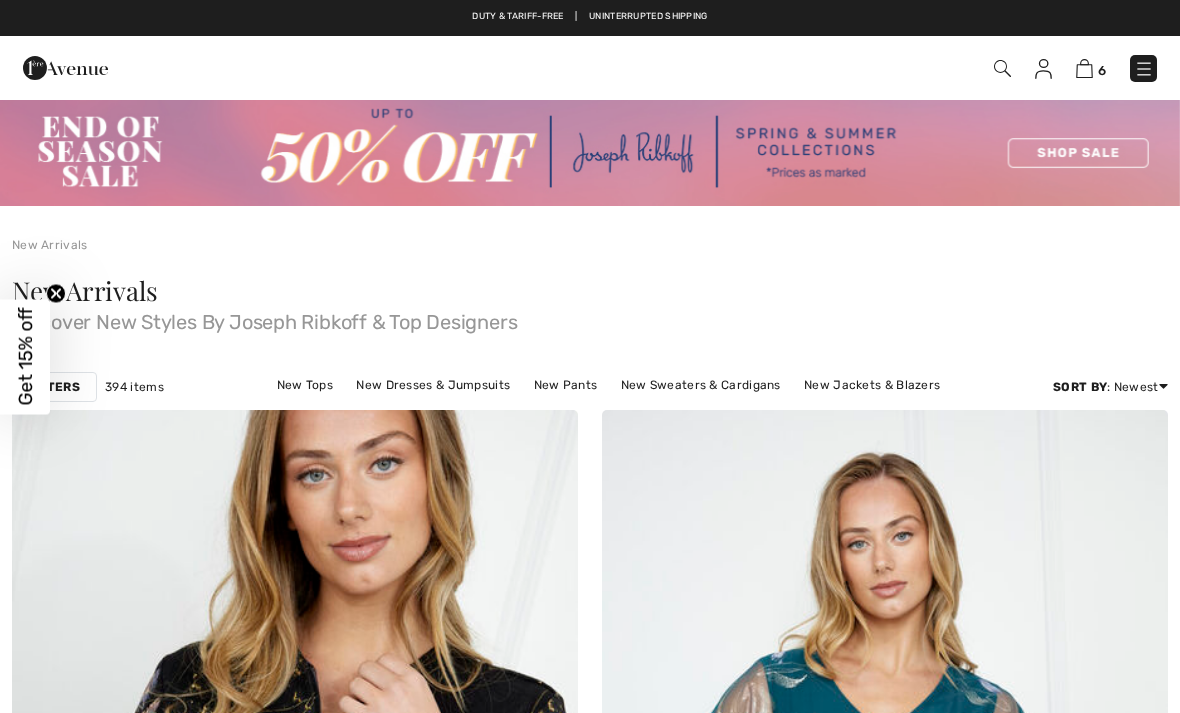 checkbox on "true" 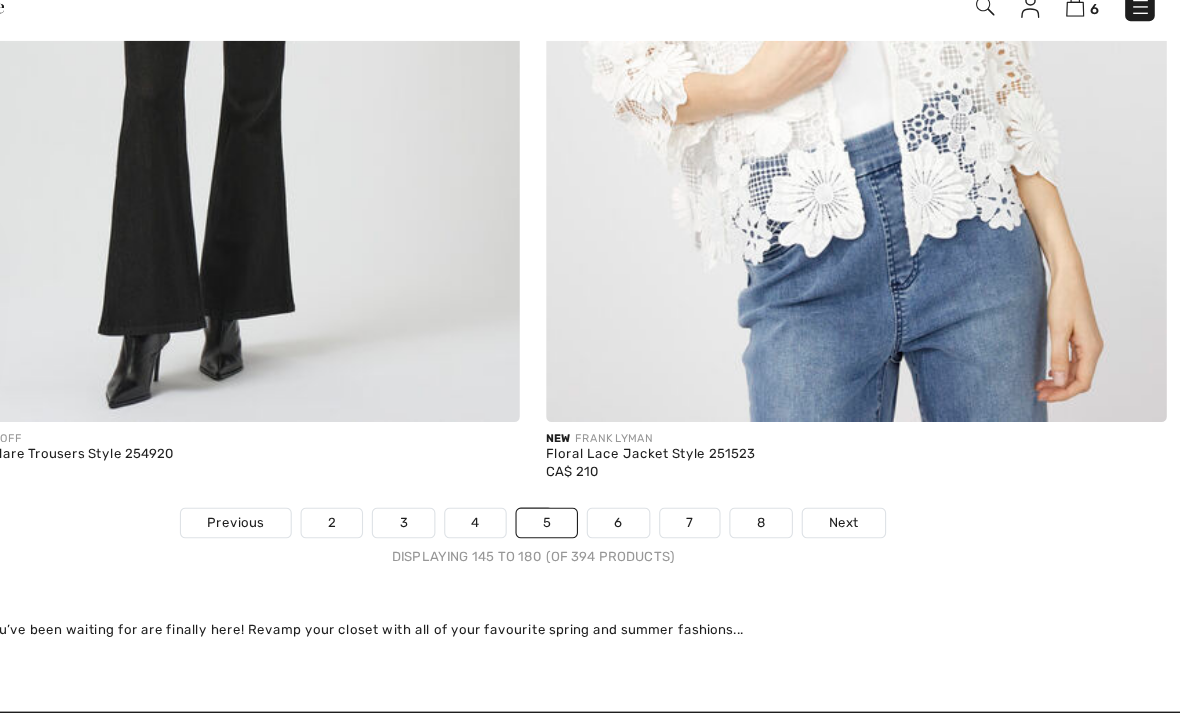 scroll, scrollTop: 0, scrollLeft: 0, axis: both 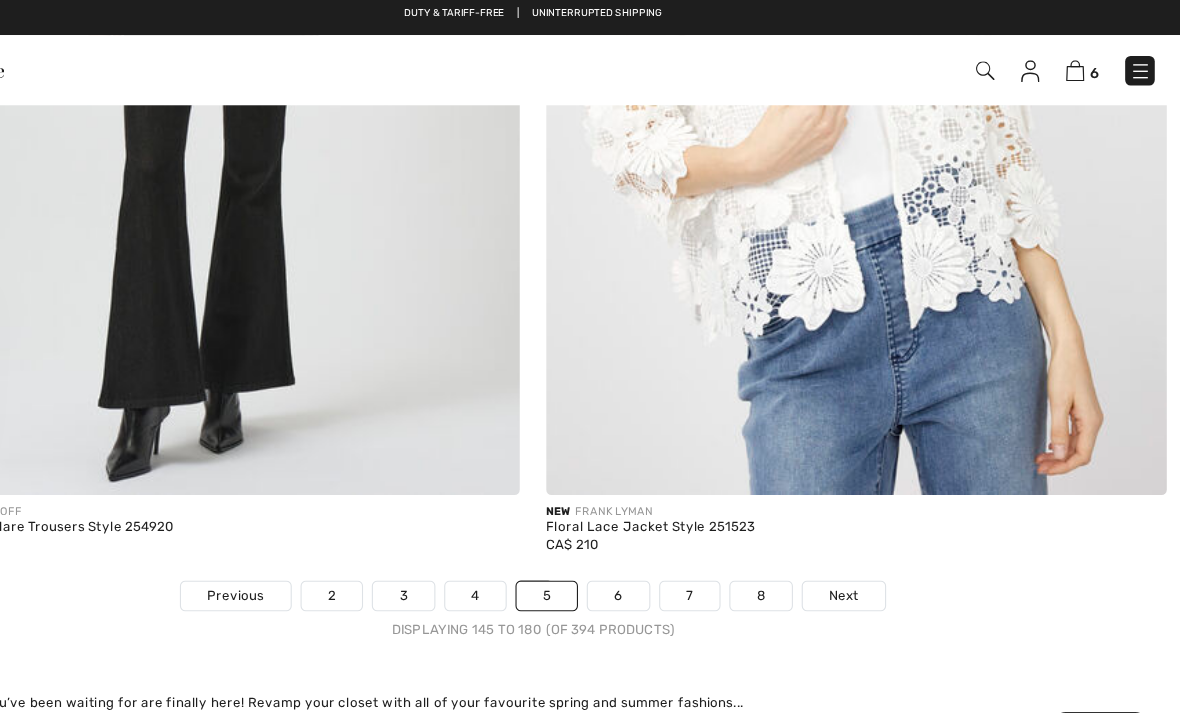 click on "6" at bounding box center (667, 547) 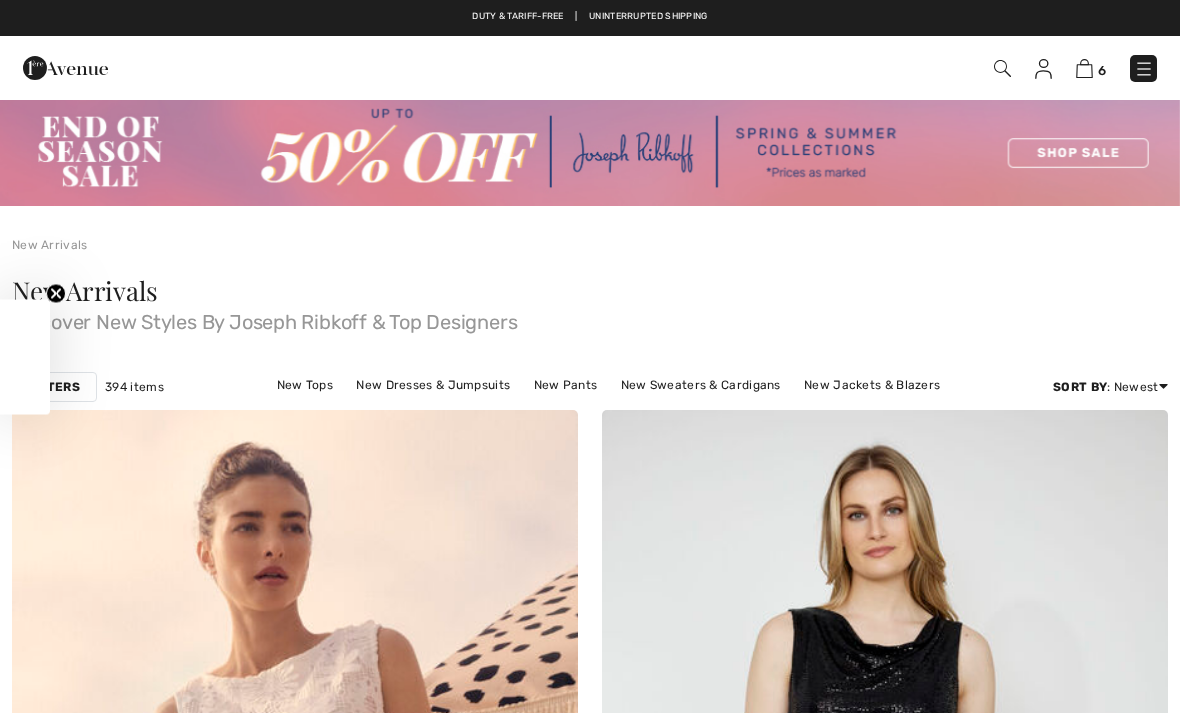 checkbox on "true" 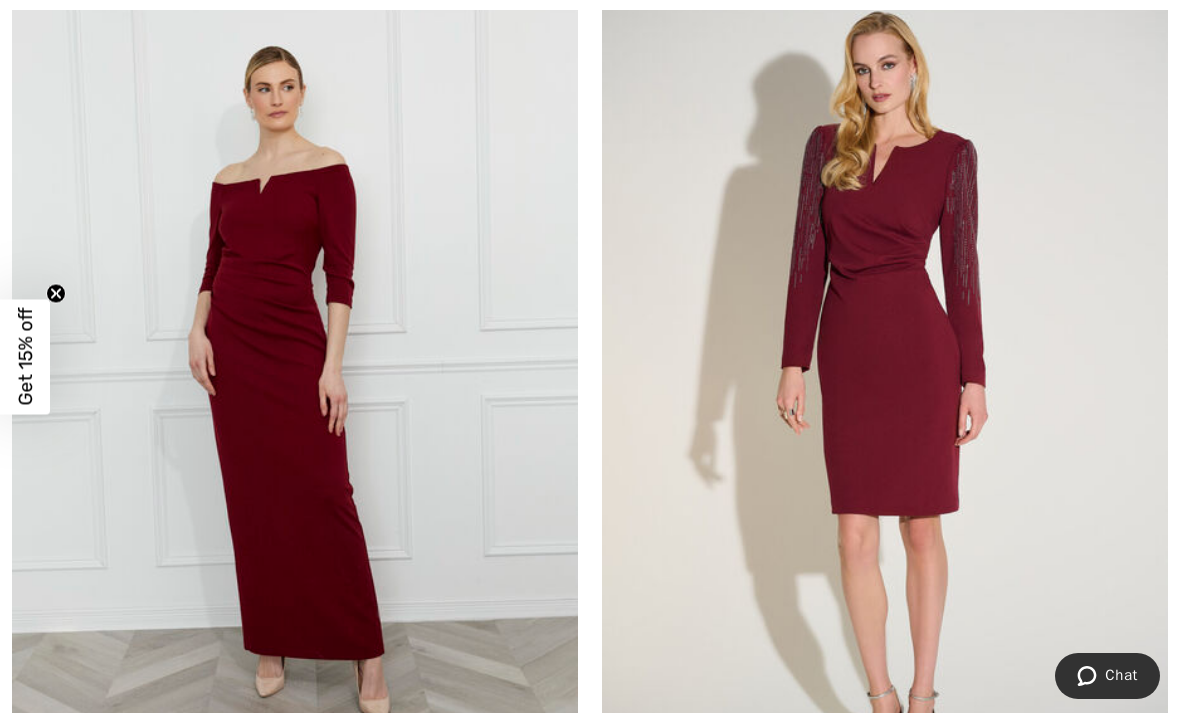 scroll, scrollTop: 2363, scrollLeft: 0, axis: vertical 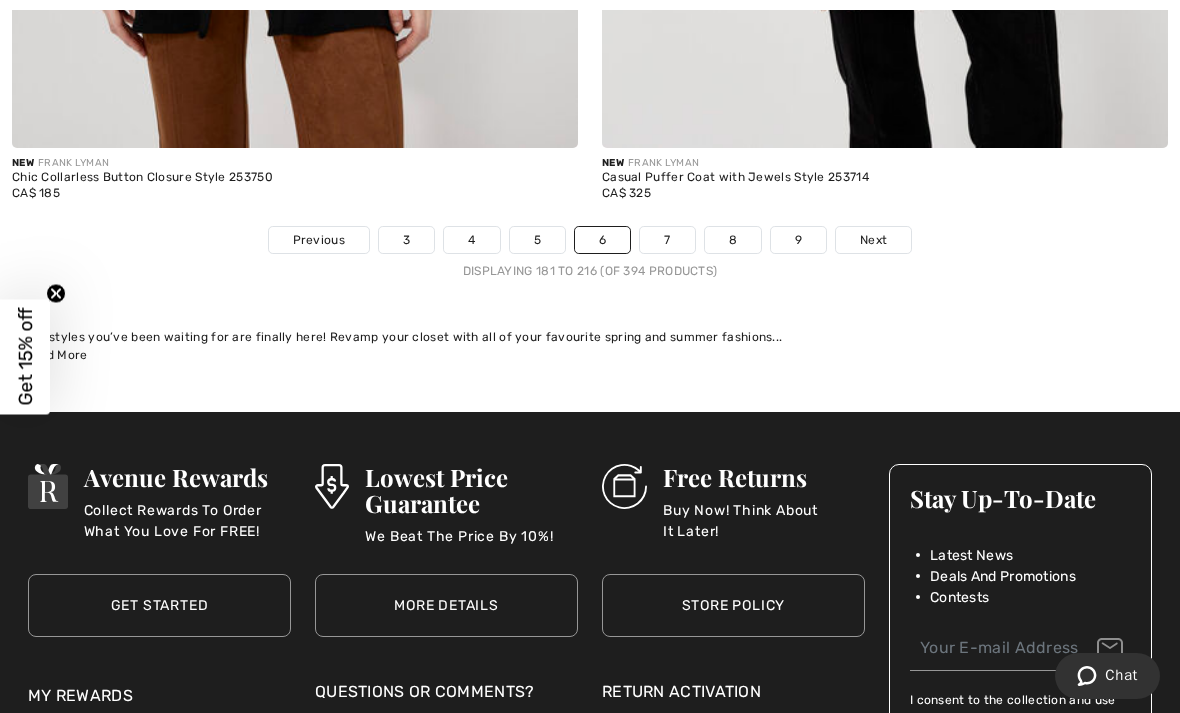 click on "7" at bounding box center (667, 240) 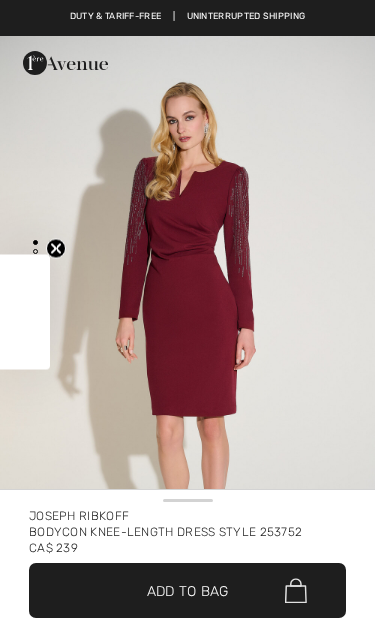 scroll, scrollTop: 0, scrollLeft: 0, axis: both 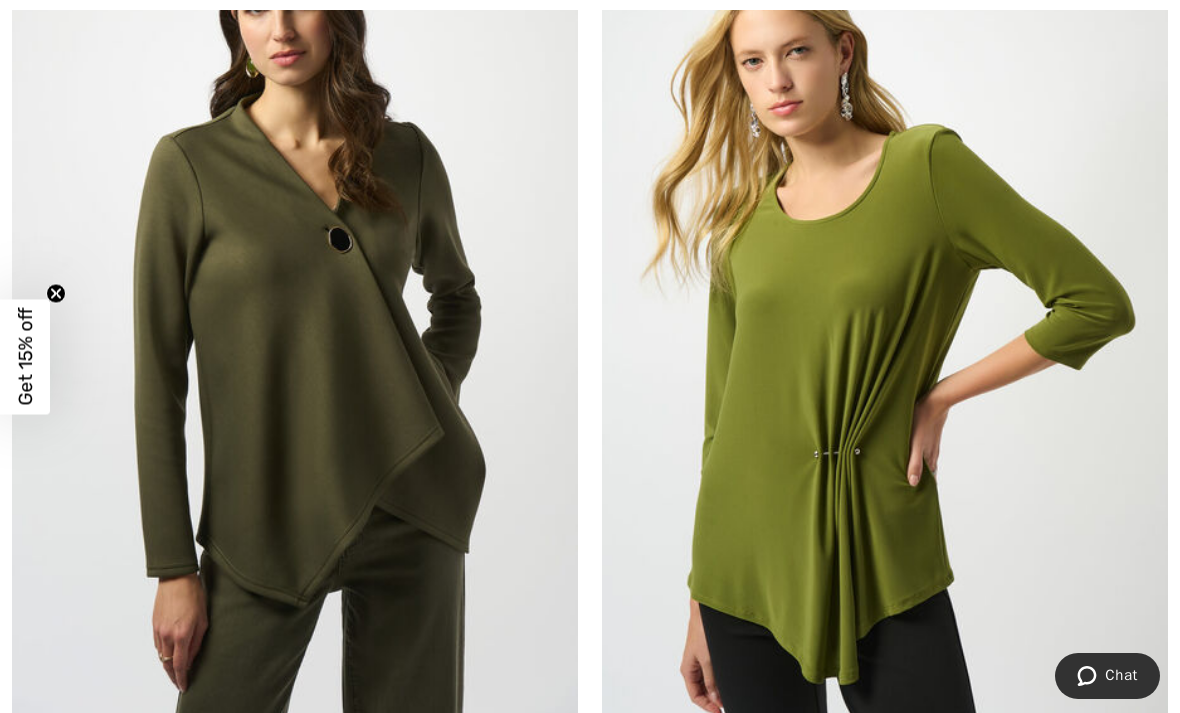 click at bounding box center (295, 304) 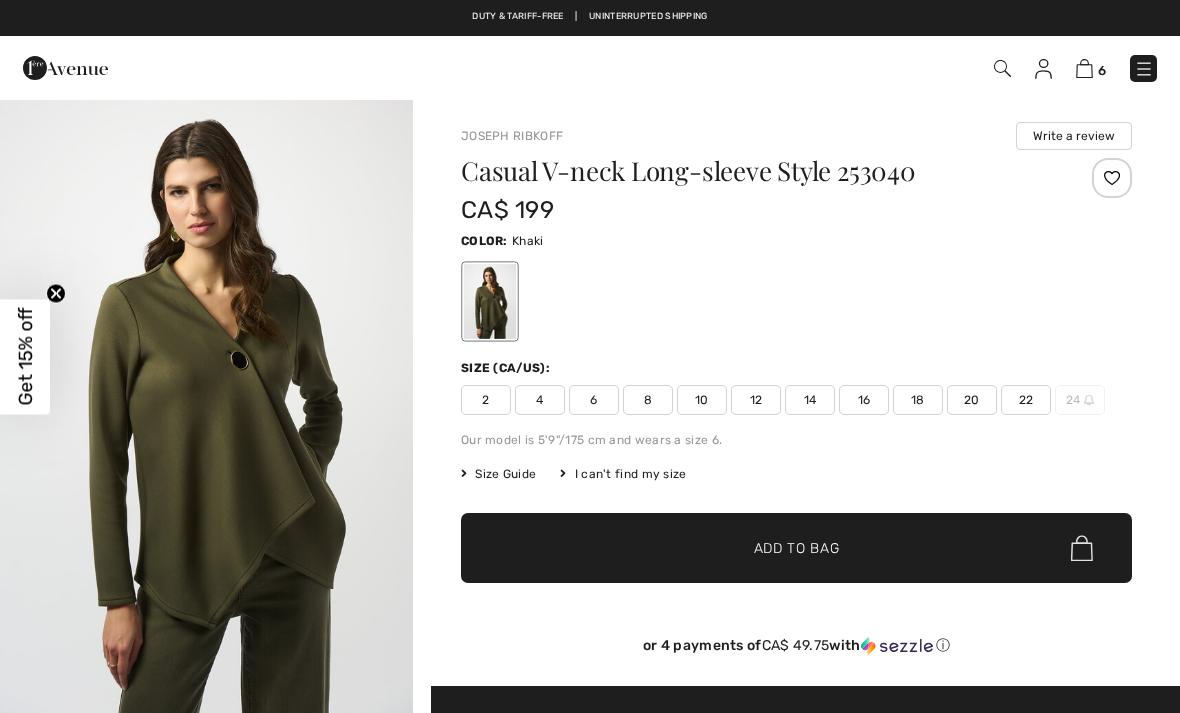 scroll, scrollTop: 0, scrollLeft: 0, axis: both 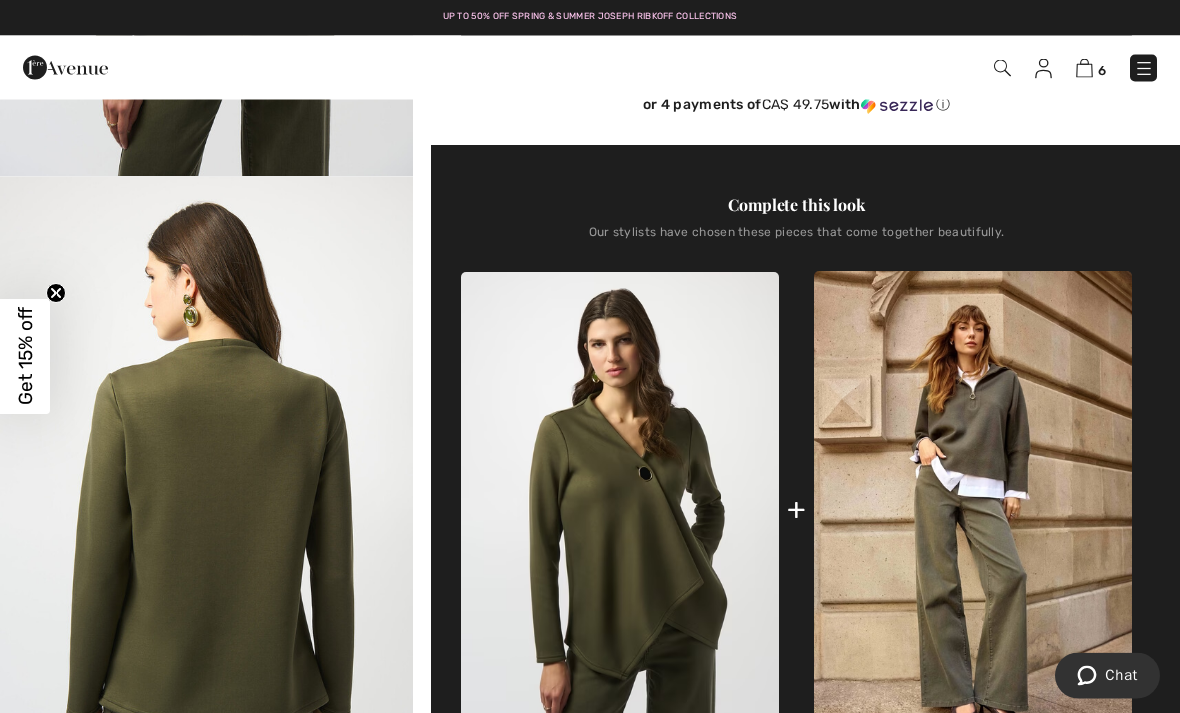 click on "+" at bounding box center [796, 510] 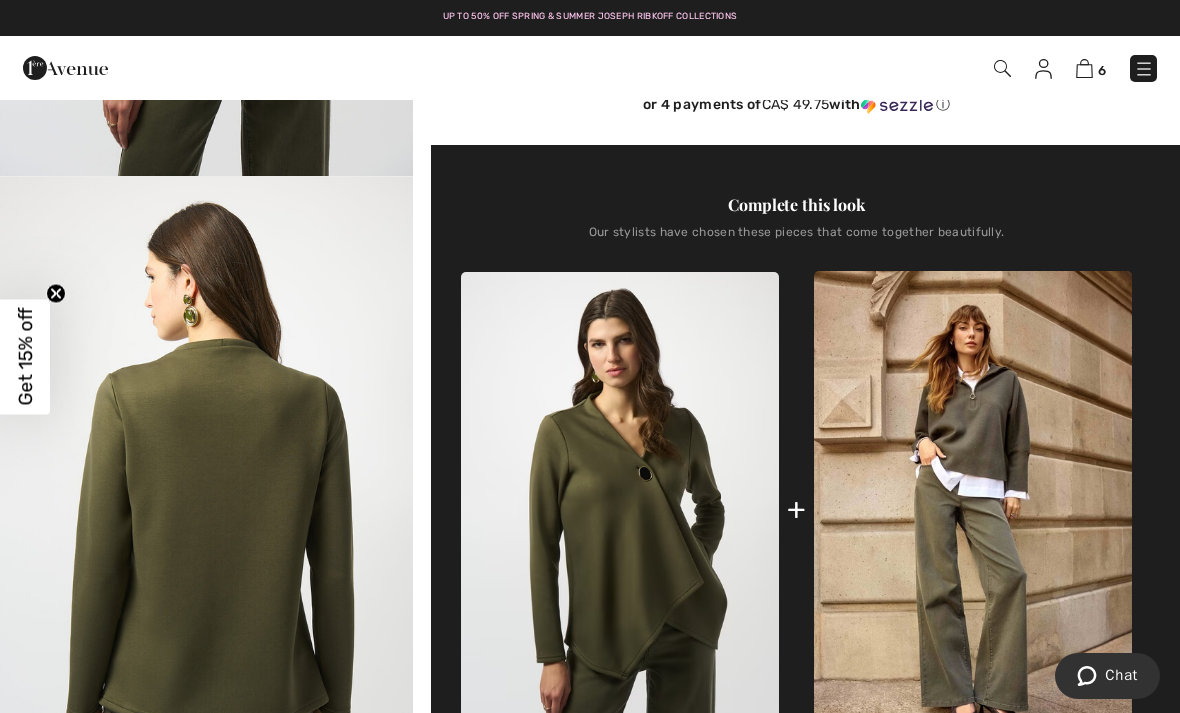 click at bounding box center [973, 509] 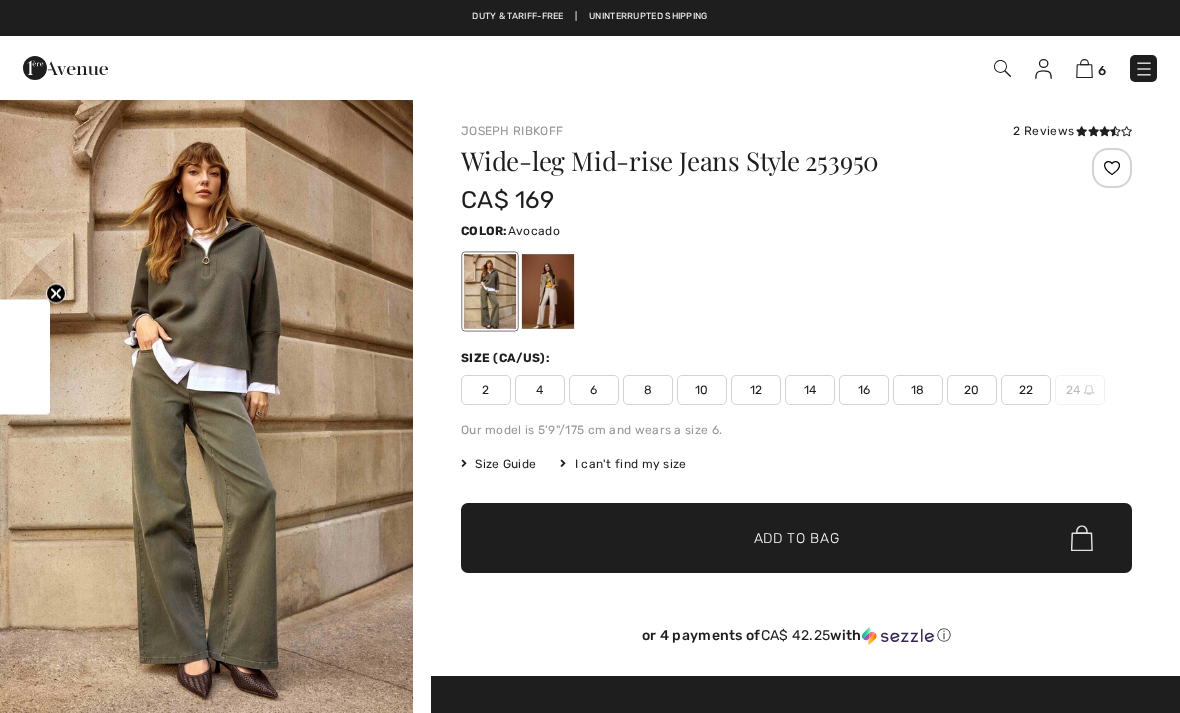 scroll, scrollTop: 0, scrollLeft: 0, axis: both 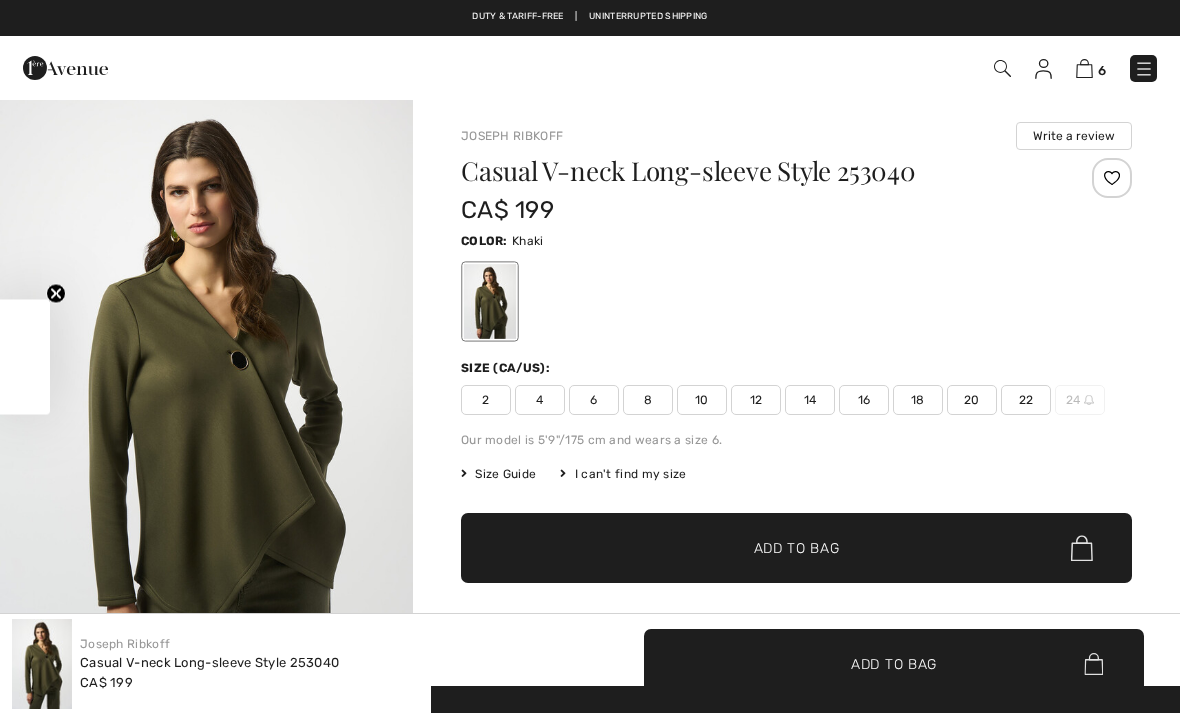 checkbox on "true" 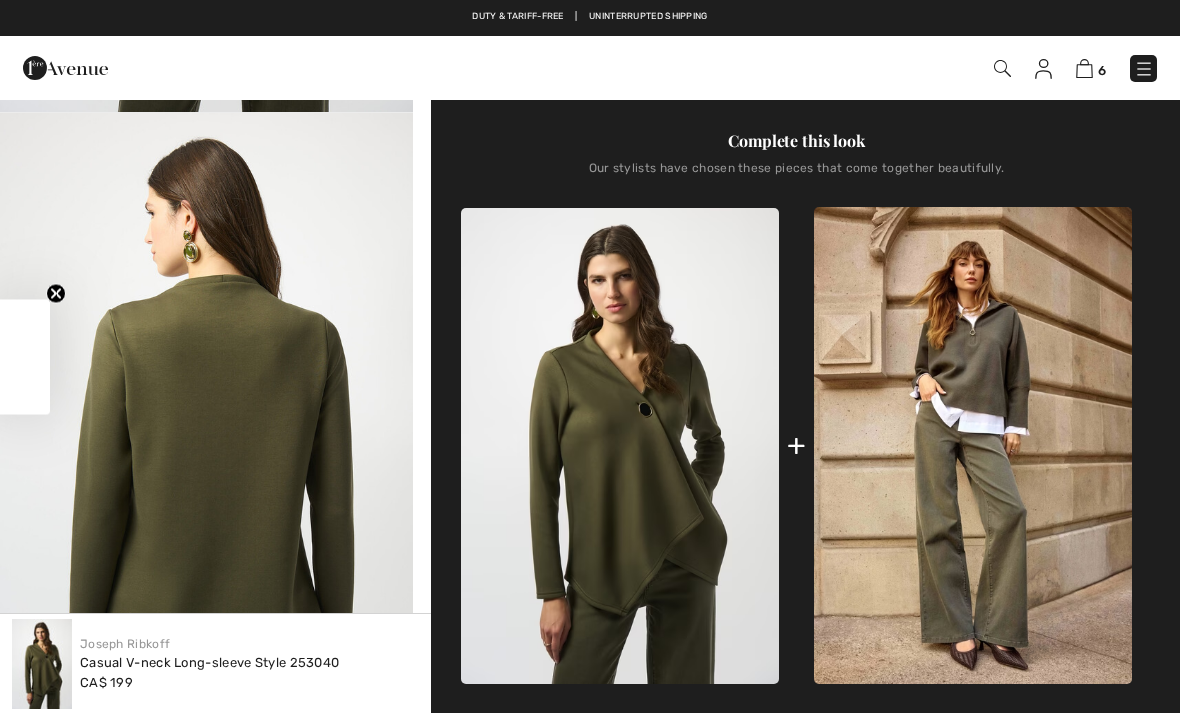 scroll, scrollTop: 0, scrollLeft: 0, axis: both 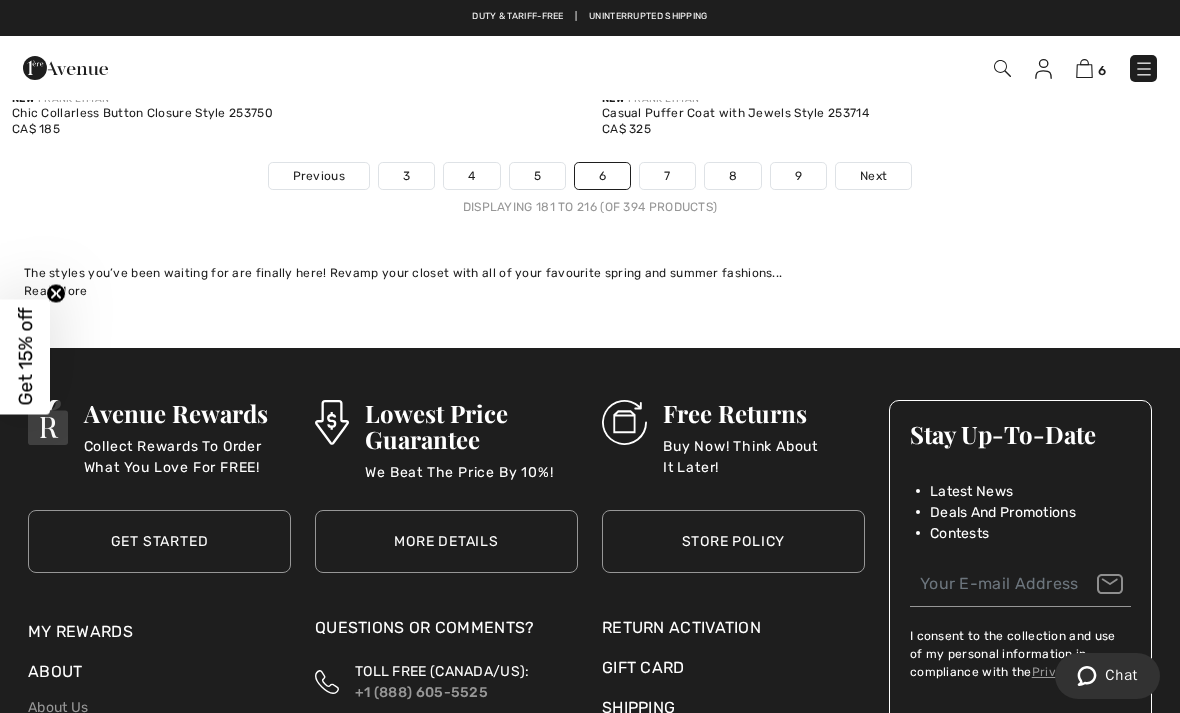 click on "7" at bounding box center (667, 176) 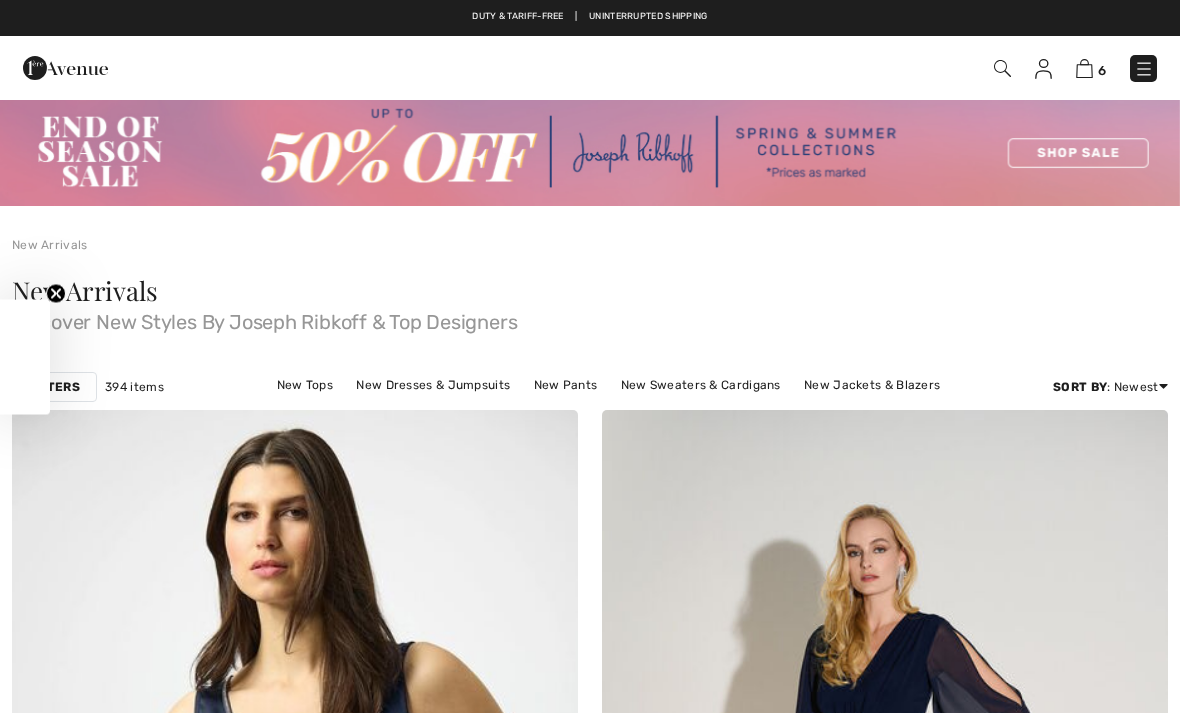 scroll, scrollTop: 0, scrollLeft: 0, axis: both 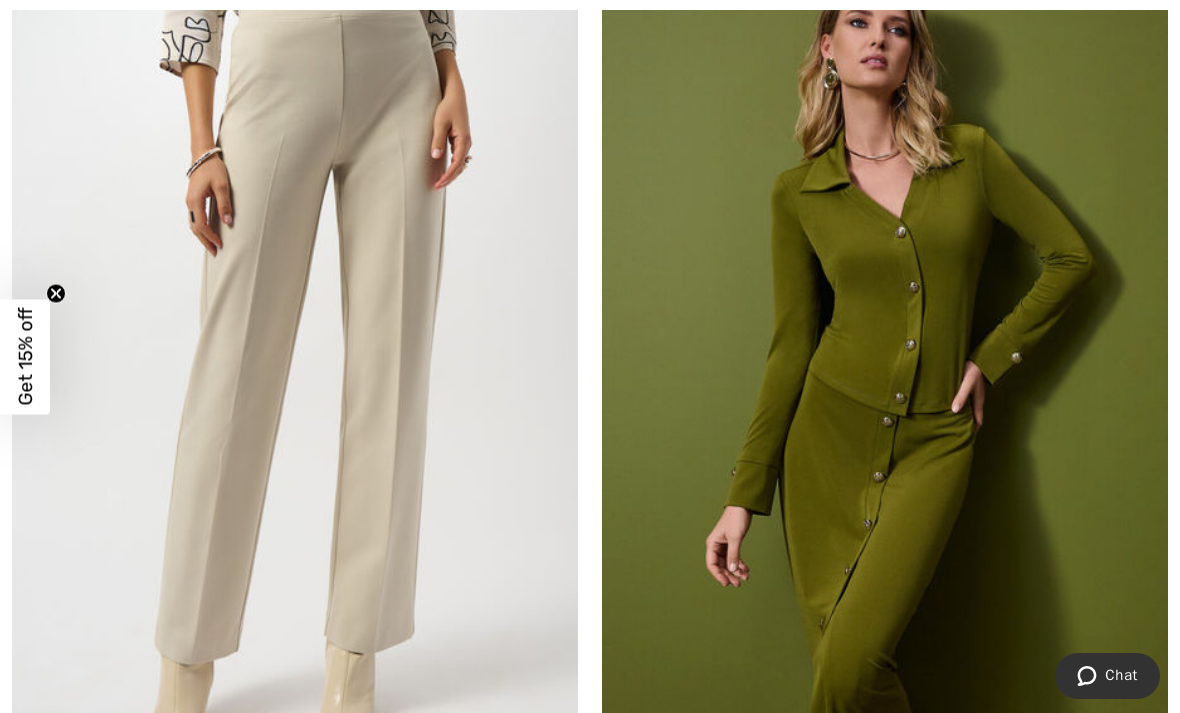 click at bounding box center [885, 379] 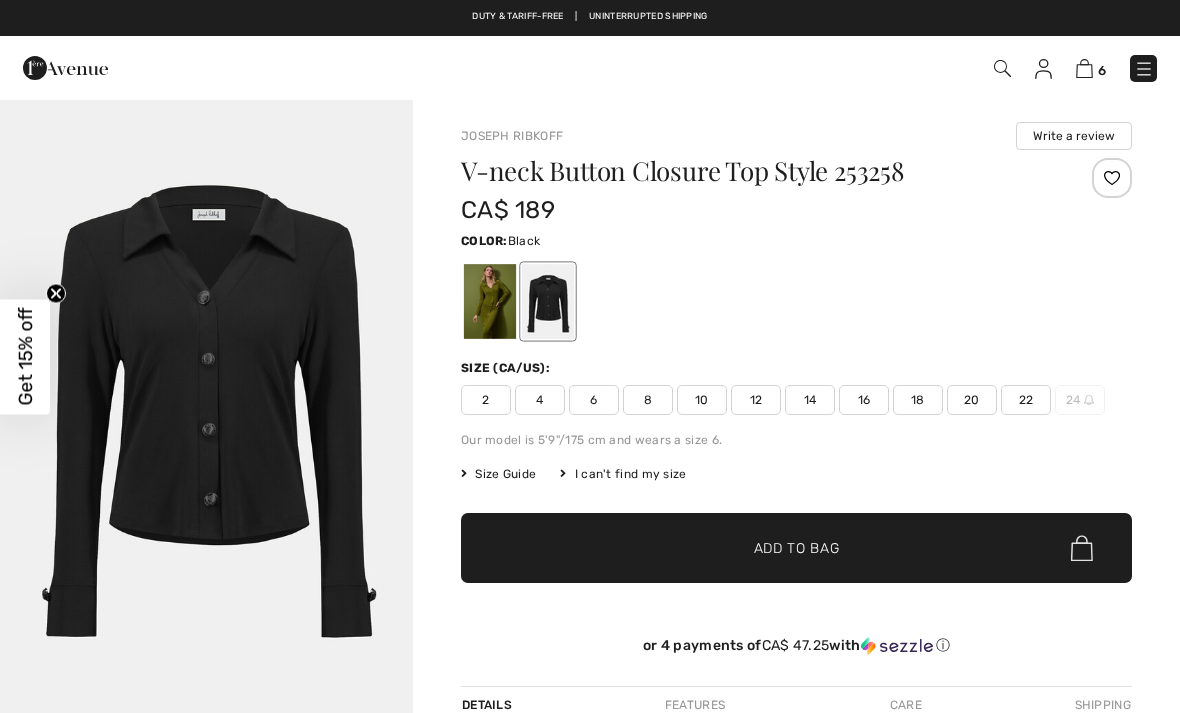 scroll, scrollTop: 0, scrollLeft: 0, axis: both 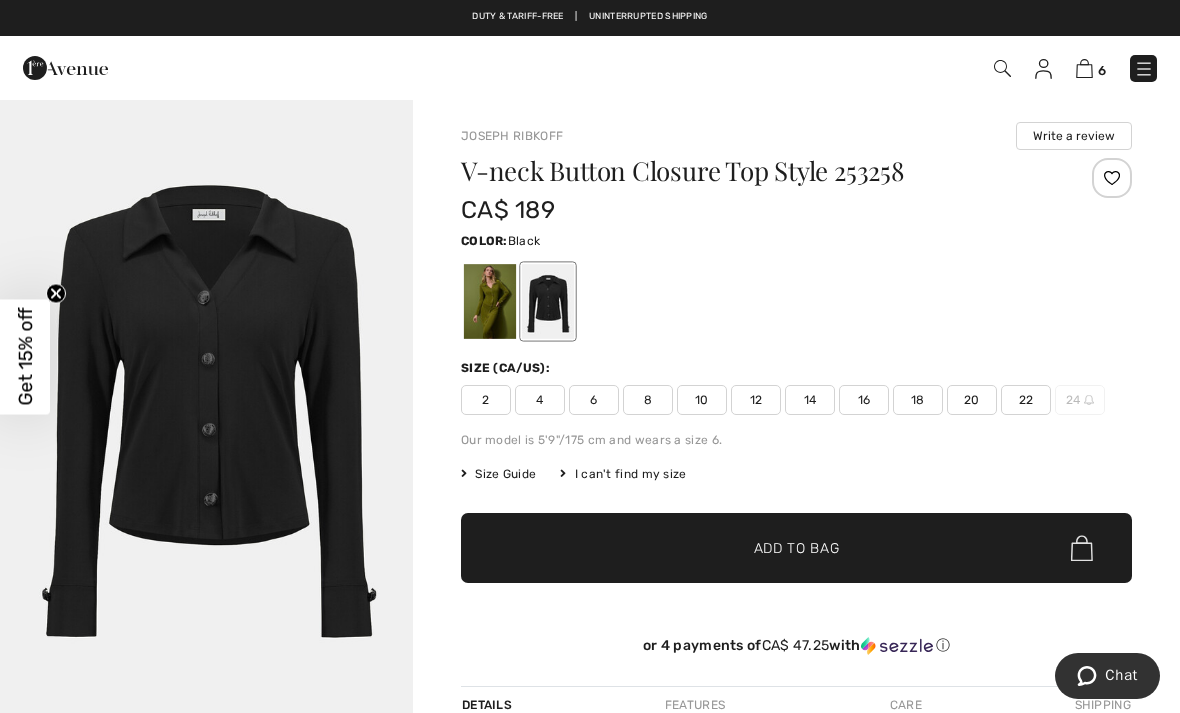 click at bounding box center (490, 301) 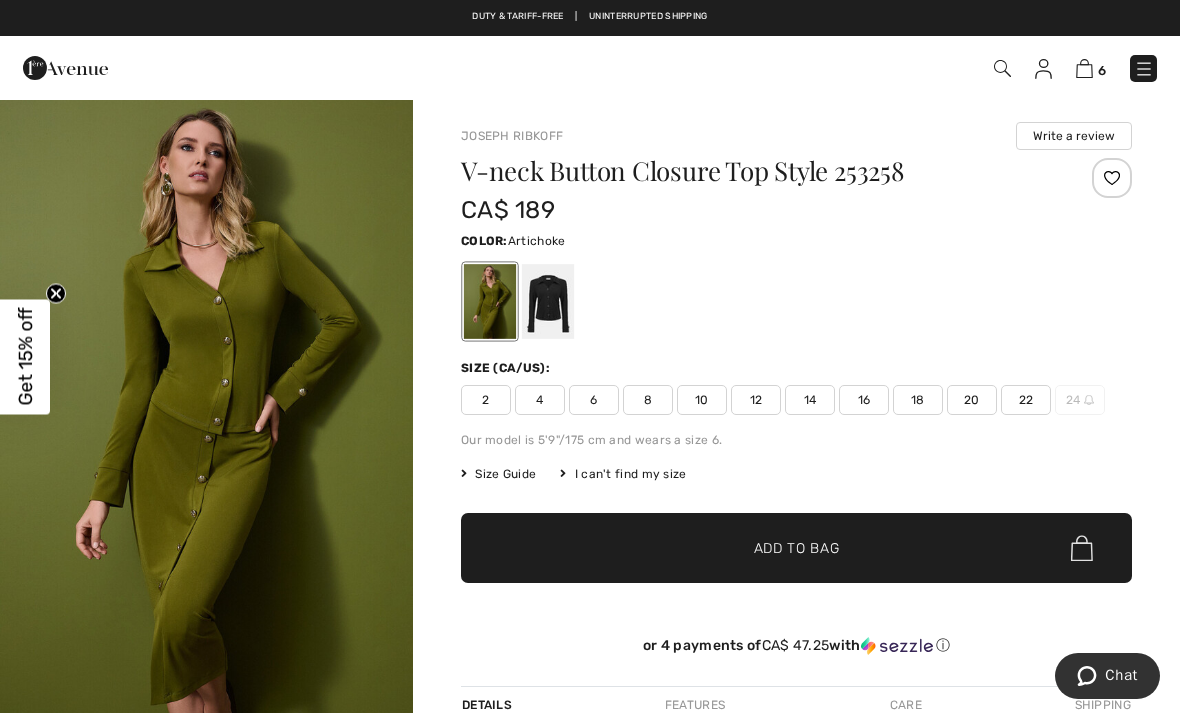 click on "16" at bounding box center (864, 400) 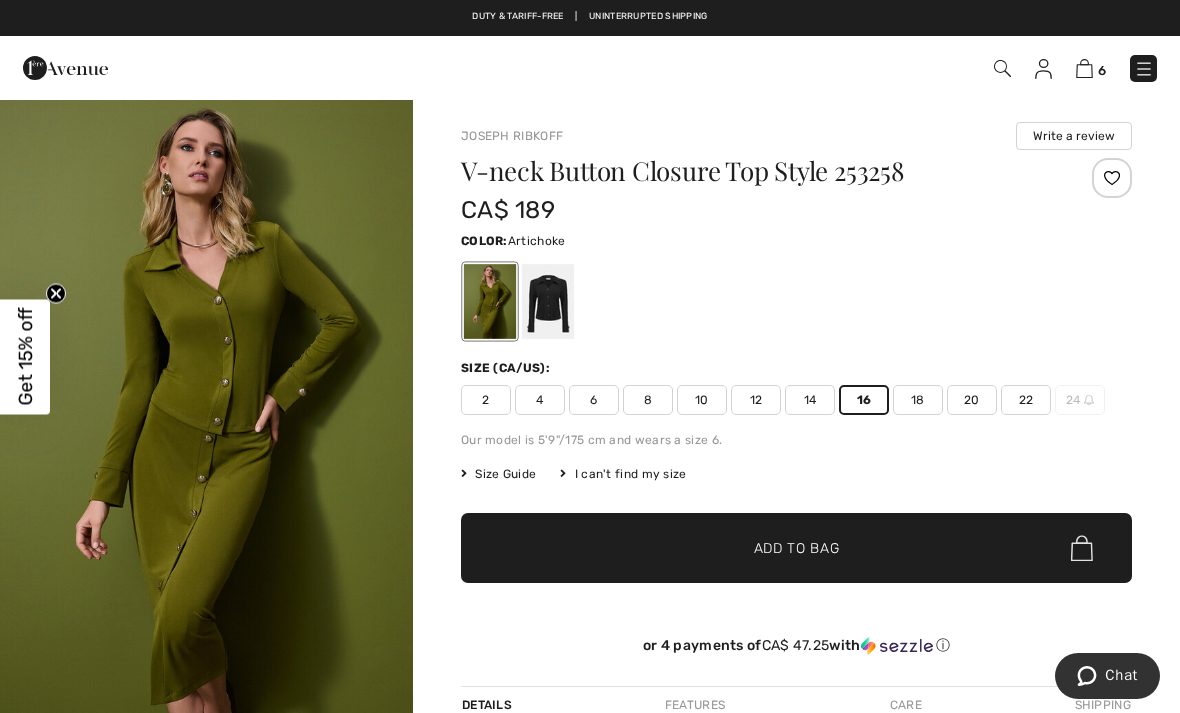 click on "Add to Bag" at bounding box center [797, 548] 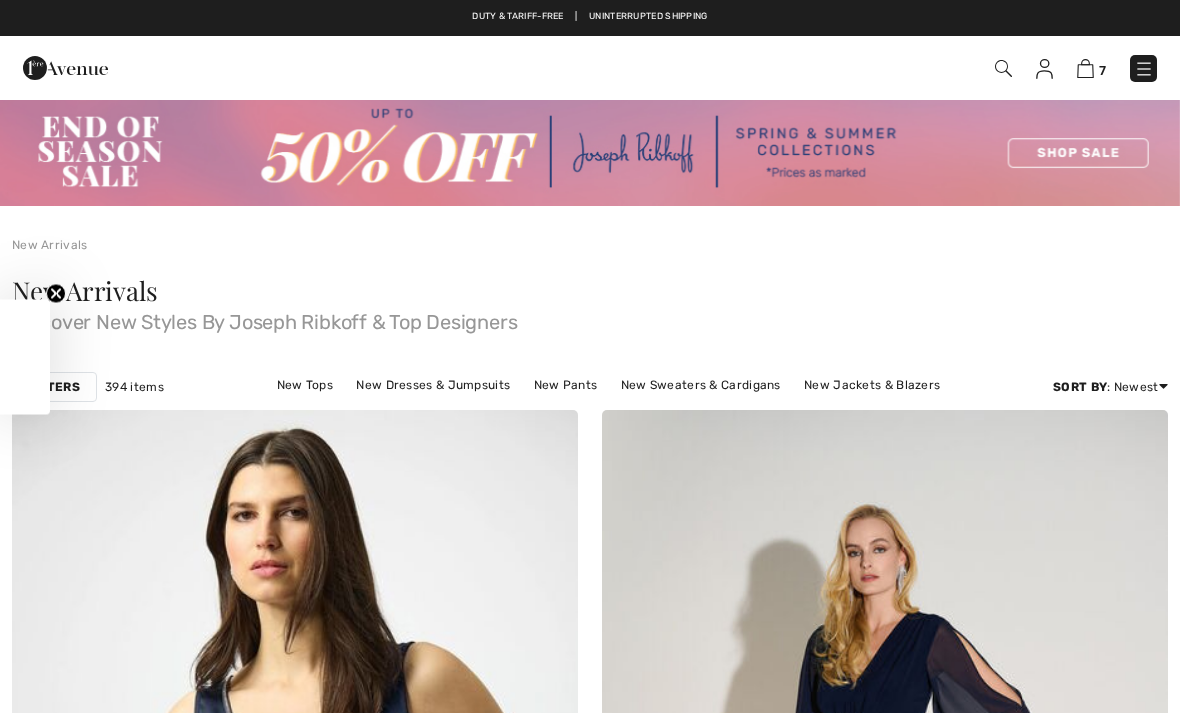 scroll, scrollTop: 1416, scrollLeft: 0, axis: vertical 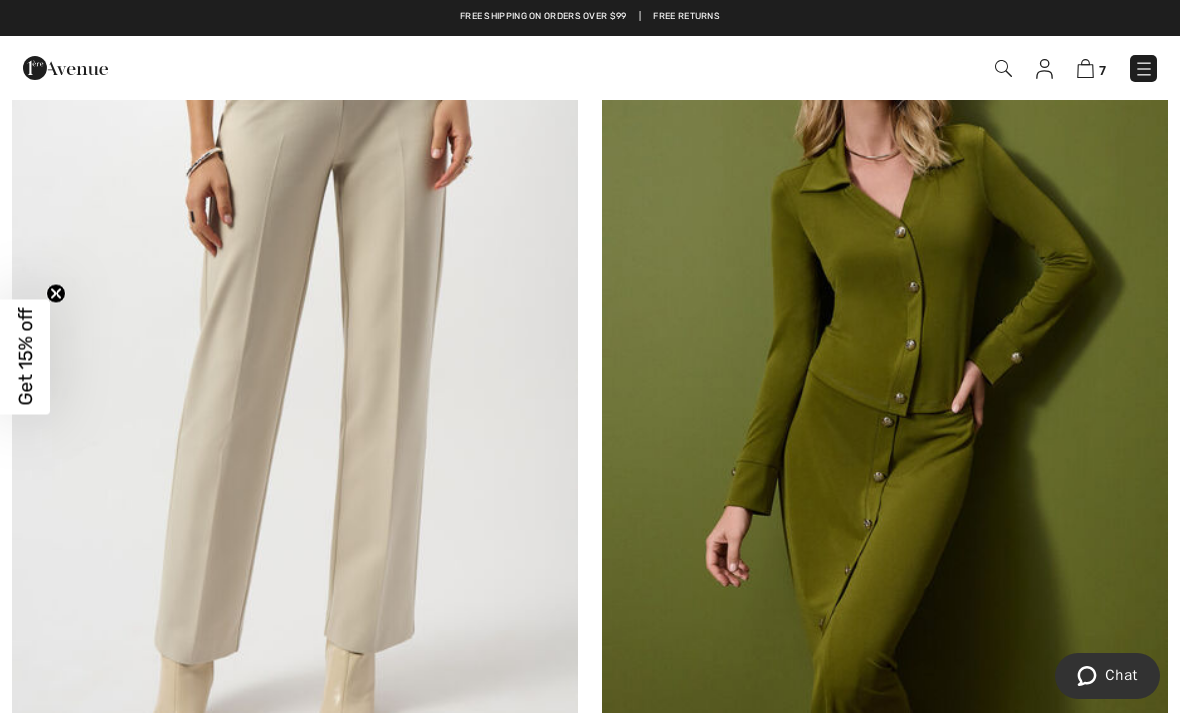 click at bounding box center (1044, 69) 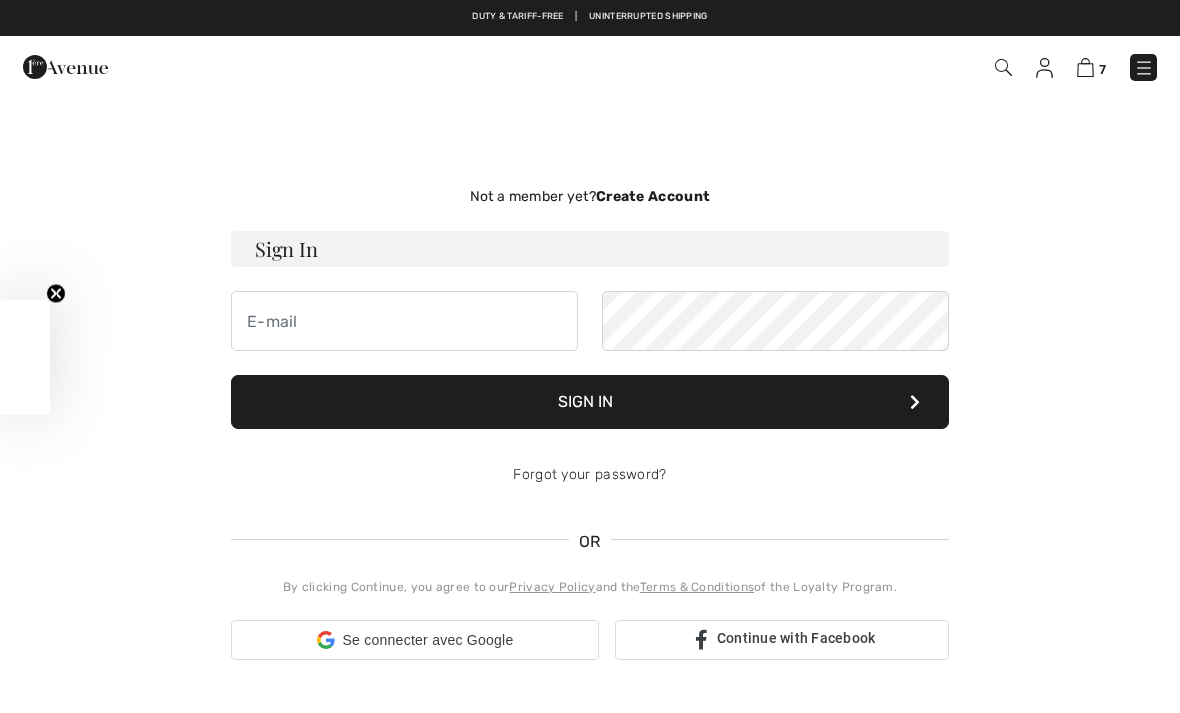 scroll, scrollTop: 0, scrollLeft: 0, axis: both 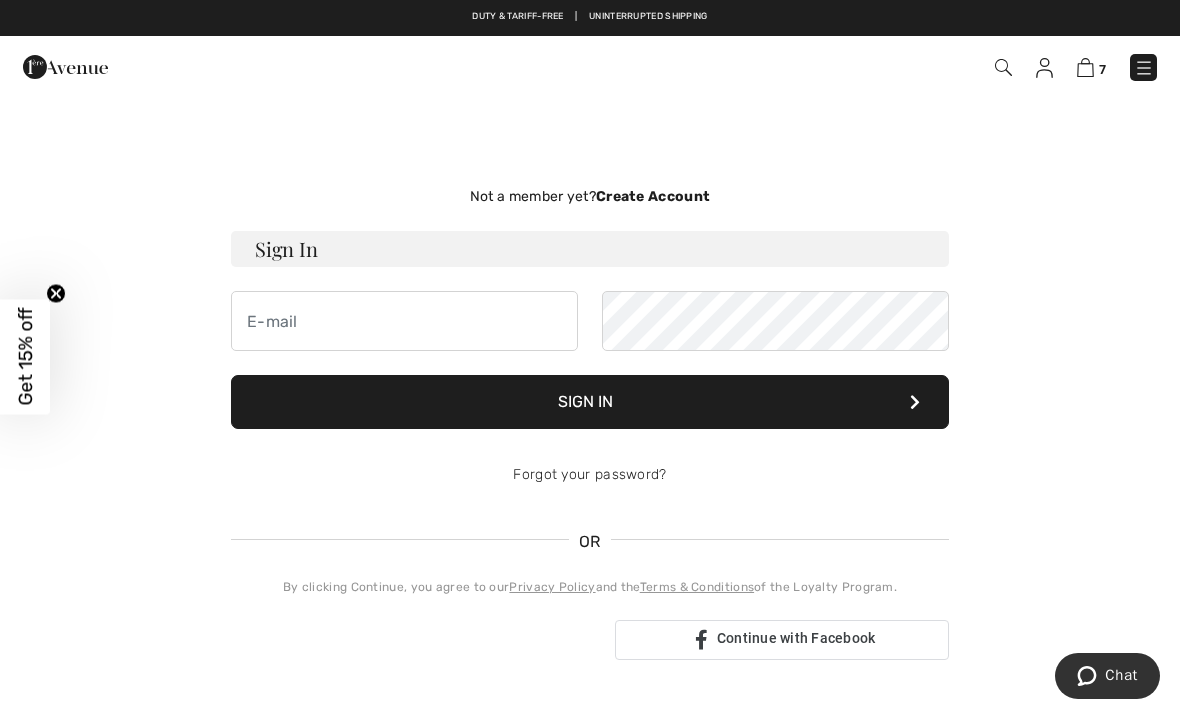 click at bounding box center [1144, 68] 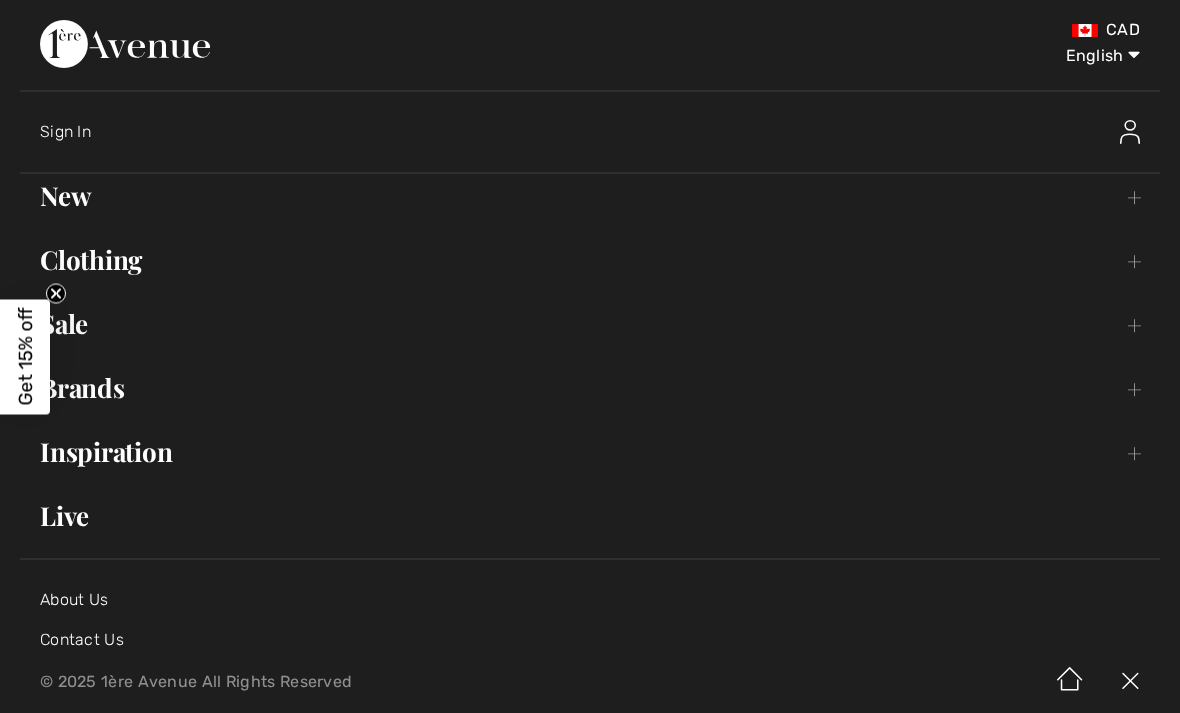 scroll, scrollTop: 0, scrollLeft: 0, axis: both 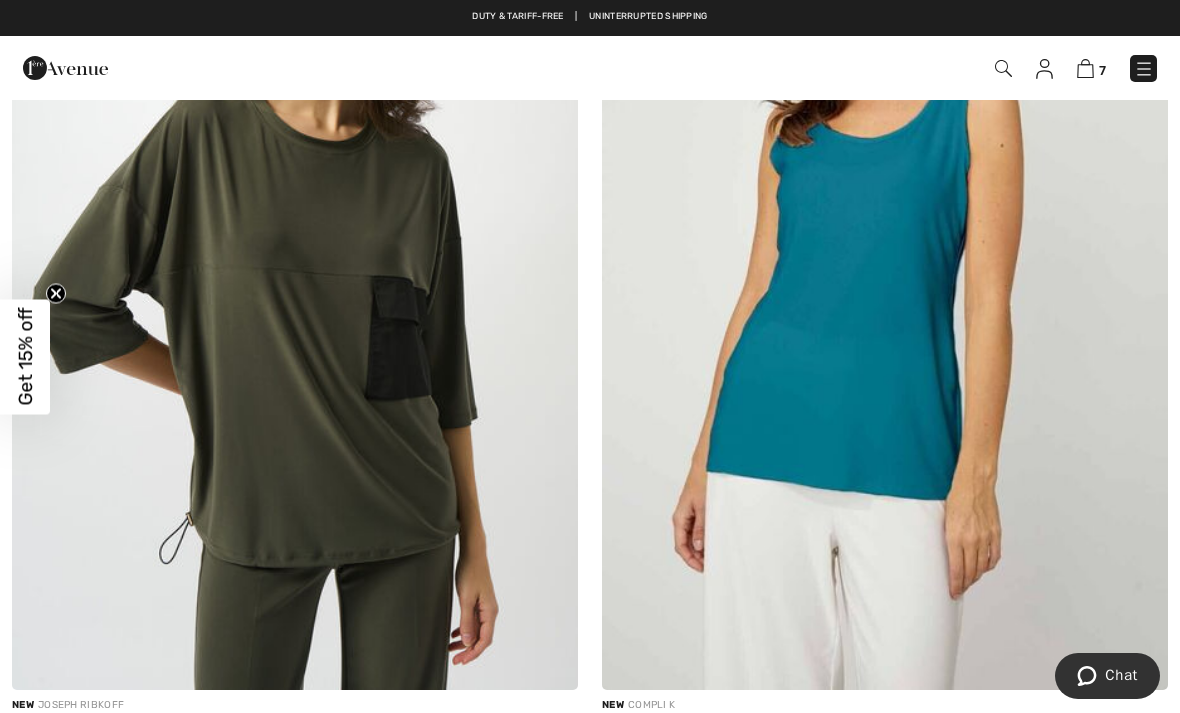 click at bounding box center [885, 265] 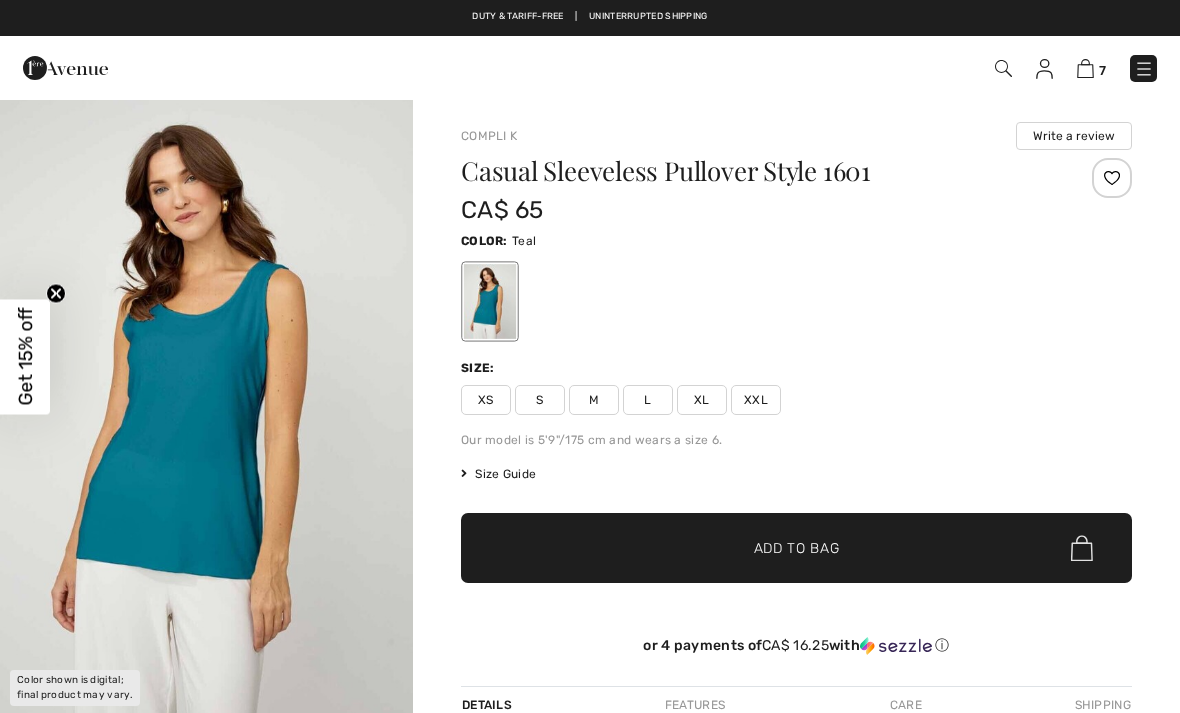 checkbox on "true" 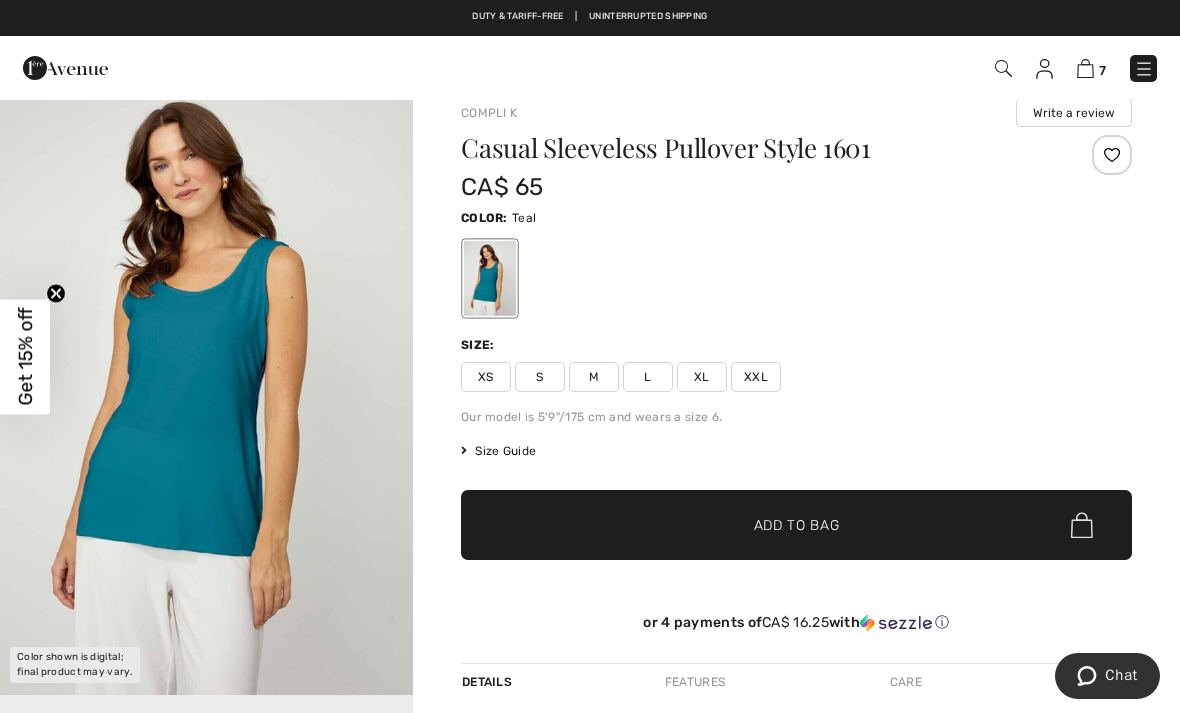 scroll, scrollTop: 25, scrollLeft: 0, axis: vertical 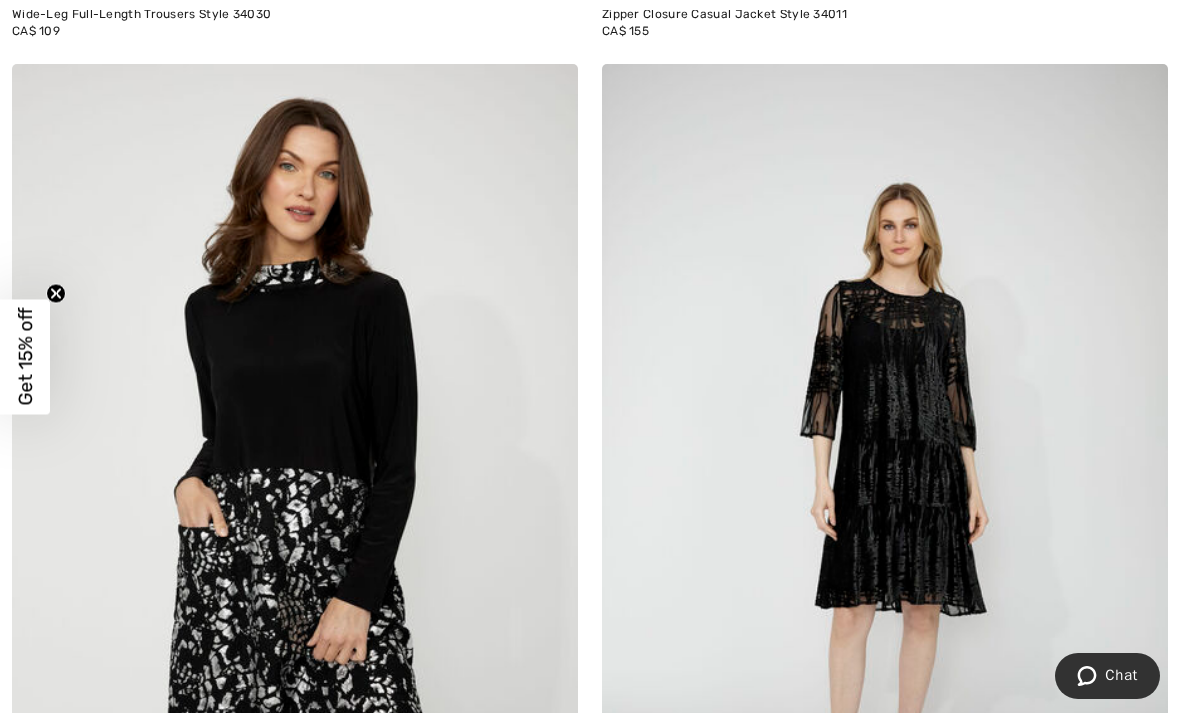 click at bounding box center (885, 488) 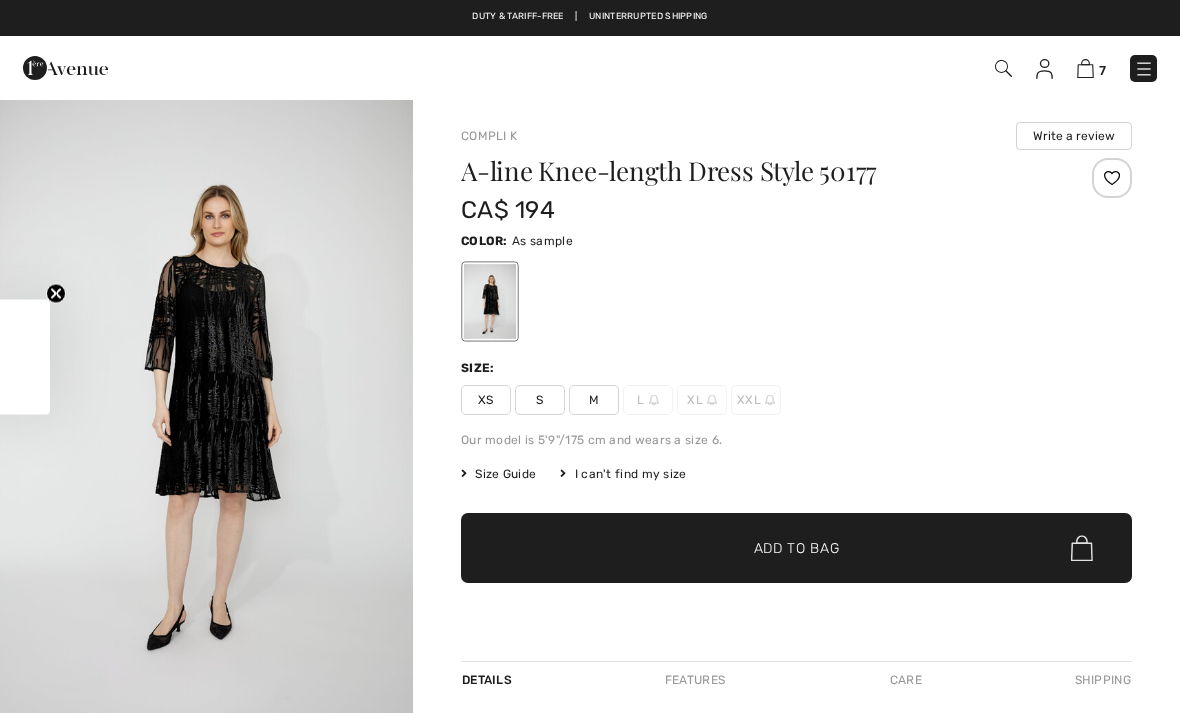 scroll, scrollTop: 0, scrollLeft: 0, axis: both 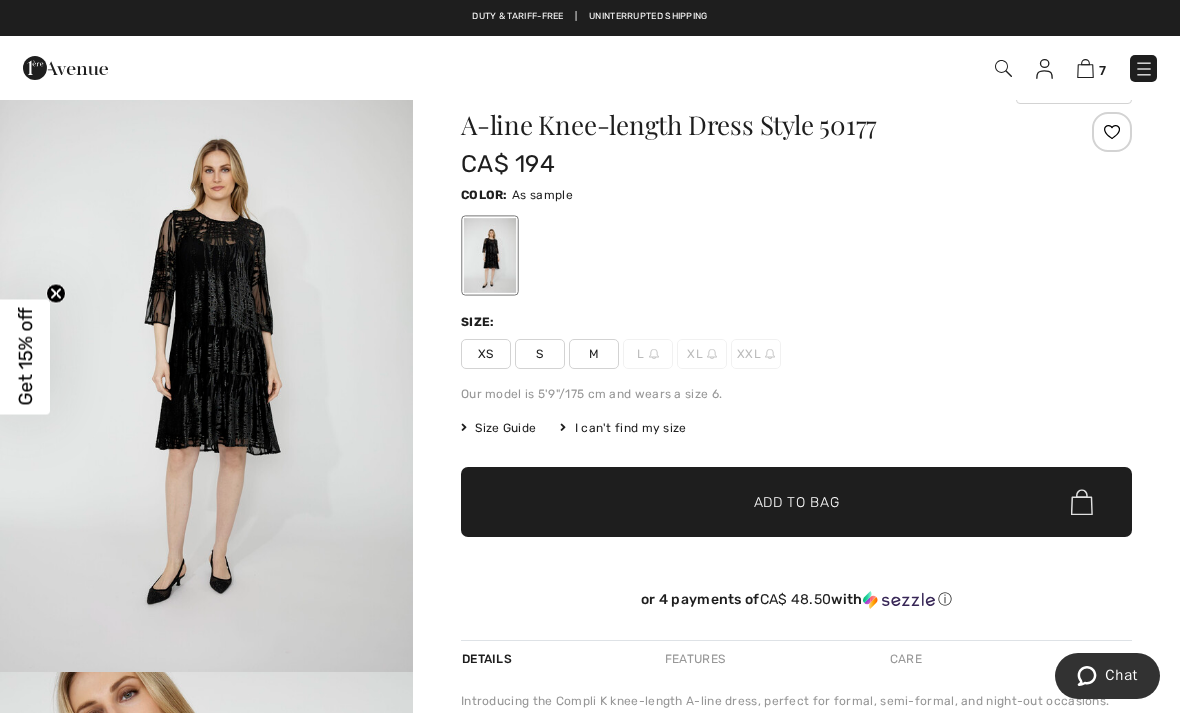 click on "XL" at bounding box center (702, 354) 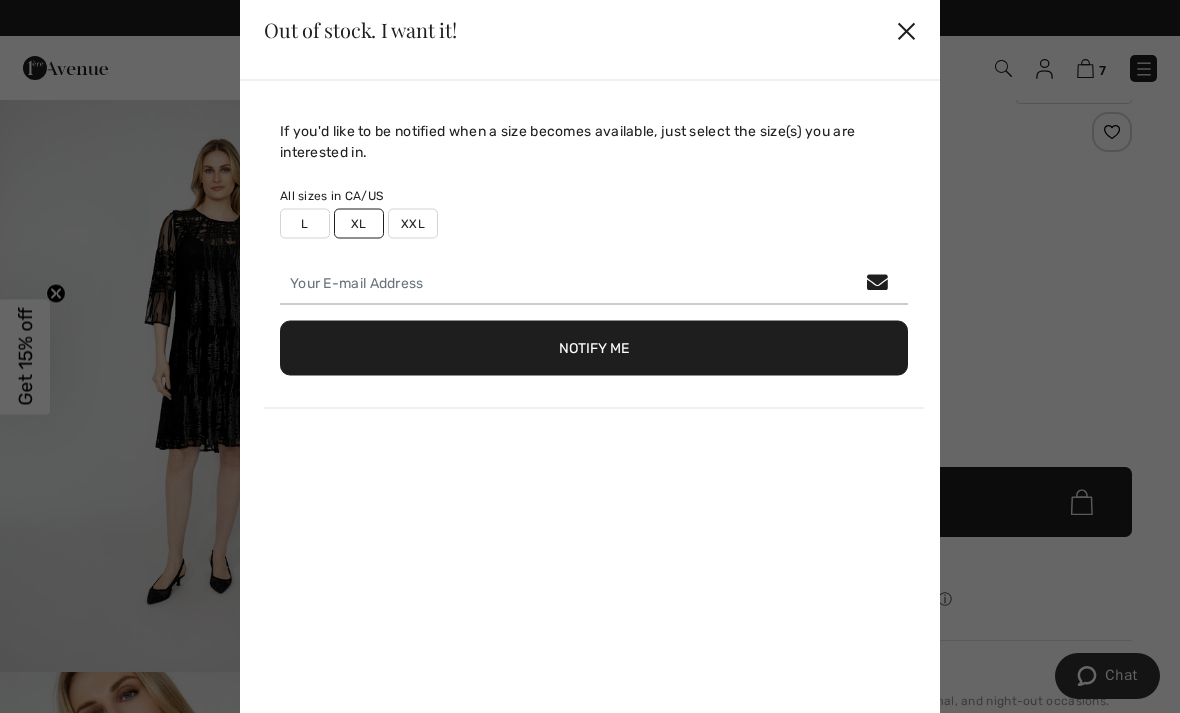 click on "XL" at bounding box center (359, 223) 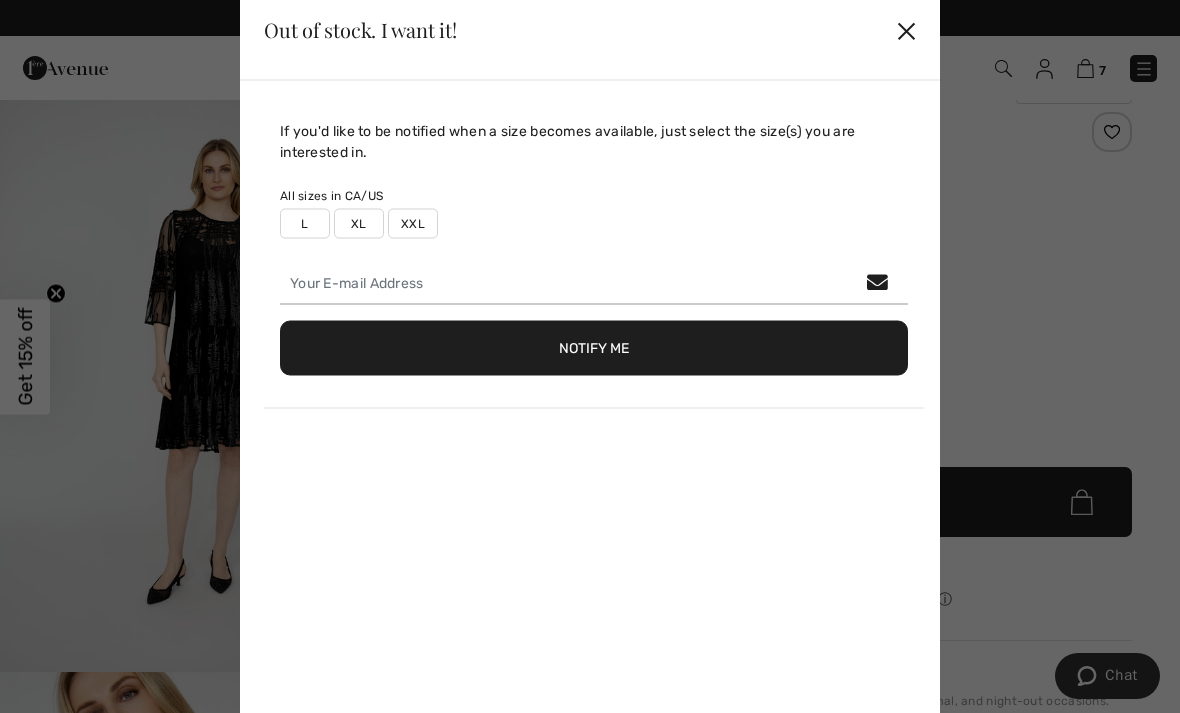 click on "XL" at bounding box center [359, 223] 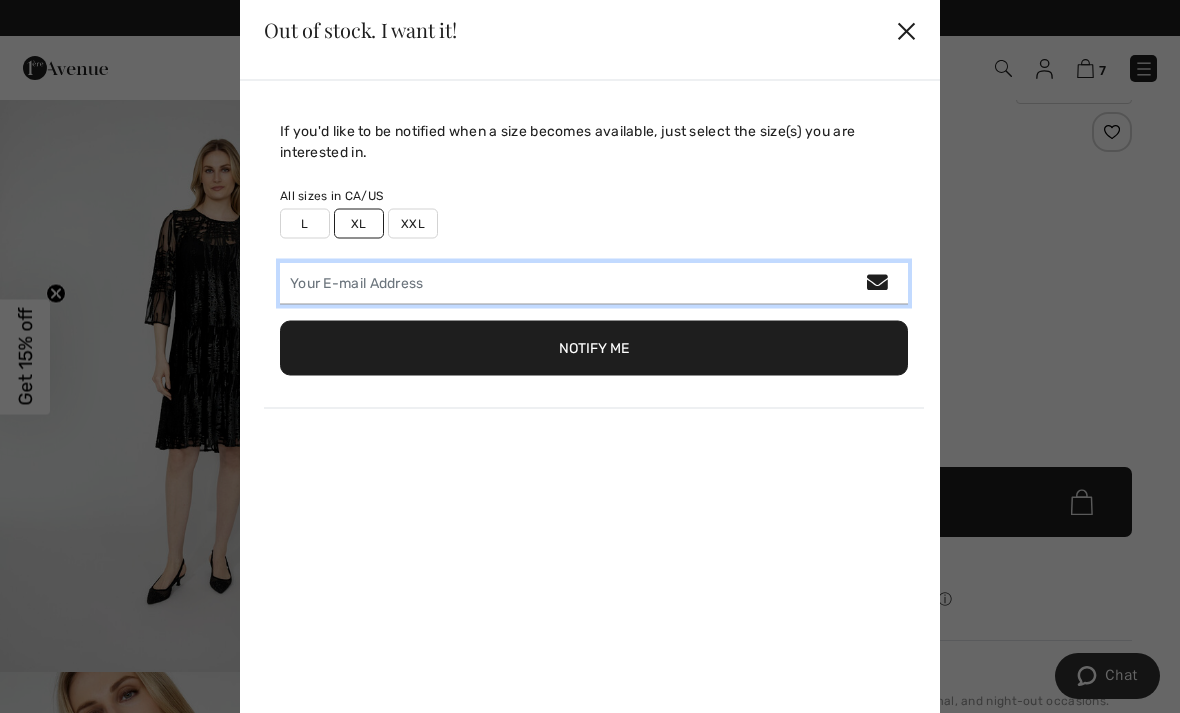 click at bounding box center [594, 283] 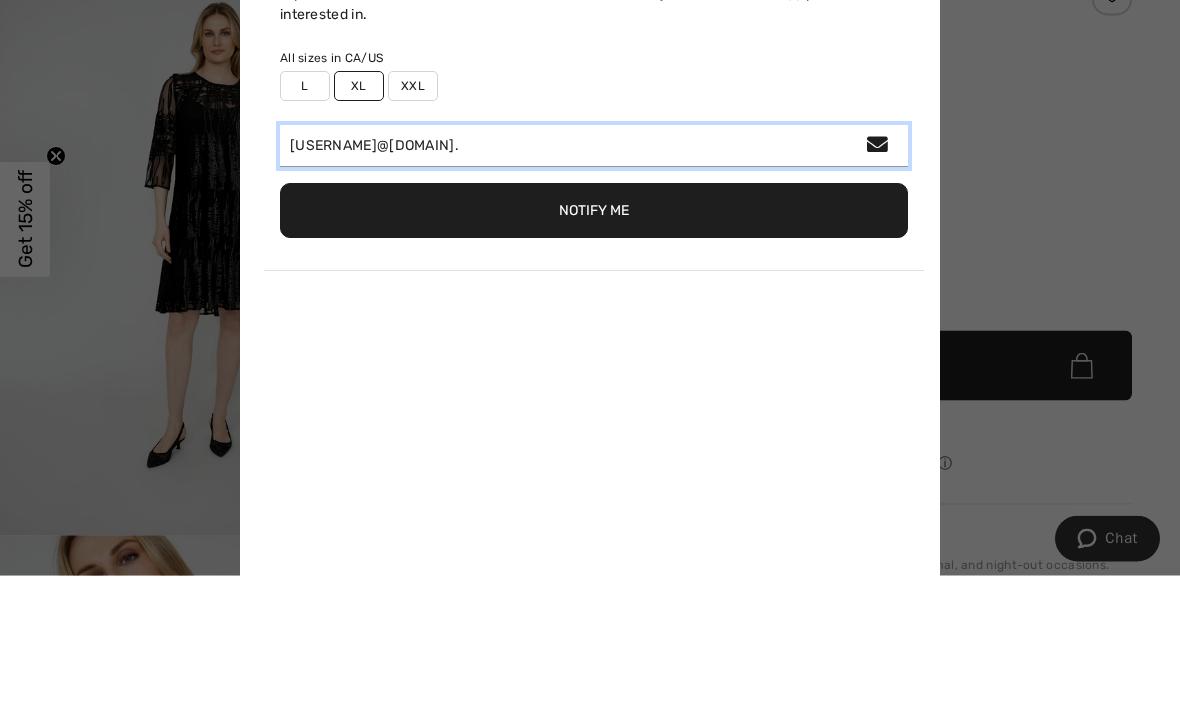 type on "laurin.monique@videotron.ca" 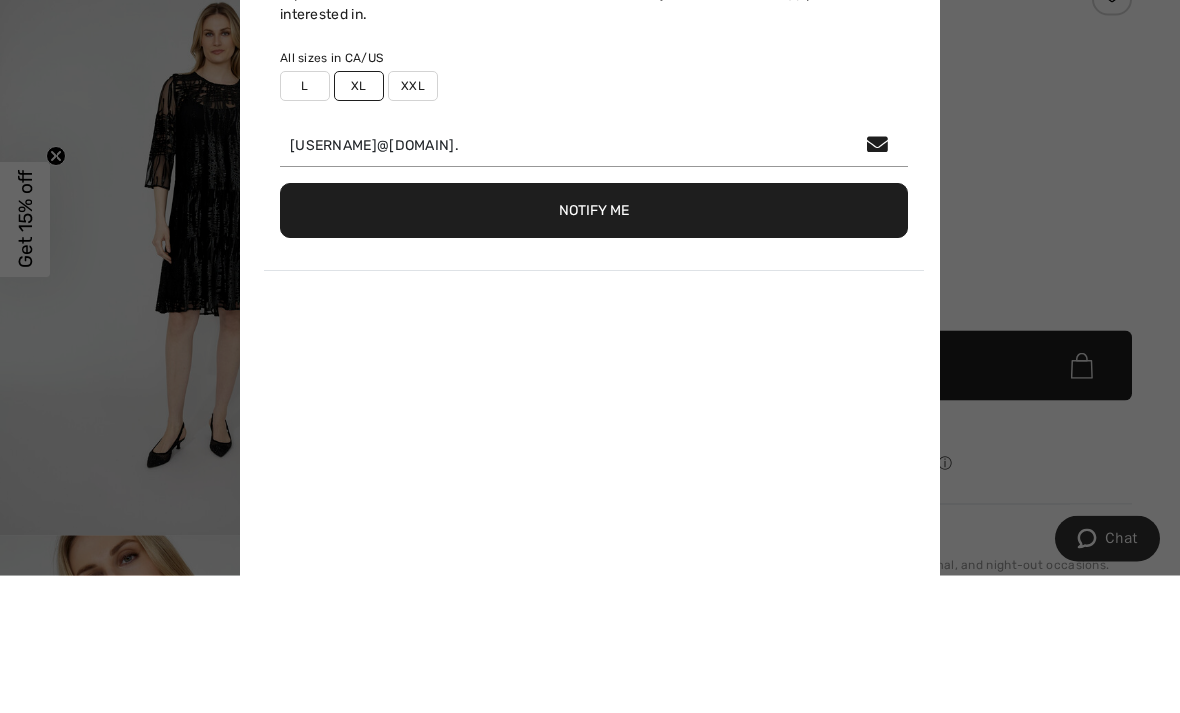 click on "Notify Me" at bounding box center [594, 347] 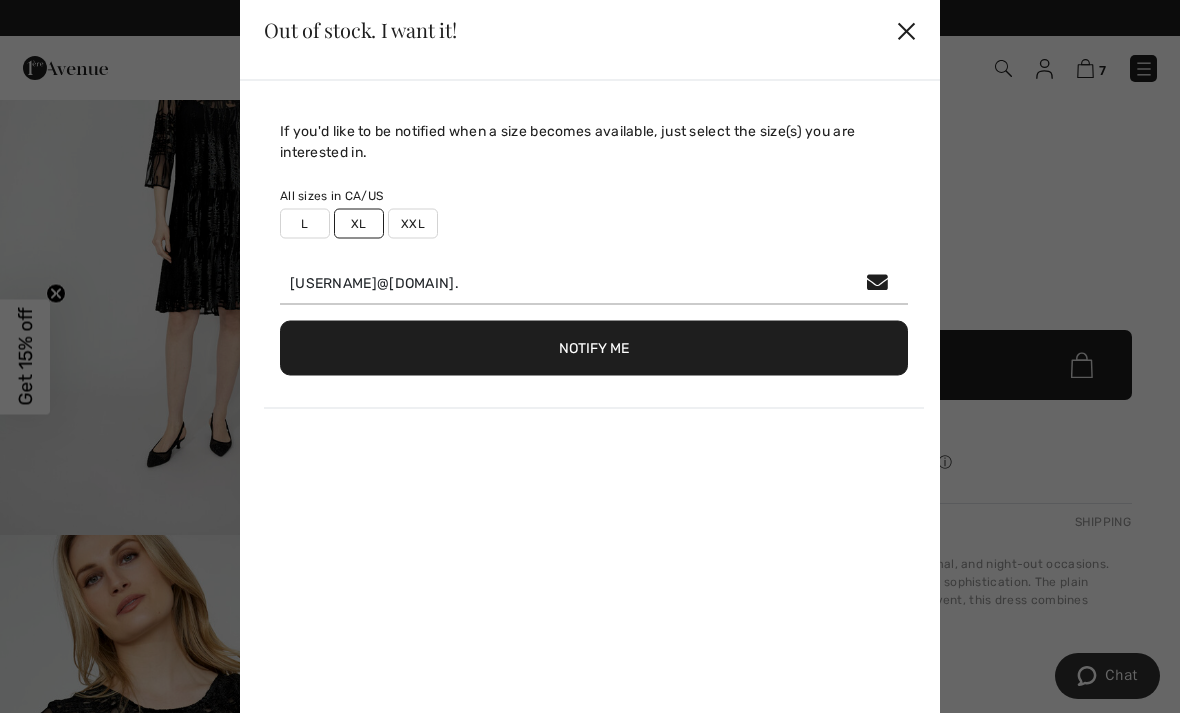 click on "✕" at bounding box center (906, 30) 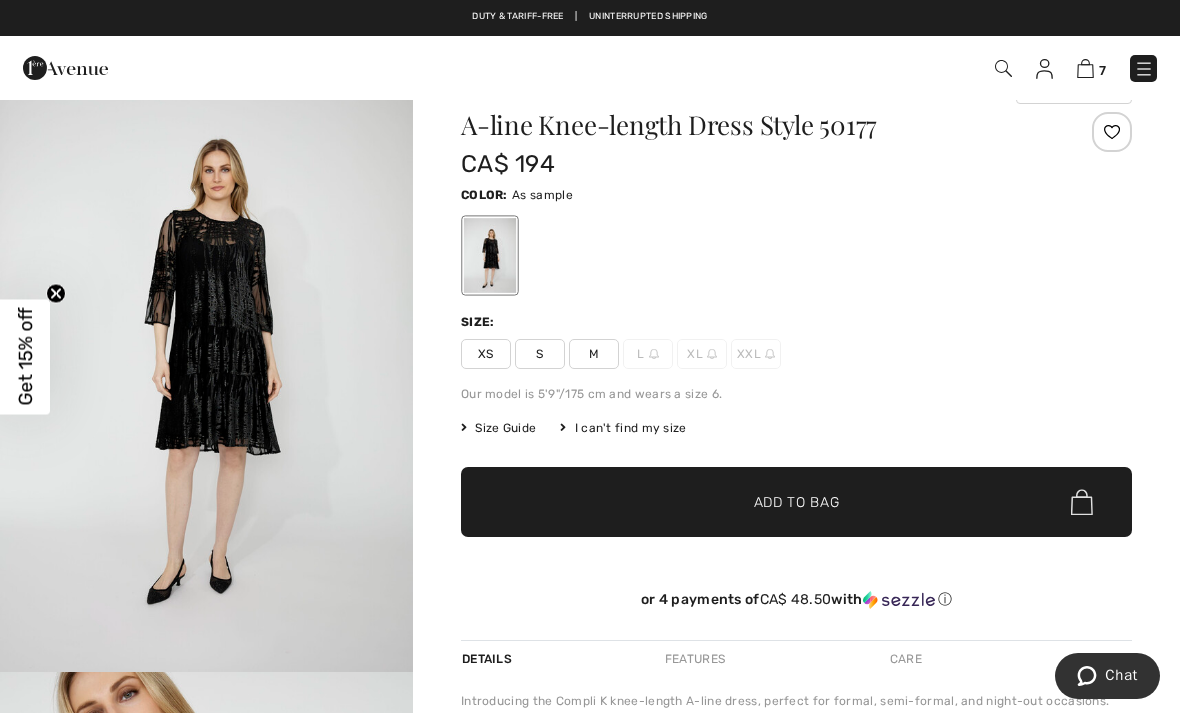 scroll, scrollTop: 0, scrollLeft: 0, axis: both 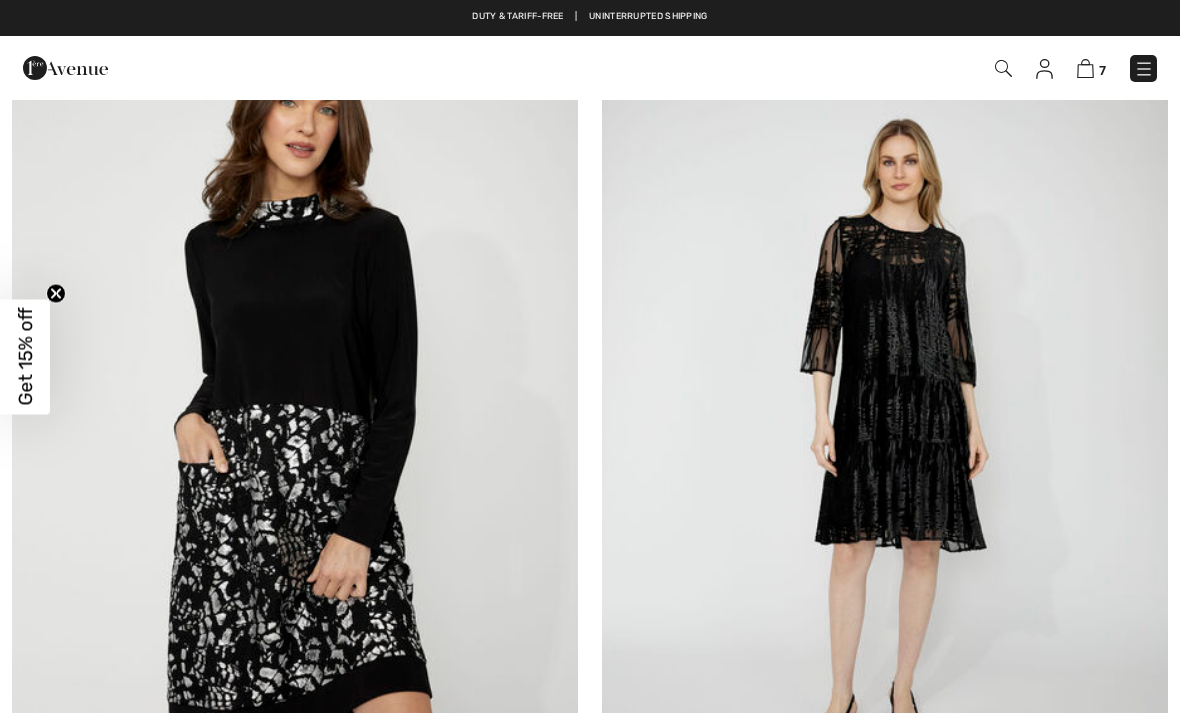 checkbox on "true" 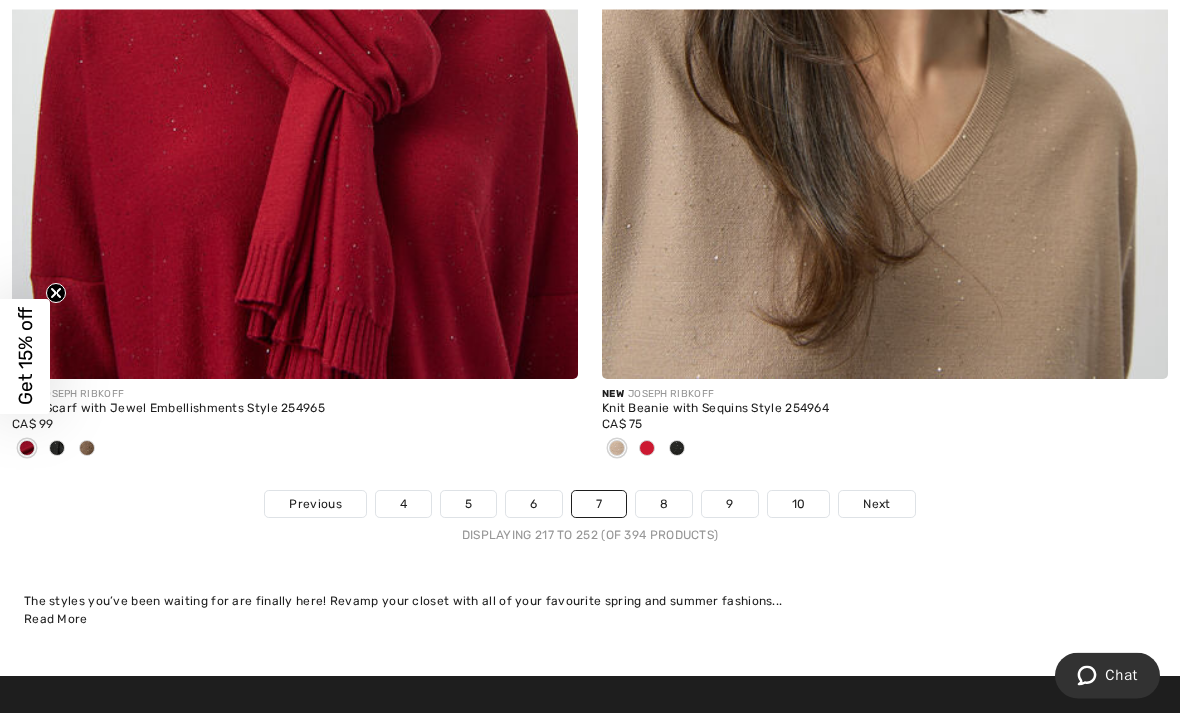 scroll, scrollTop: 17326, scrollLeft: 0, axis: vertical 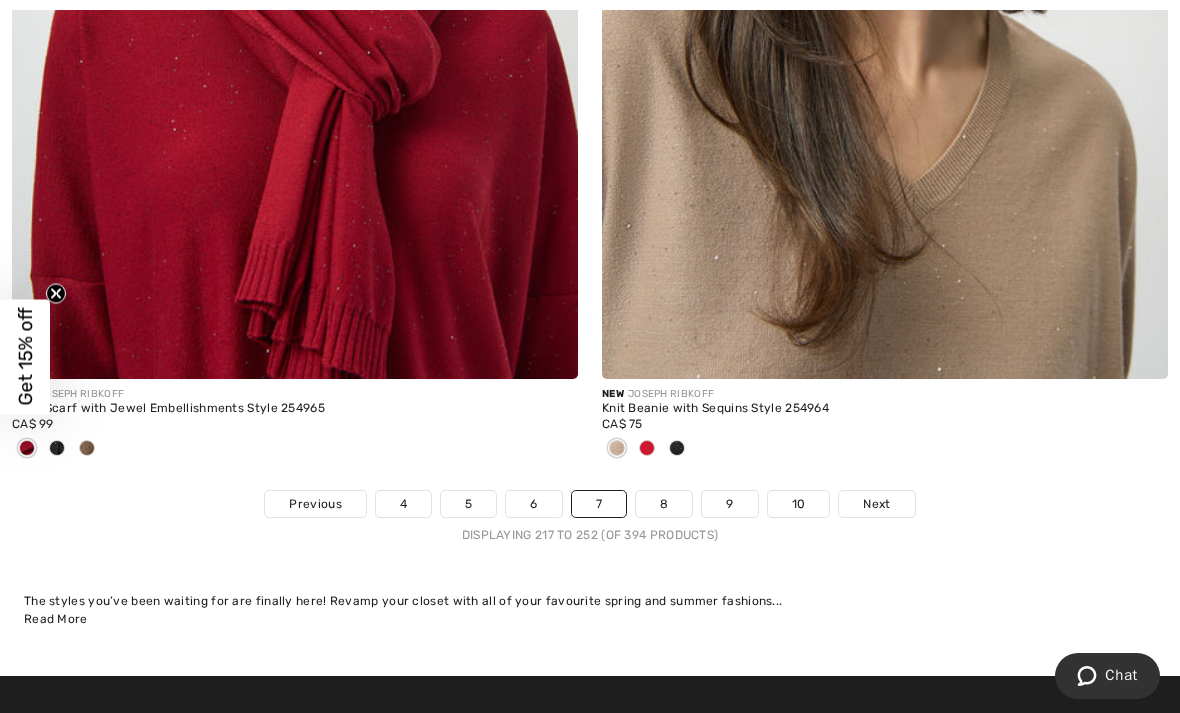 click on "8" at bounding box center (664, 504) 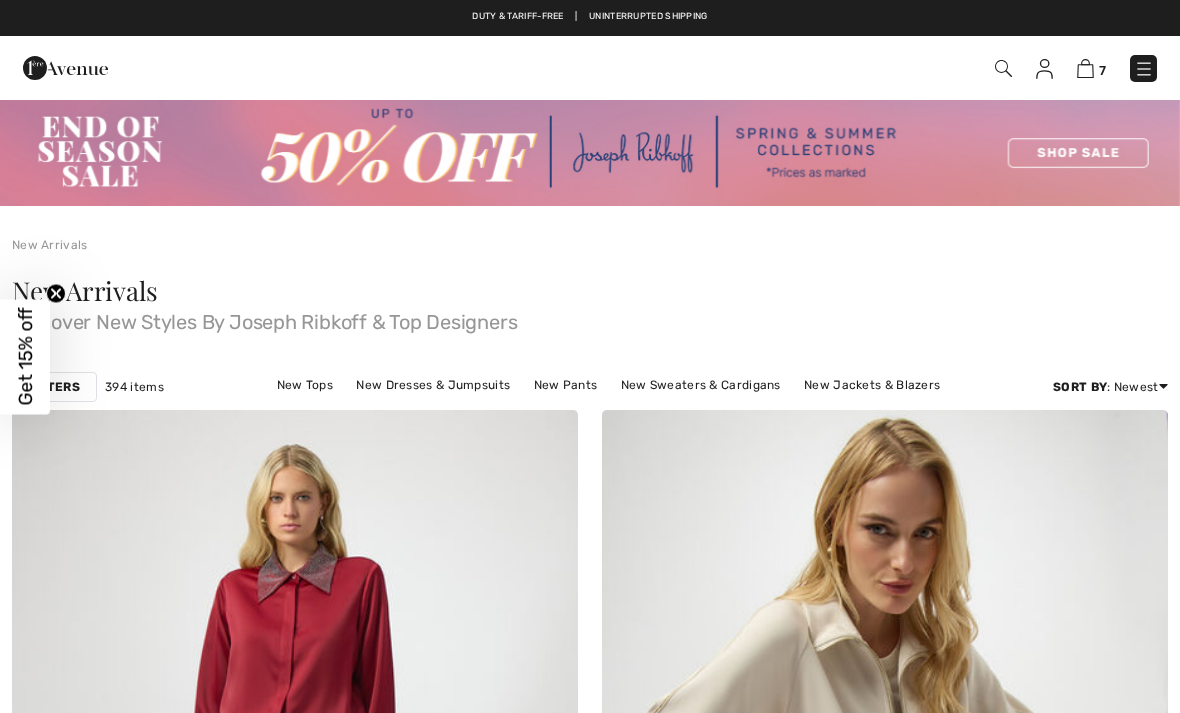 scroll, scrollTop: 0, scrollLeft: 0, axis: both 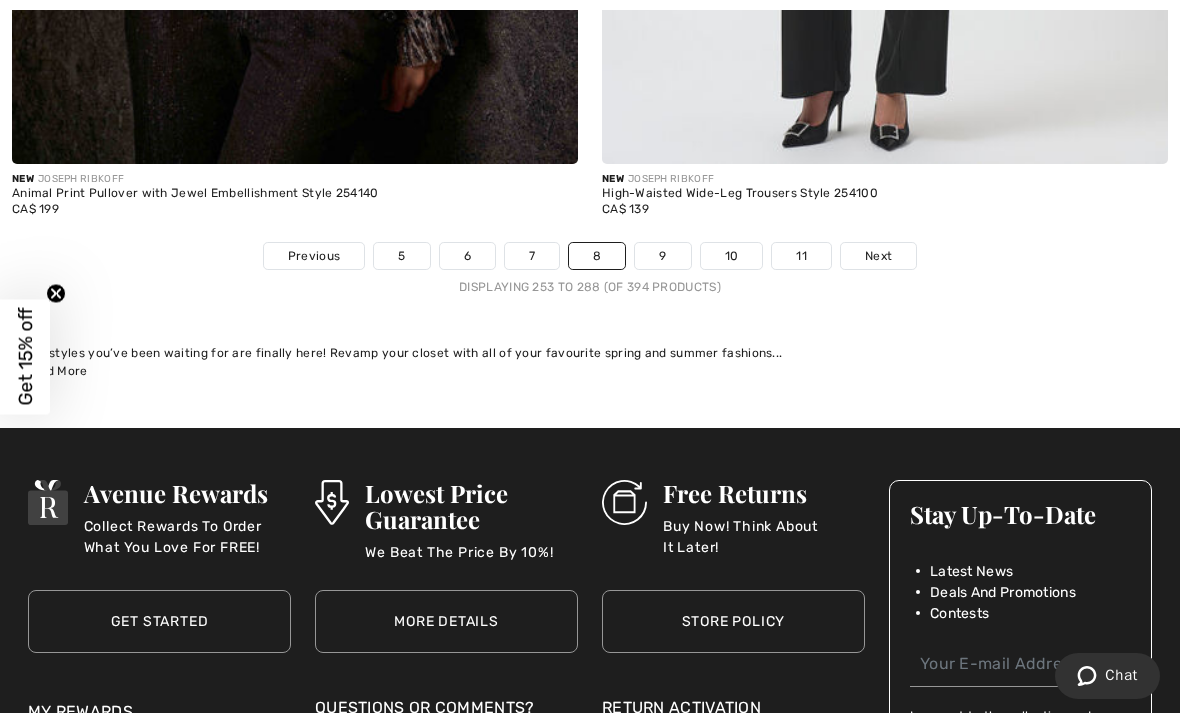 click on "9" at bounding box center (662, 256) 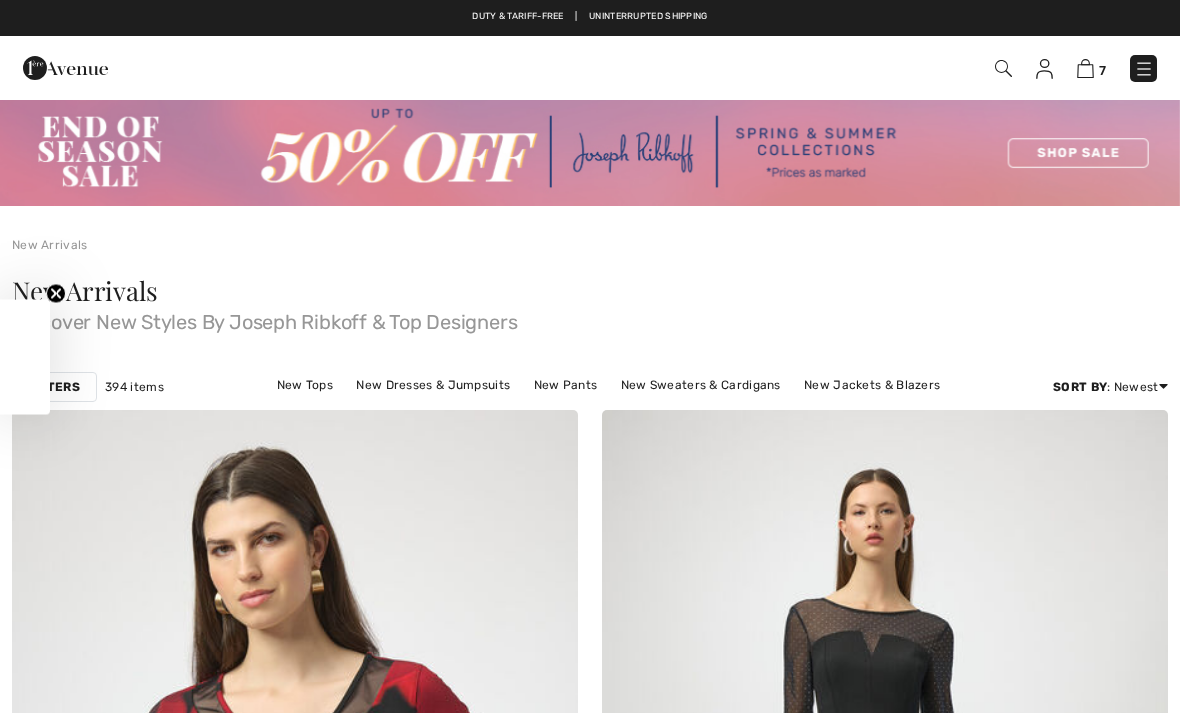 scroll, scrollTop: 0, scrollLeft: 0, axis: both 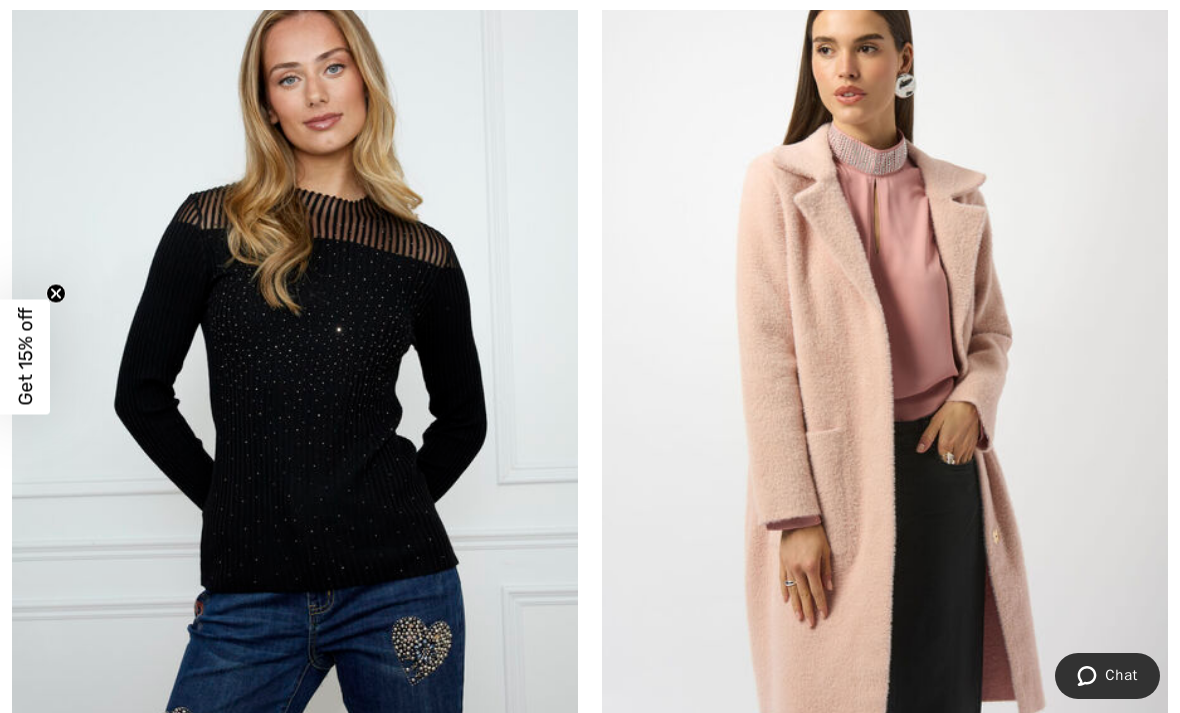 click at bounding box center [885, 365] 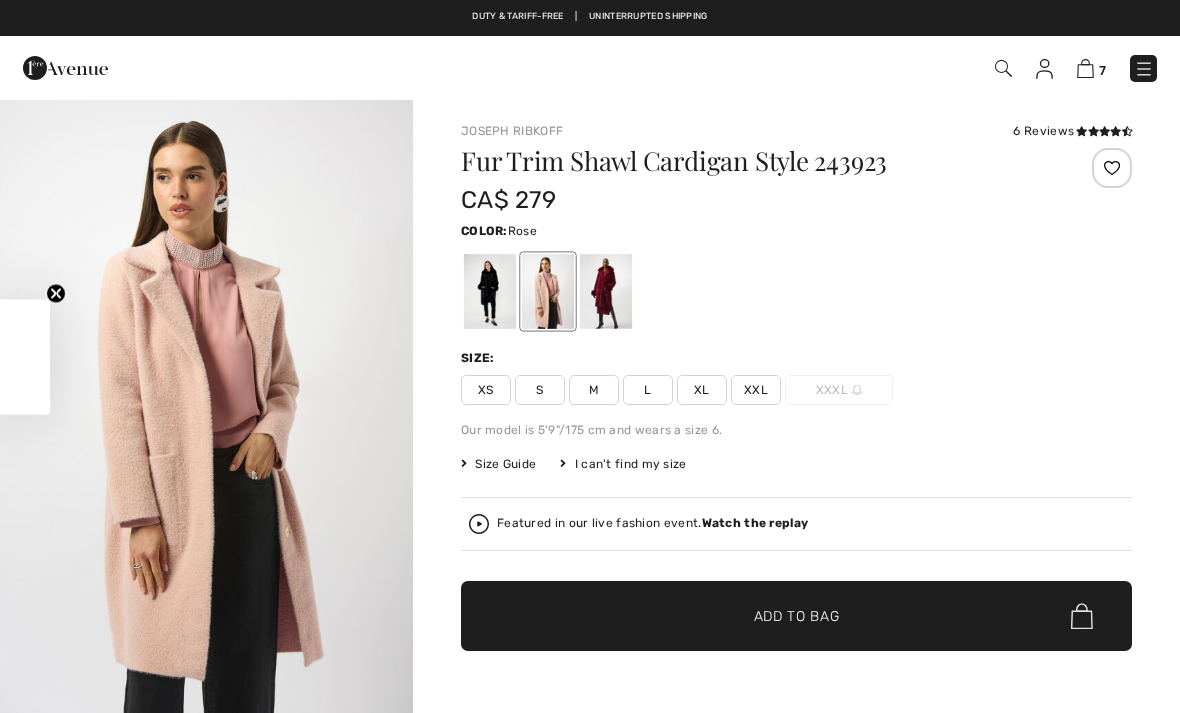 checkbox on "true" 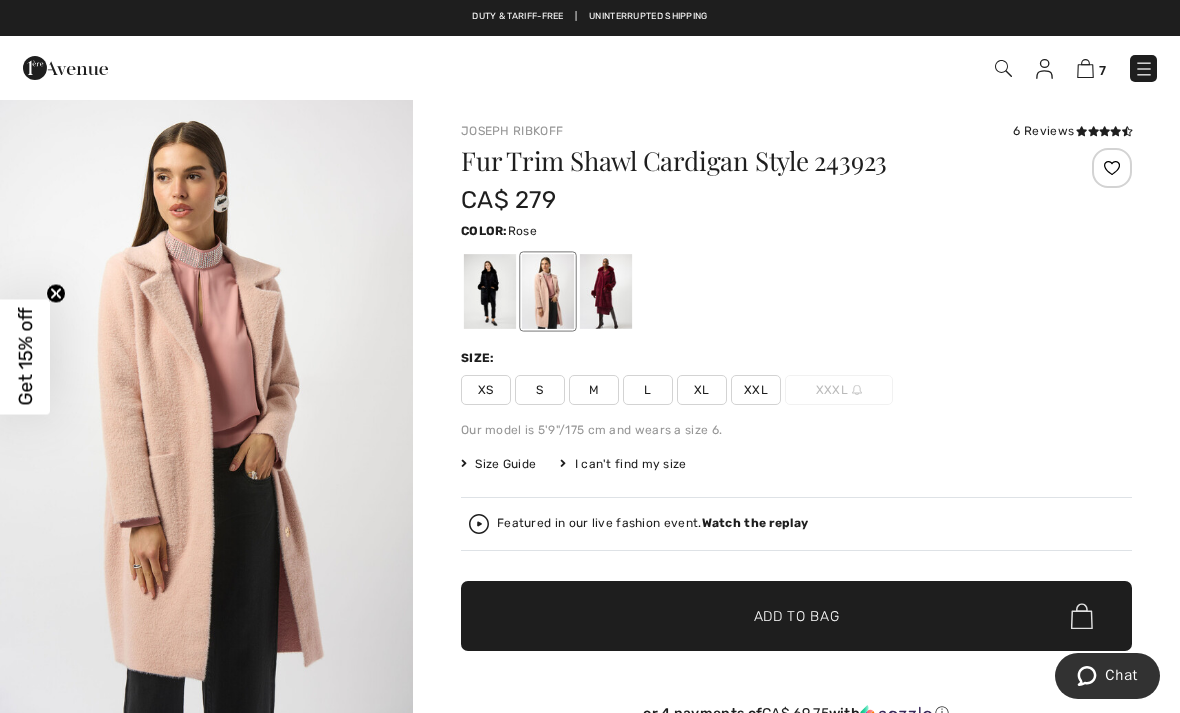 scroll, scrollTop: 3, scrollLeft: 0, axis: vertical 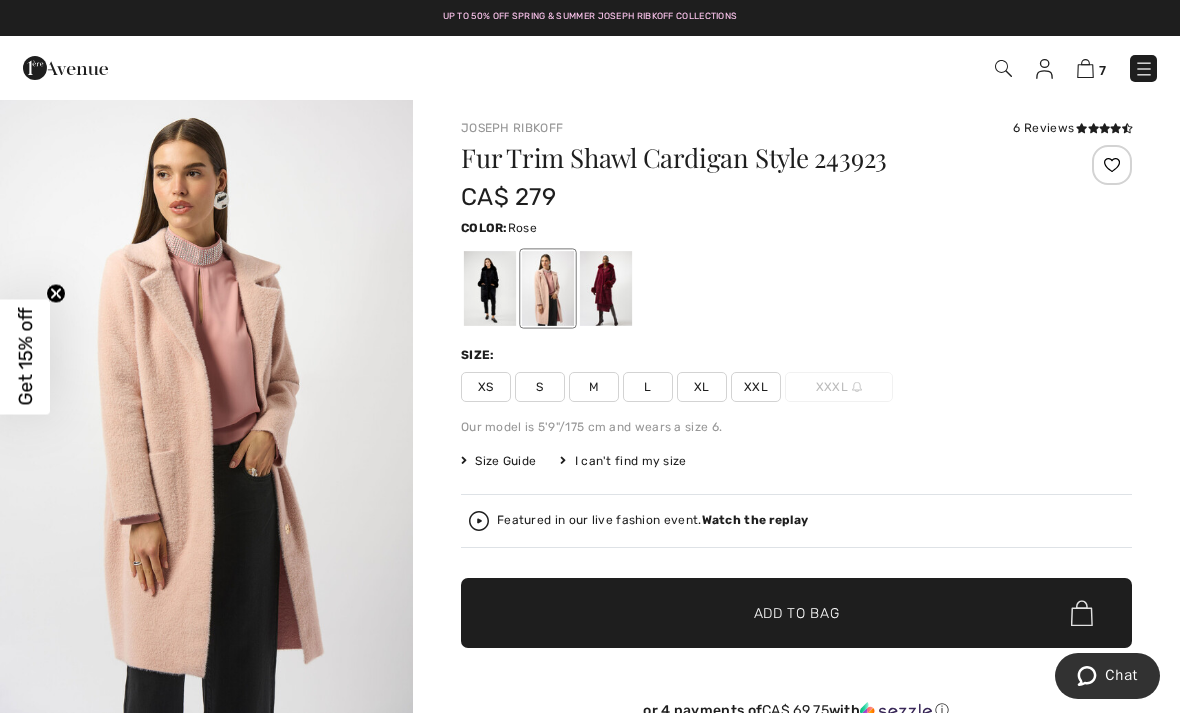 click at bounding box center [606, 288] 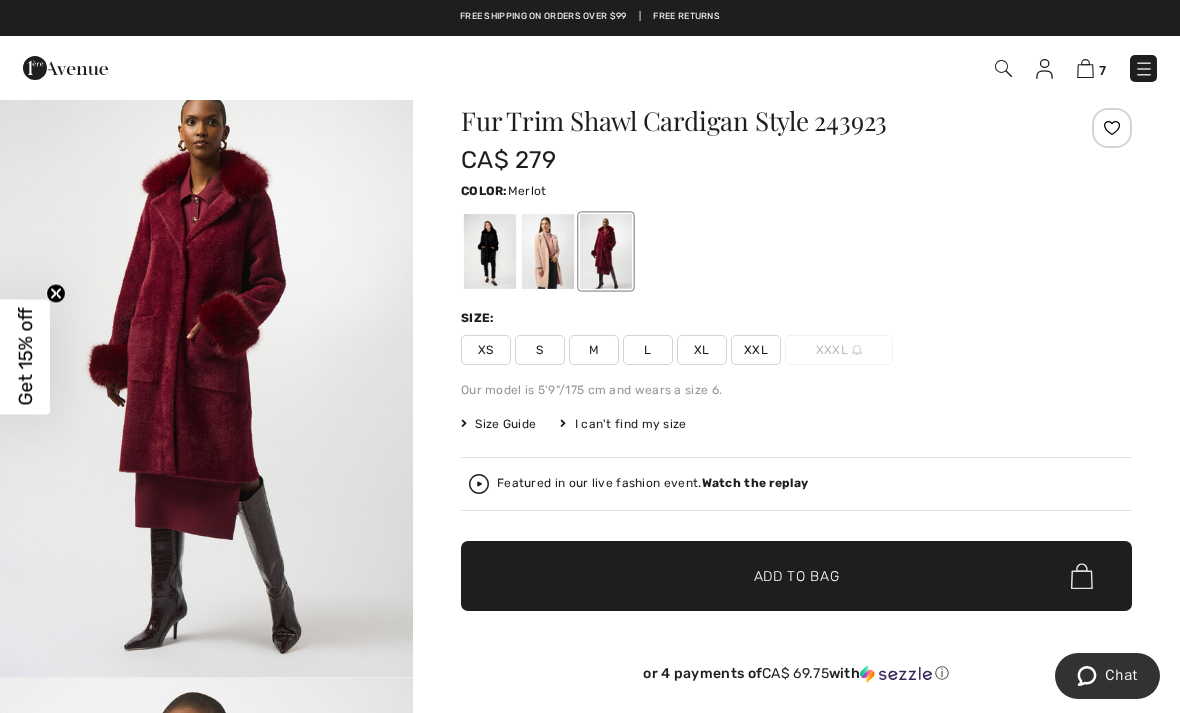 scroll, scrollTop: 44, scrollLeft: 0, axis: vertical 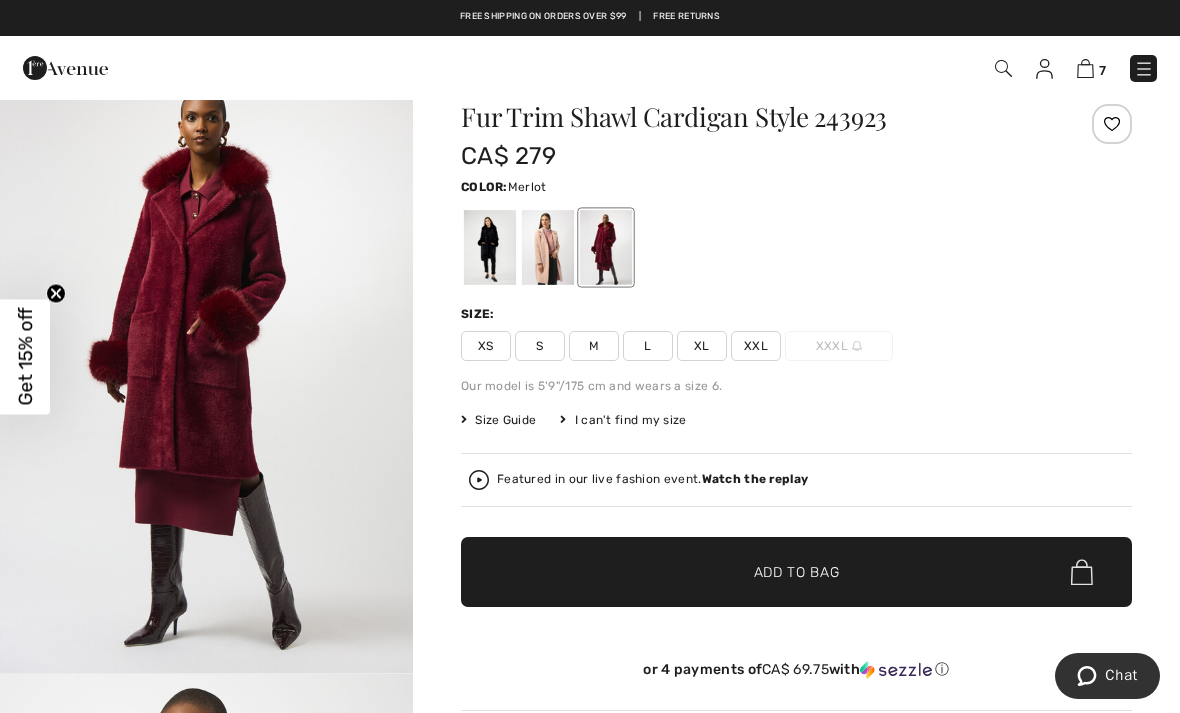click at bounding box center (490, 247) 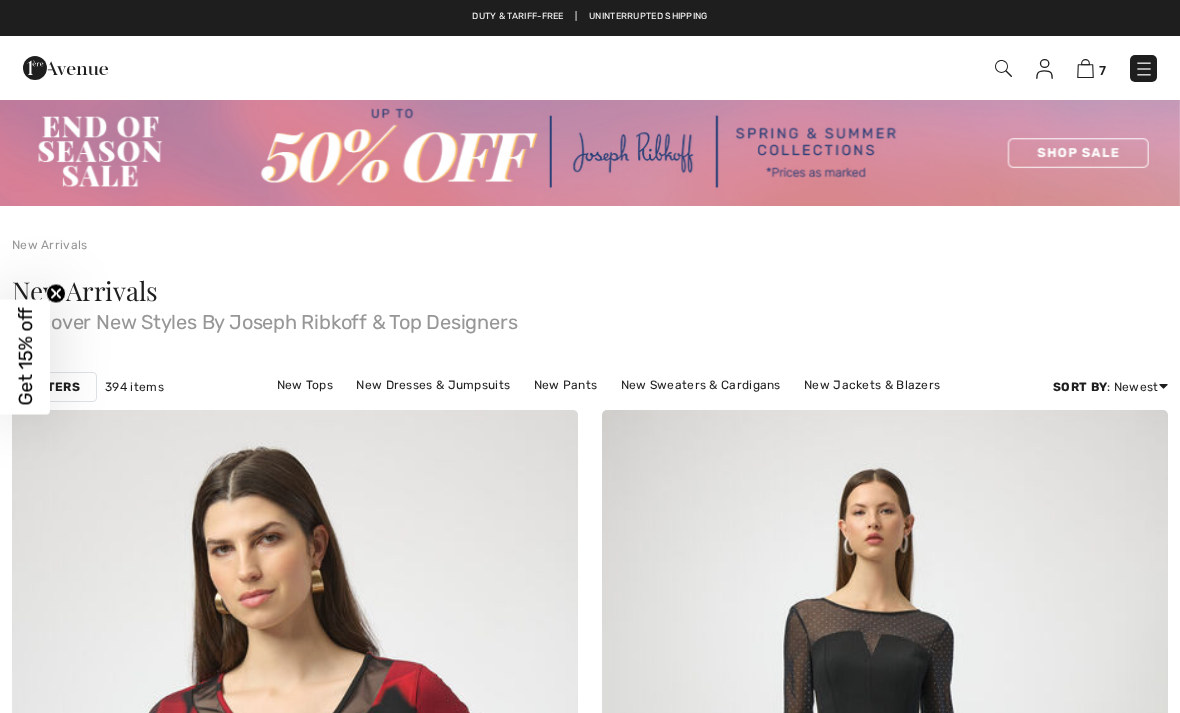 scroll, scrollTop: 15057, scrollLeft: 0, axis: vertical 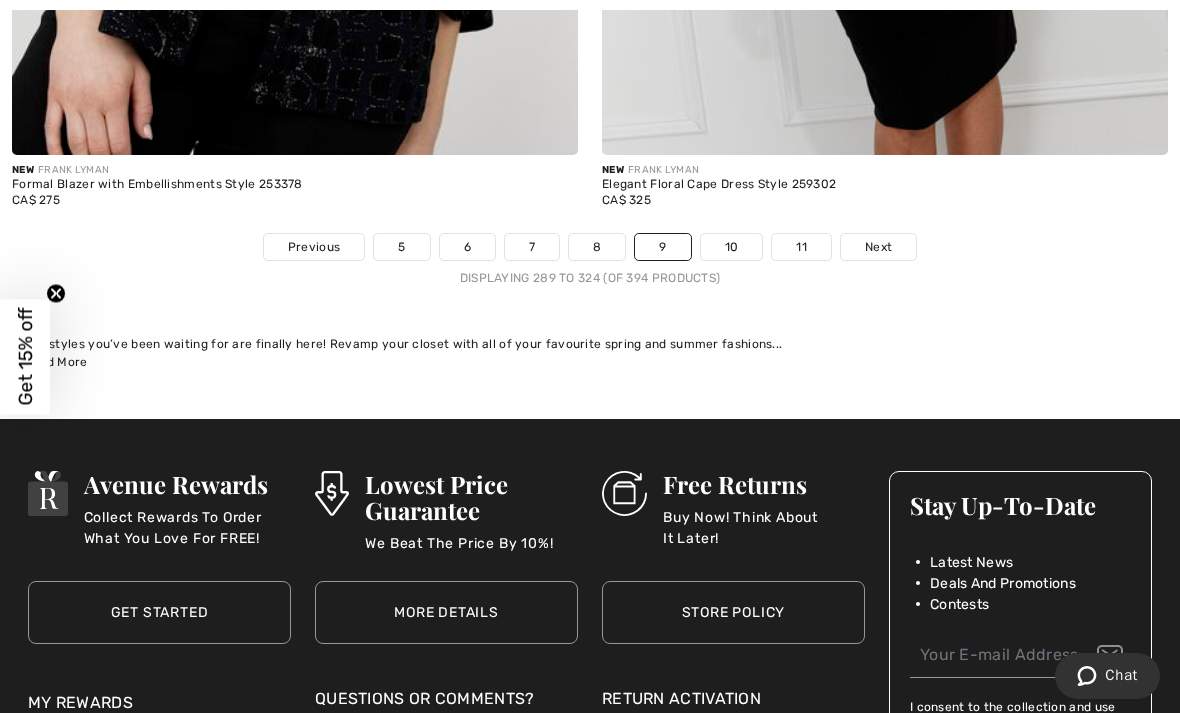 click on "10" at bounding box center [732, 247] 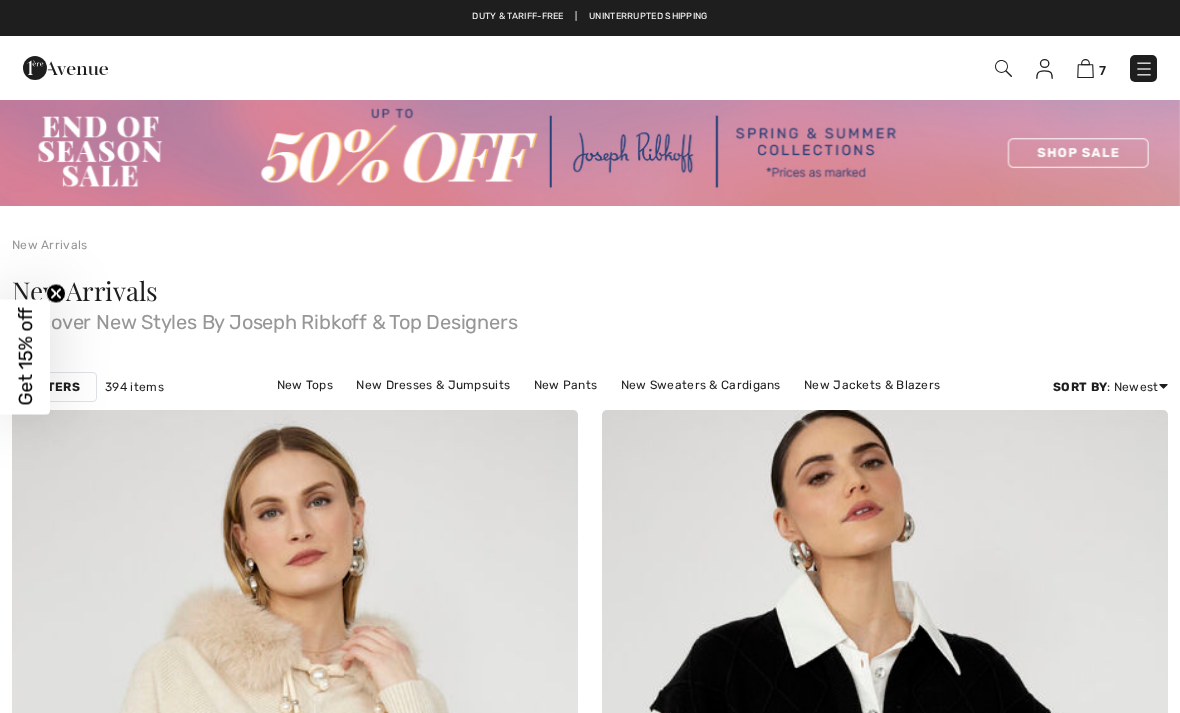 checkbox on "true" 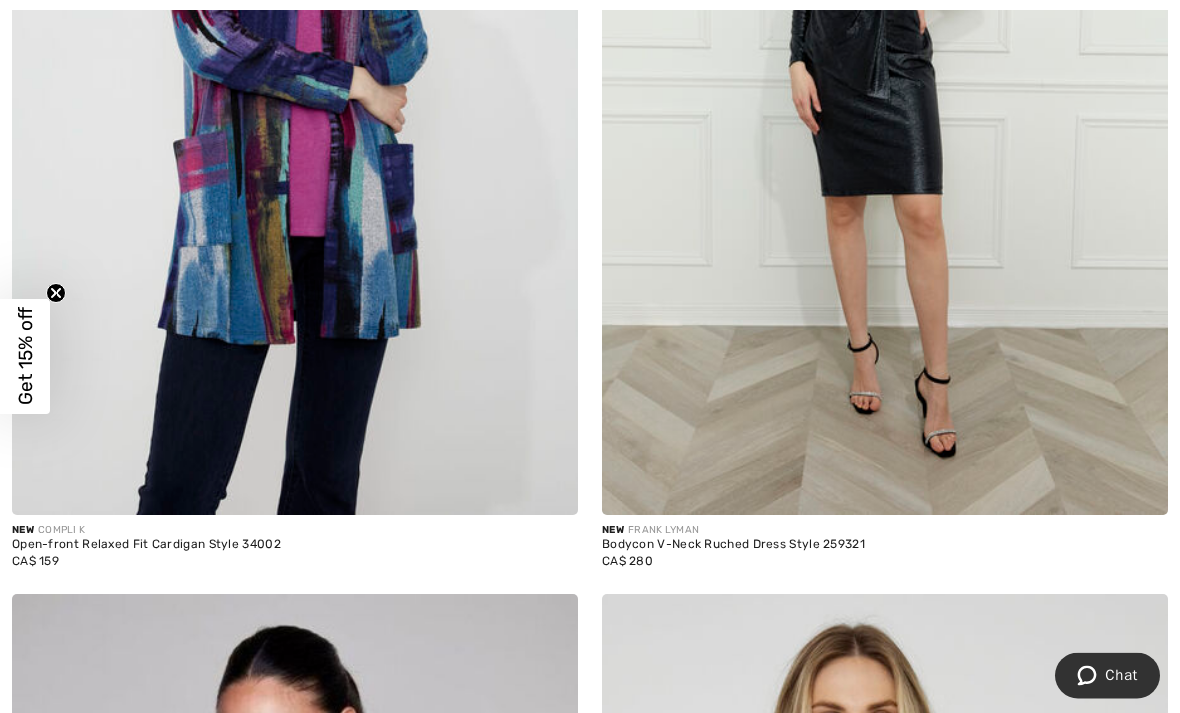 scroll, scrollTop: 4455, scrollLeft: 0, axis: vertical 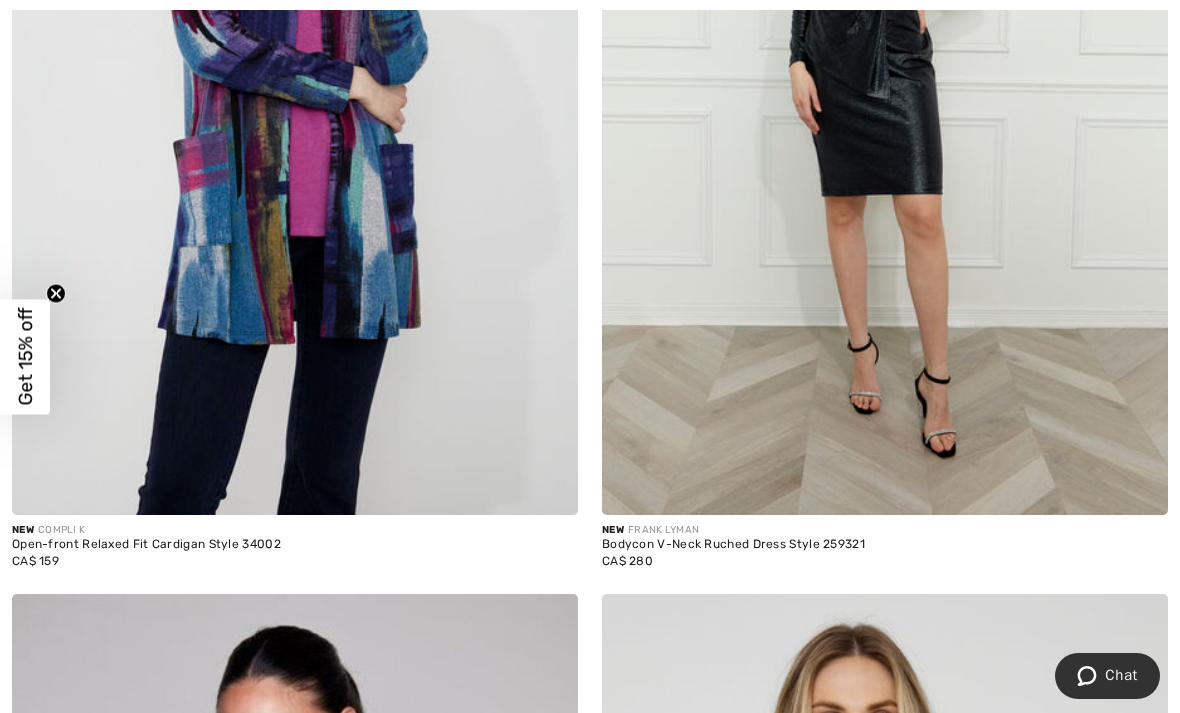 click on "Open-front Relaxed Fit Cardigan Style 34002" at bounding box center (295, 545) 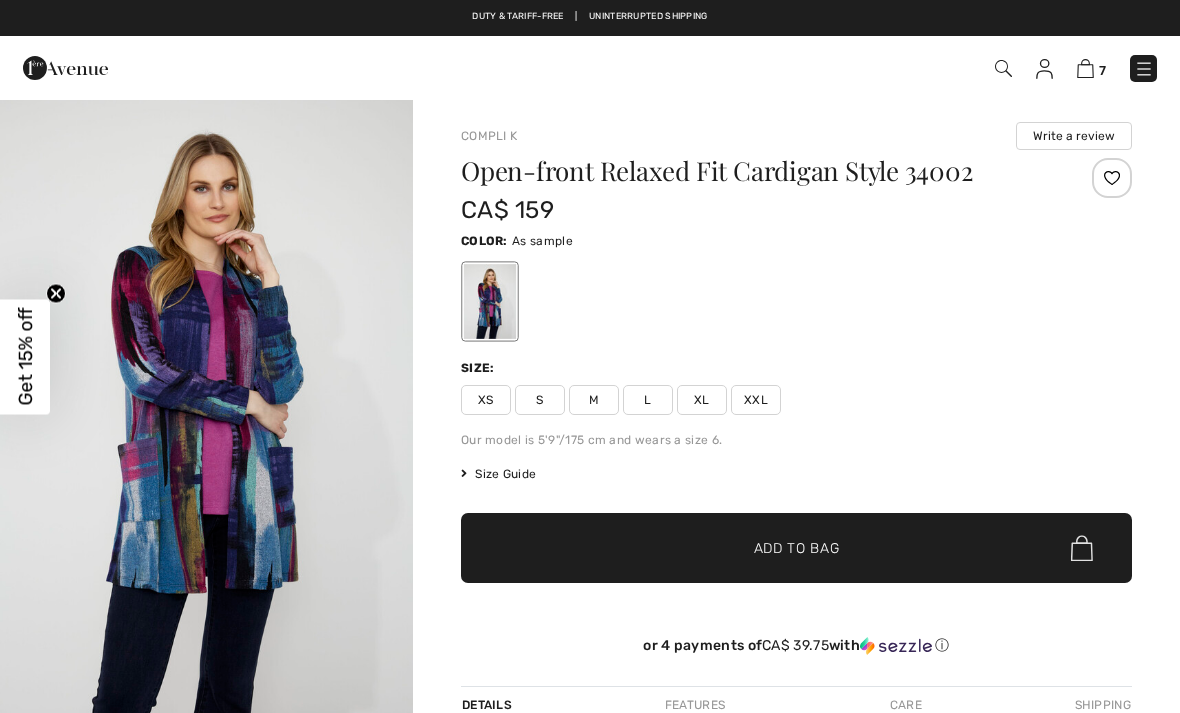 scroll, scrollTop: 0, scrollLeft: 0, axis: both 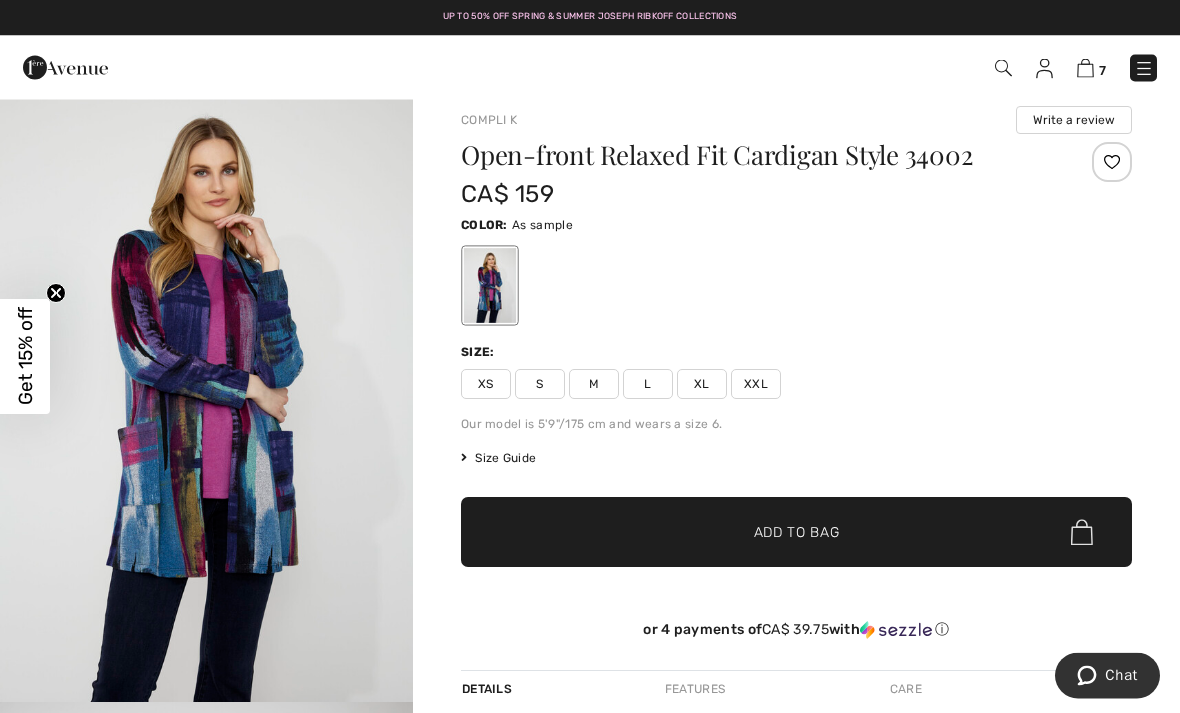 click on "XS S M L XL XXL" at bounding box center [796, 385] 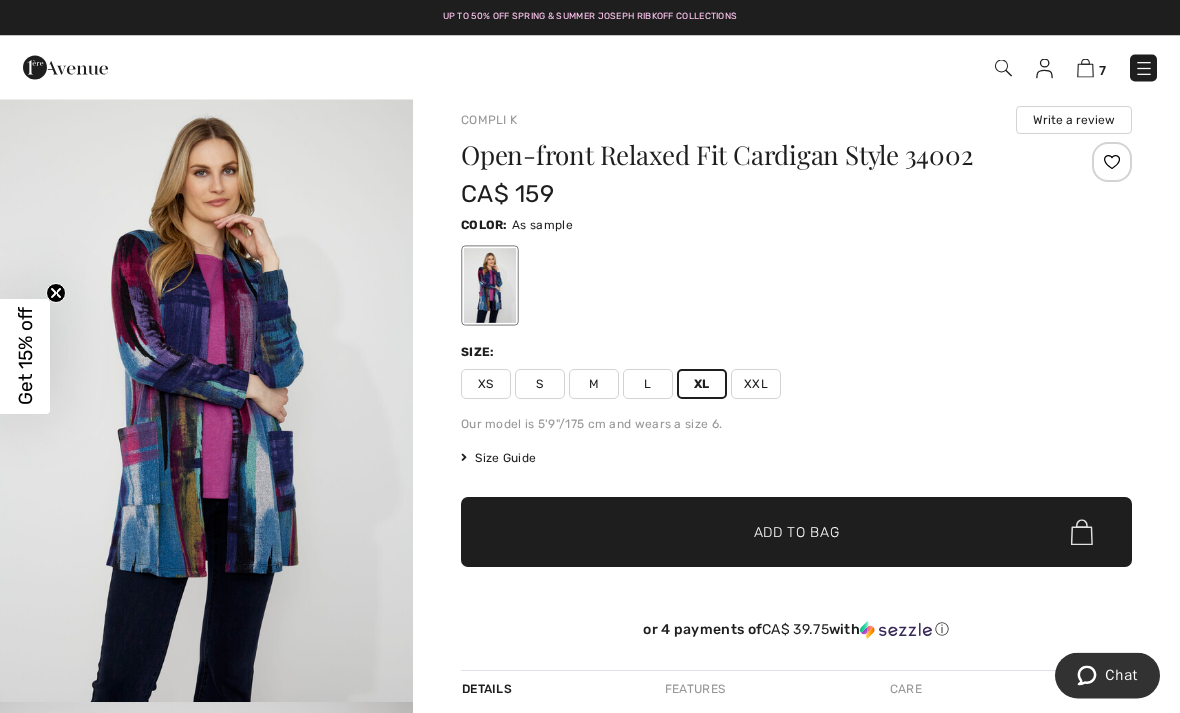 scroll, scrollTop: 16, scrollLeft: 0, axis: vertical 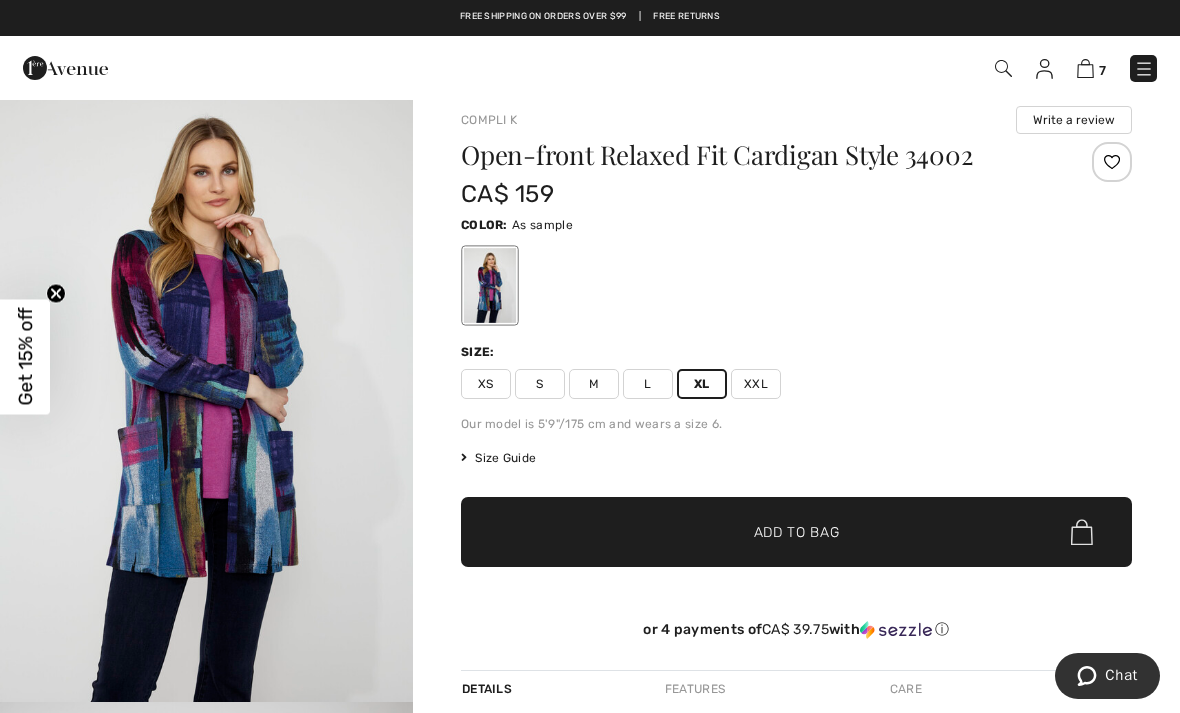 click on "Add to Bag" at bounding box center [797, 532] 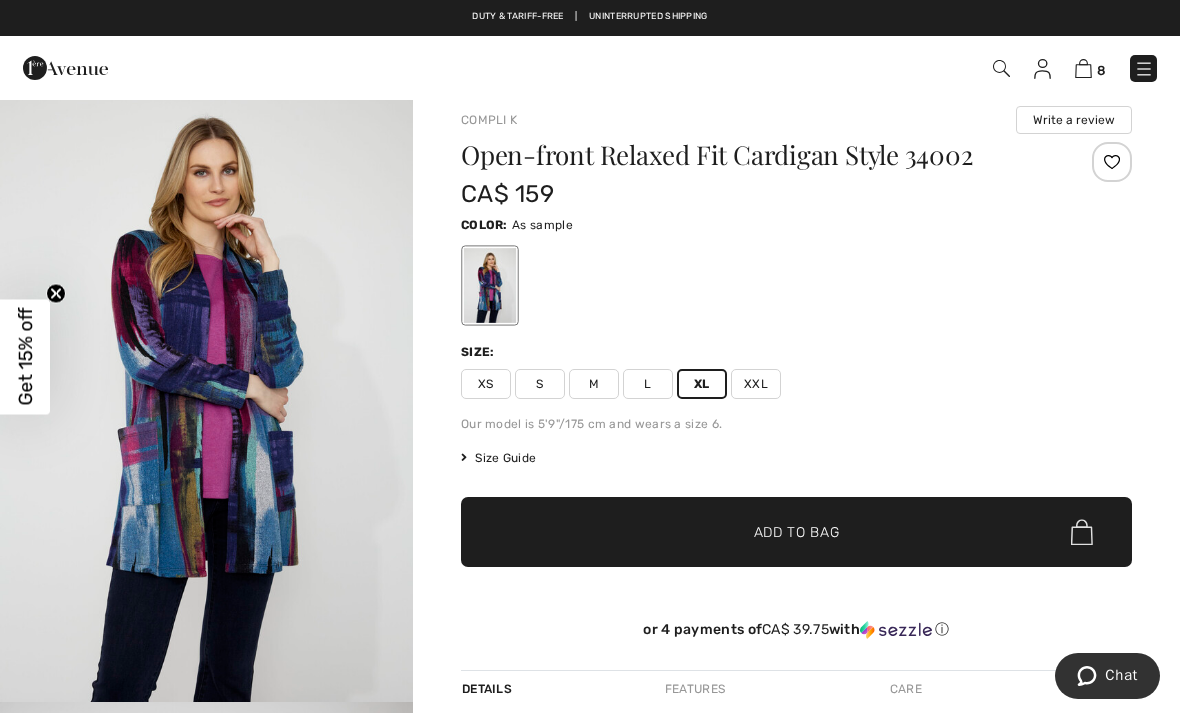 scroll, scrollTop: 0, scrollLeft: 0, axis: both 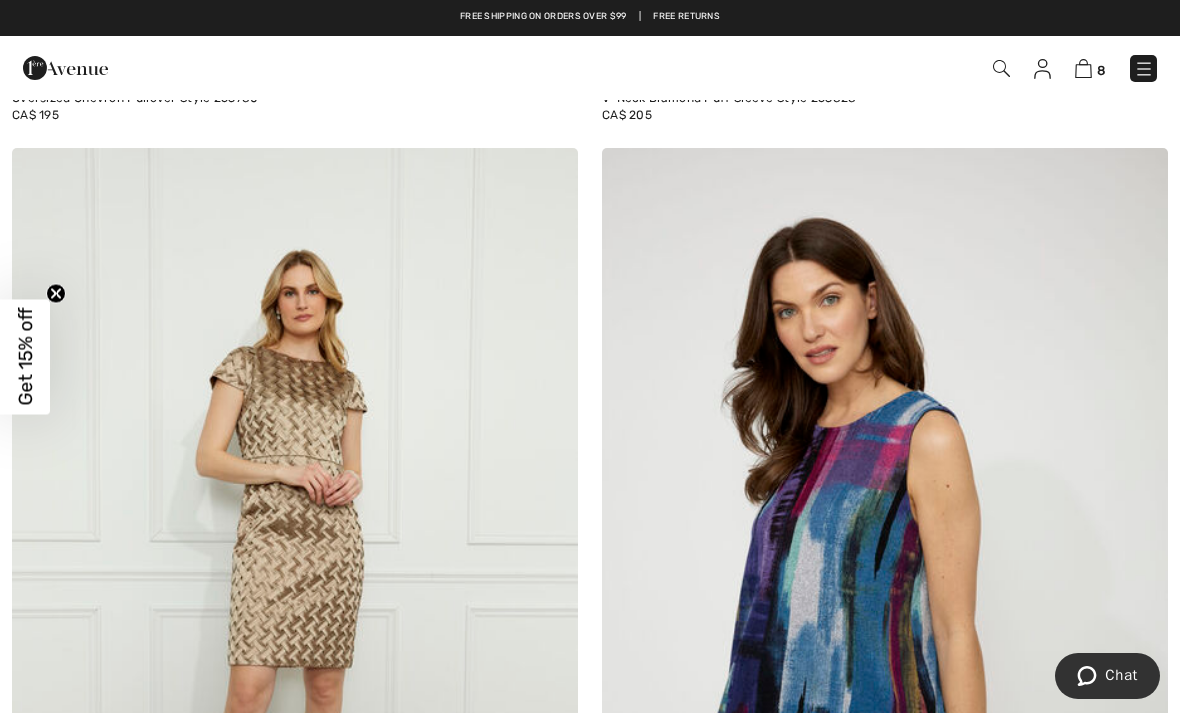 click at bounding box center (885, 572) 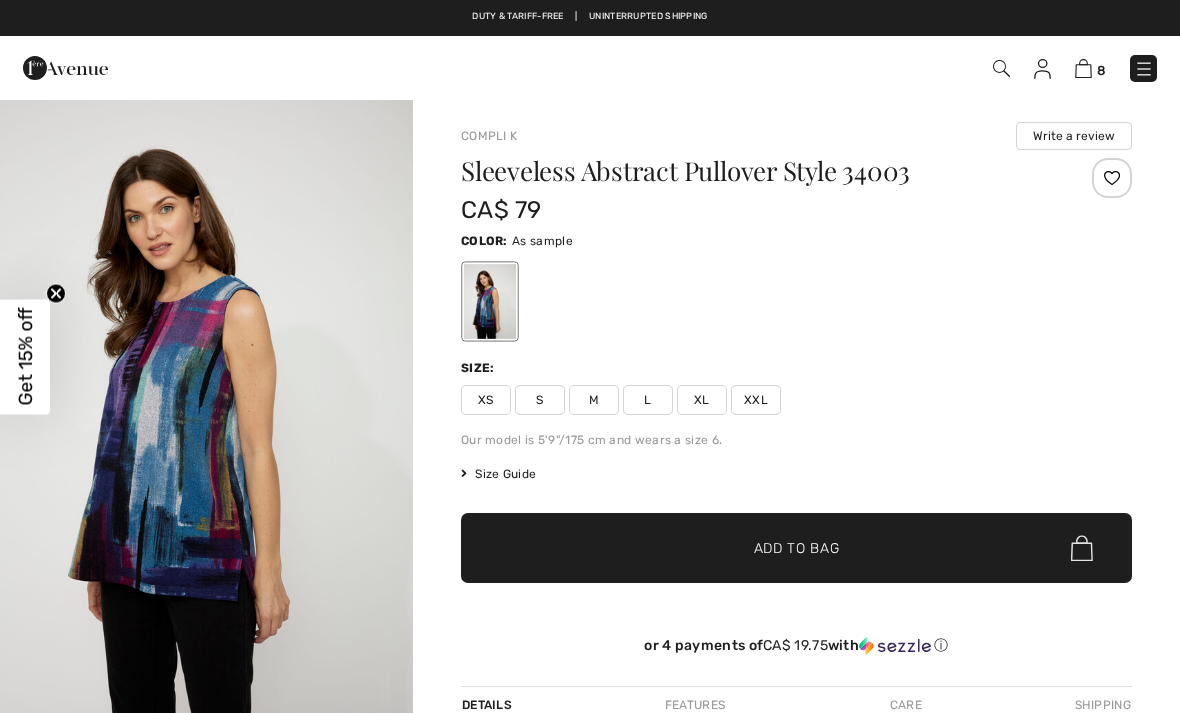 scroll, scrollTop: 25, scrollLeft: 0, axis: vertical 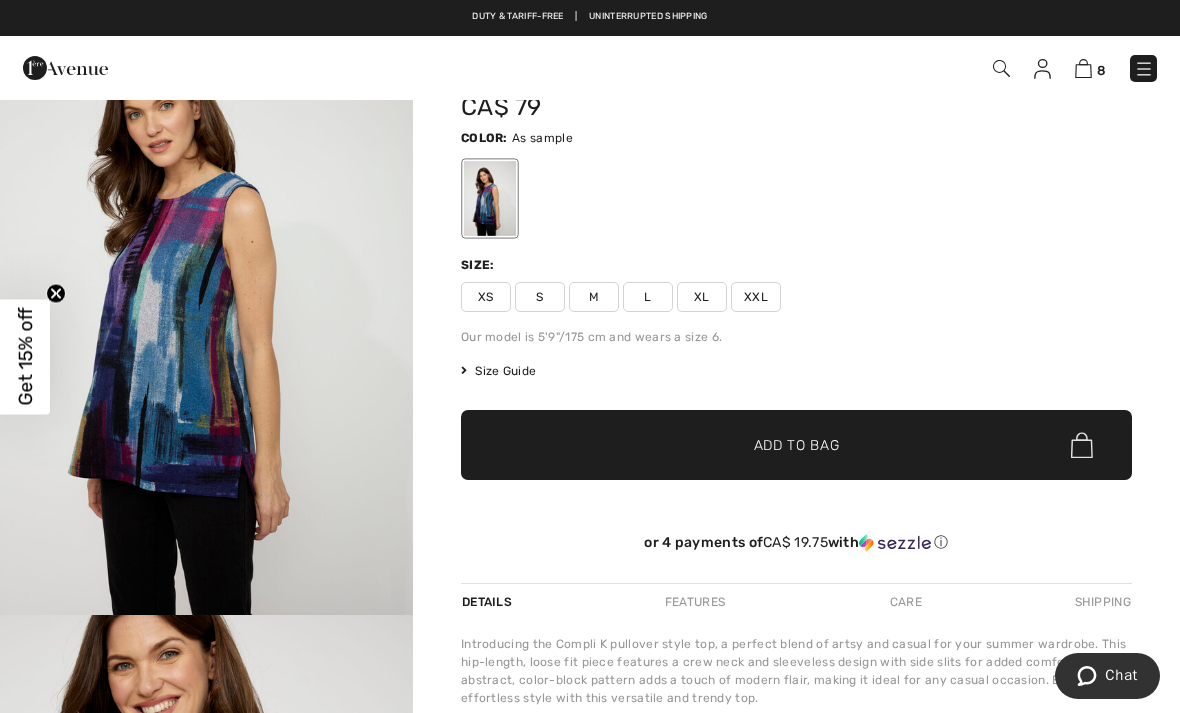 click on "XL" at bounding box center [702, 297] 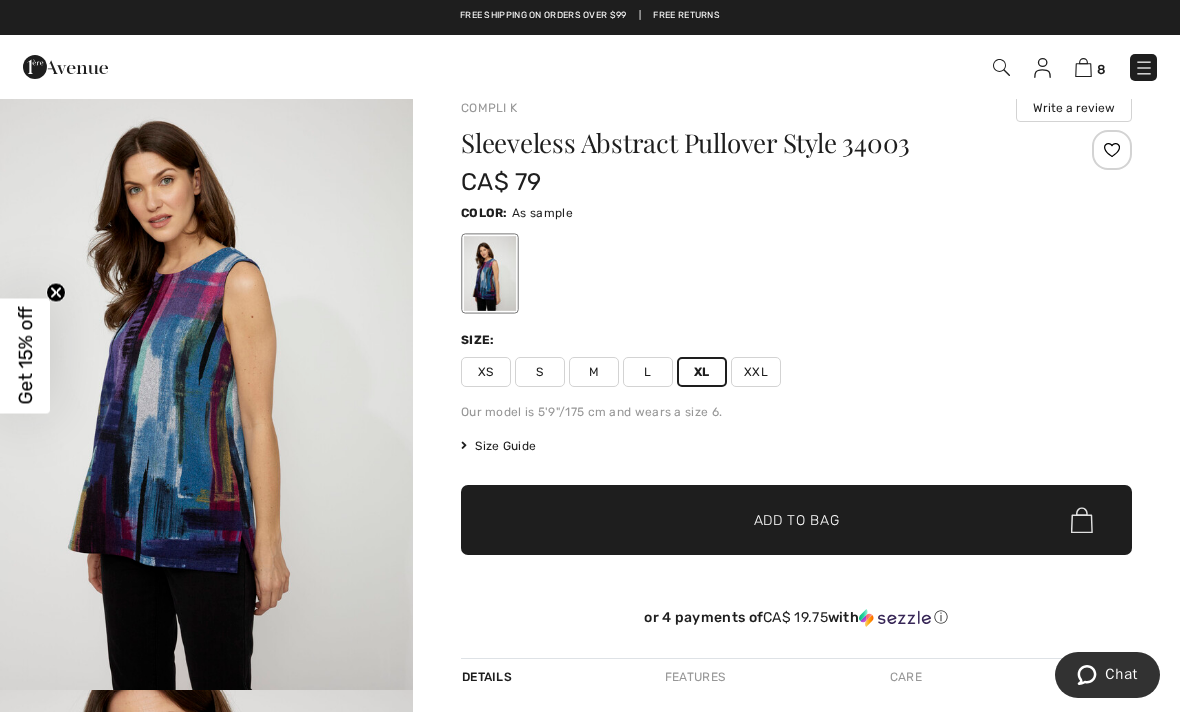 scroll, scrollTop: 28, scrollLeft: 0, axis: vertical 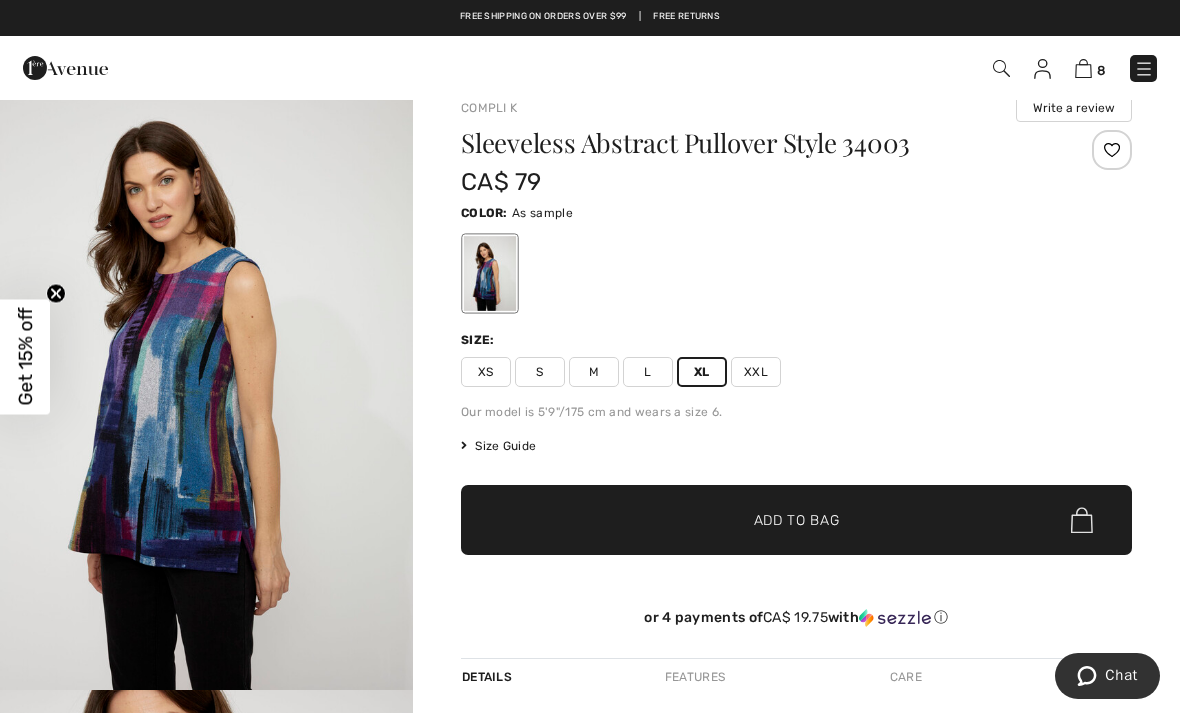 click on "Add to Bag" at bounding box center (797, 520) 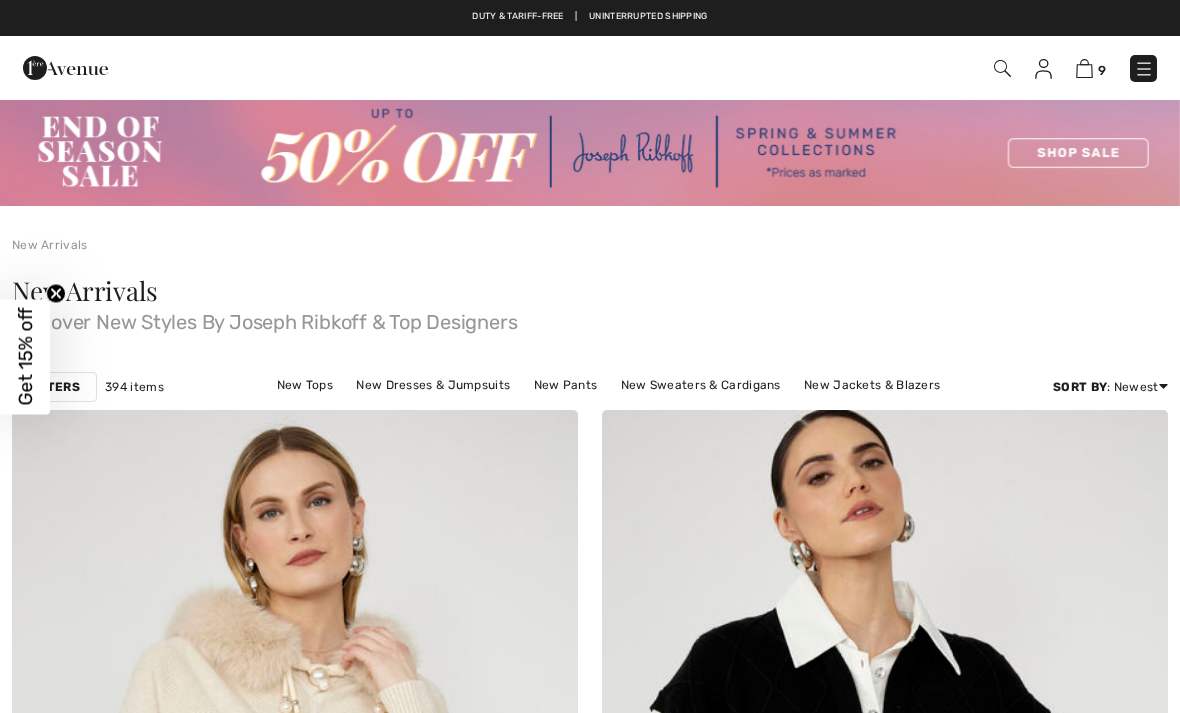 scroll, scrollTop: 1254, scrollLeft: 0, axis: vertical 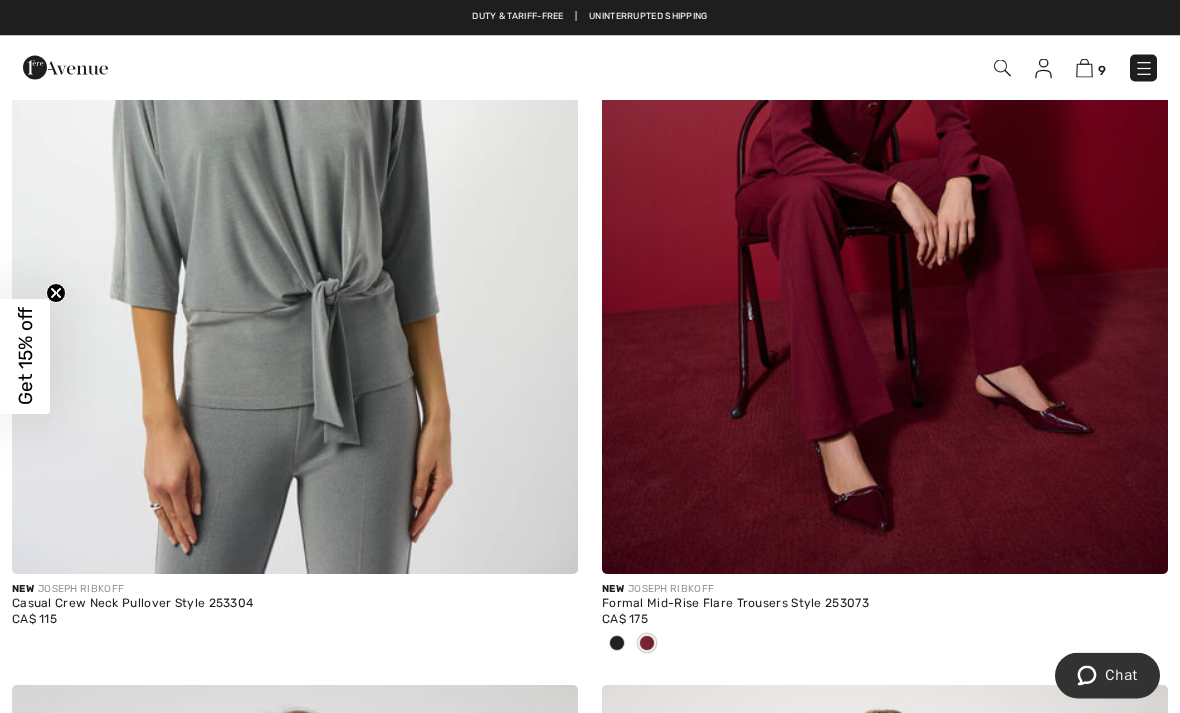click at bounding box center [885, 150] 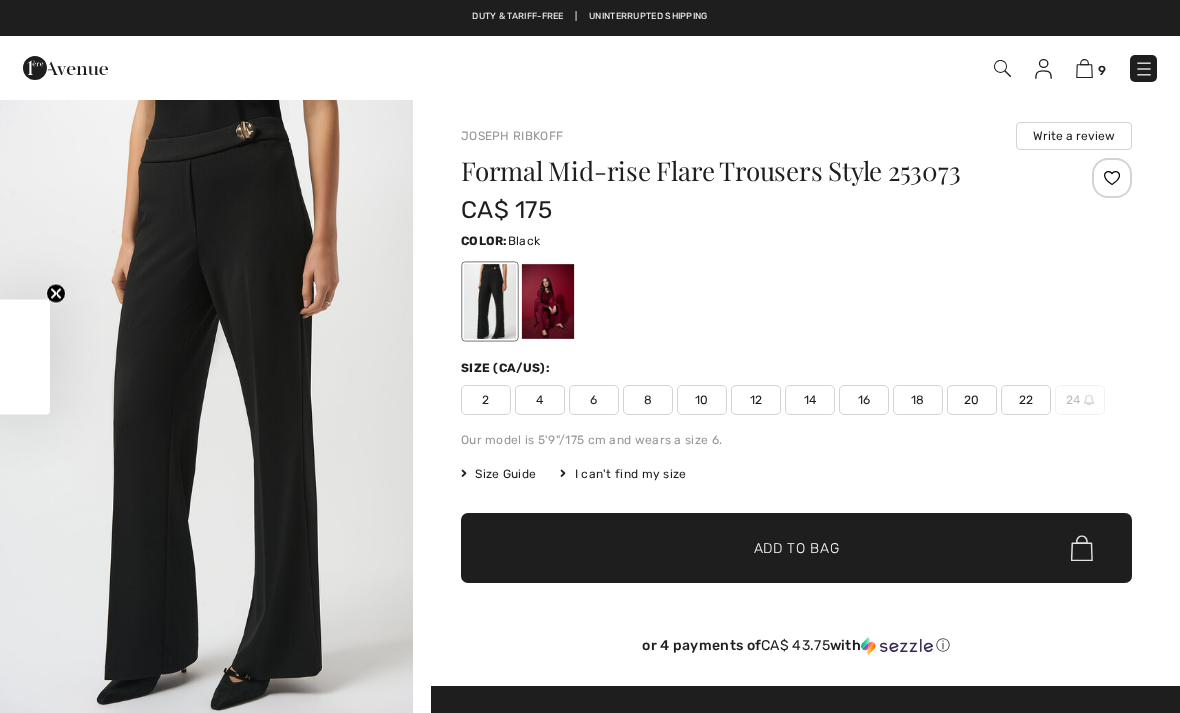 scroll, scrollTop: 0, scrollLeft: 0, axis: both 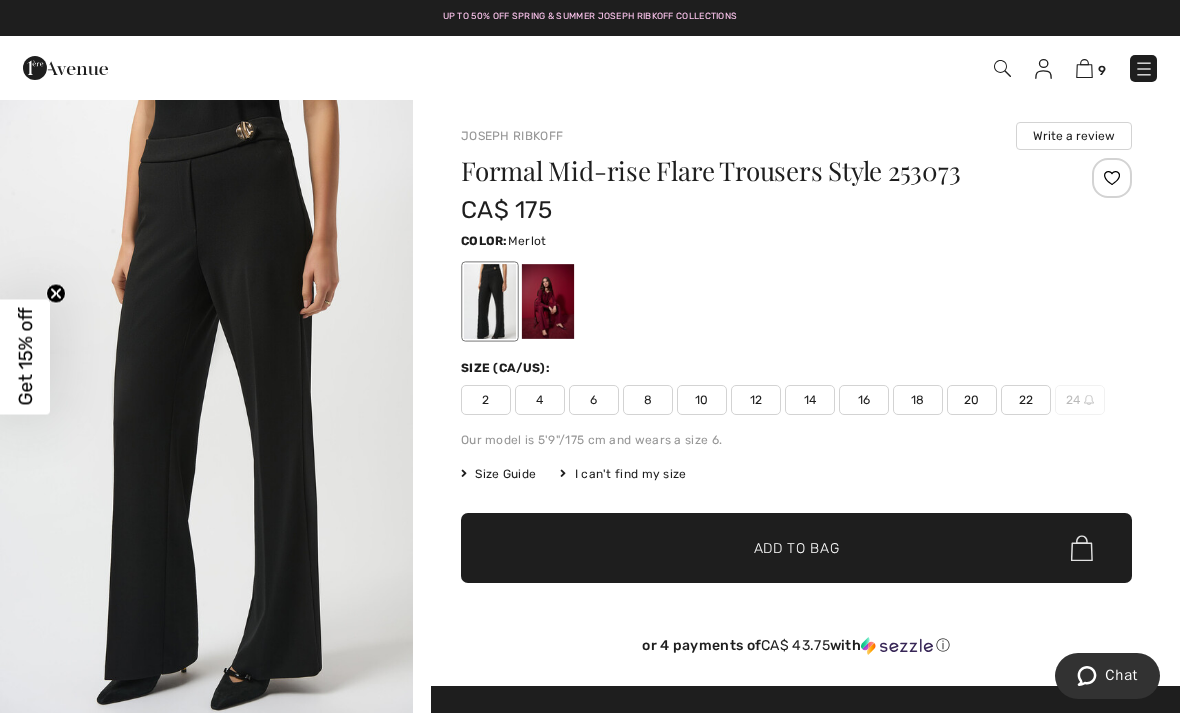 click at bounding box center (548, 301) 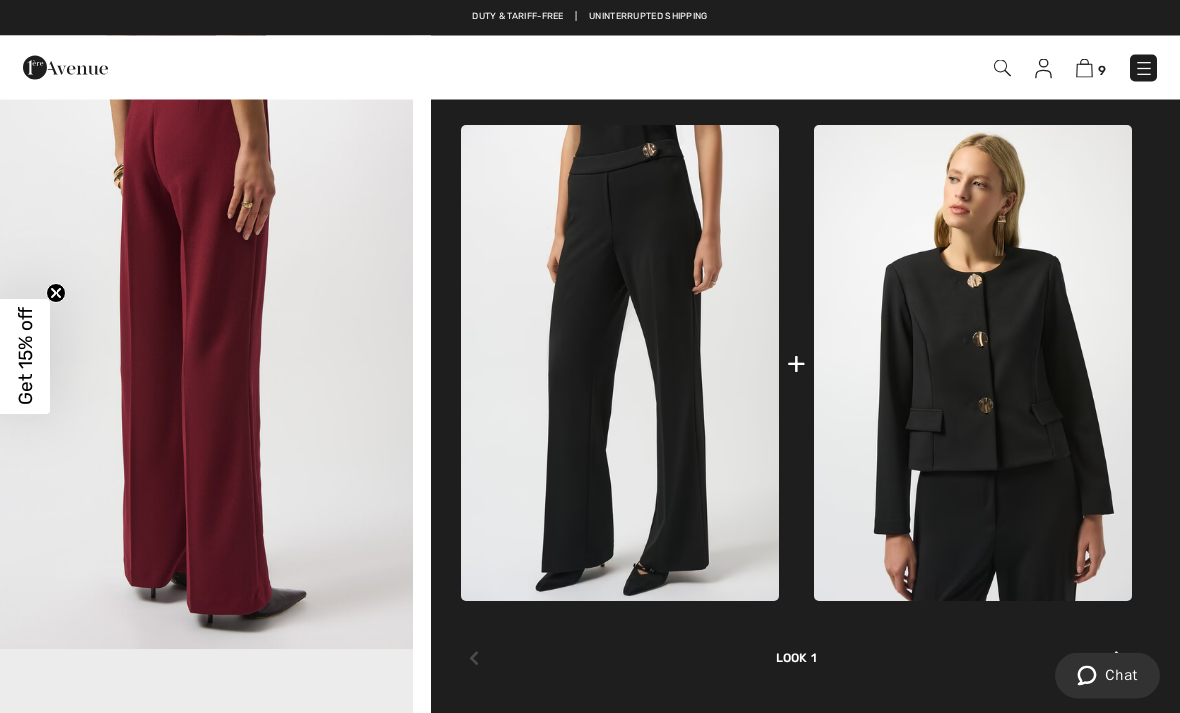 scroll, scrollTop: 687, scrollLeft: 0, axis: vertical 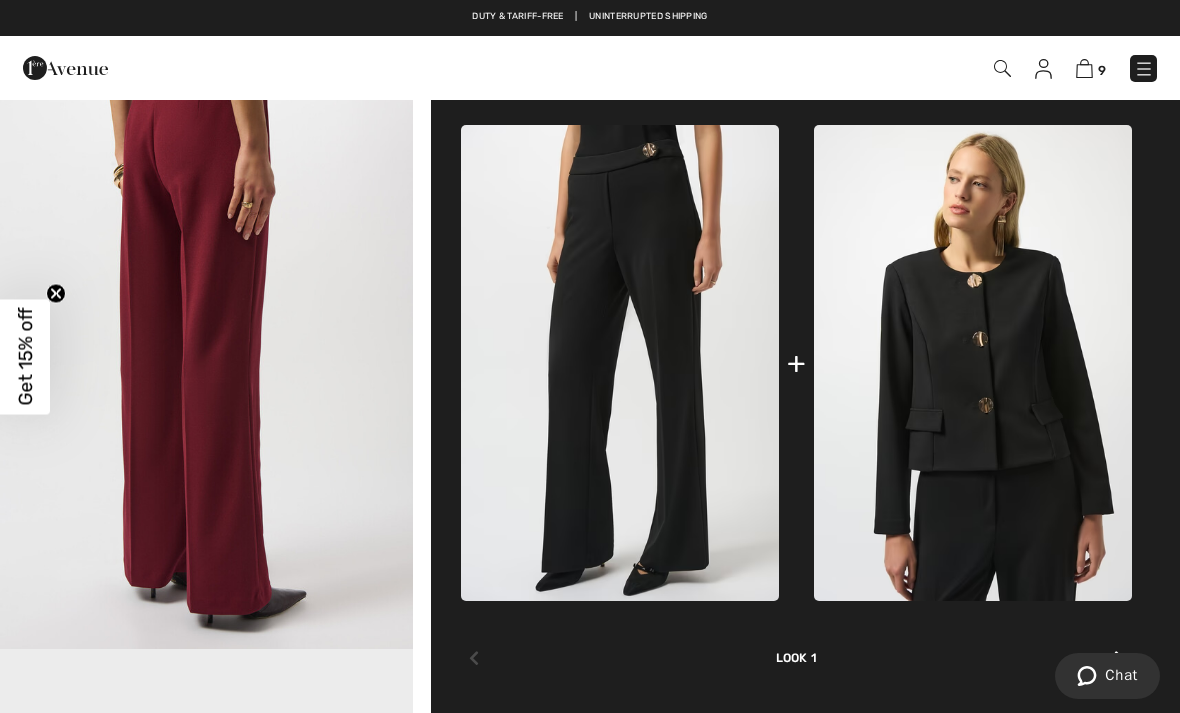 click at bounding box center [973, 363] 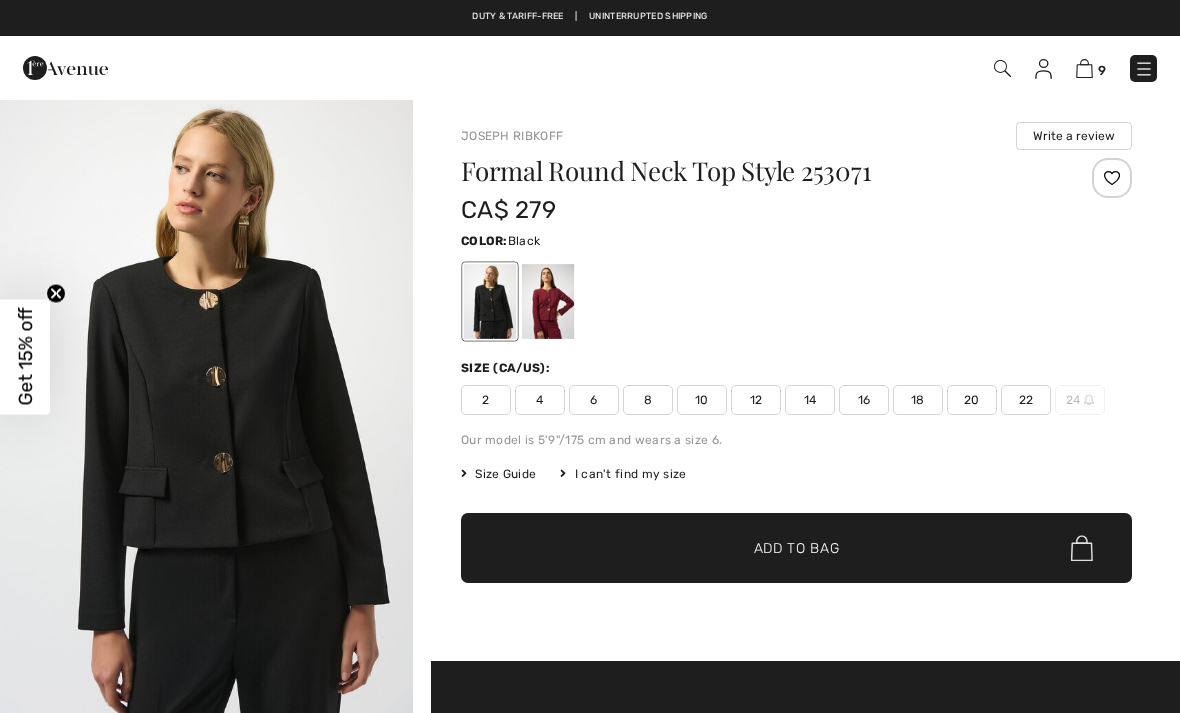 checkbox on "true" 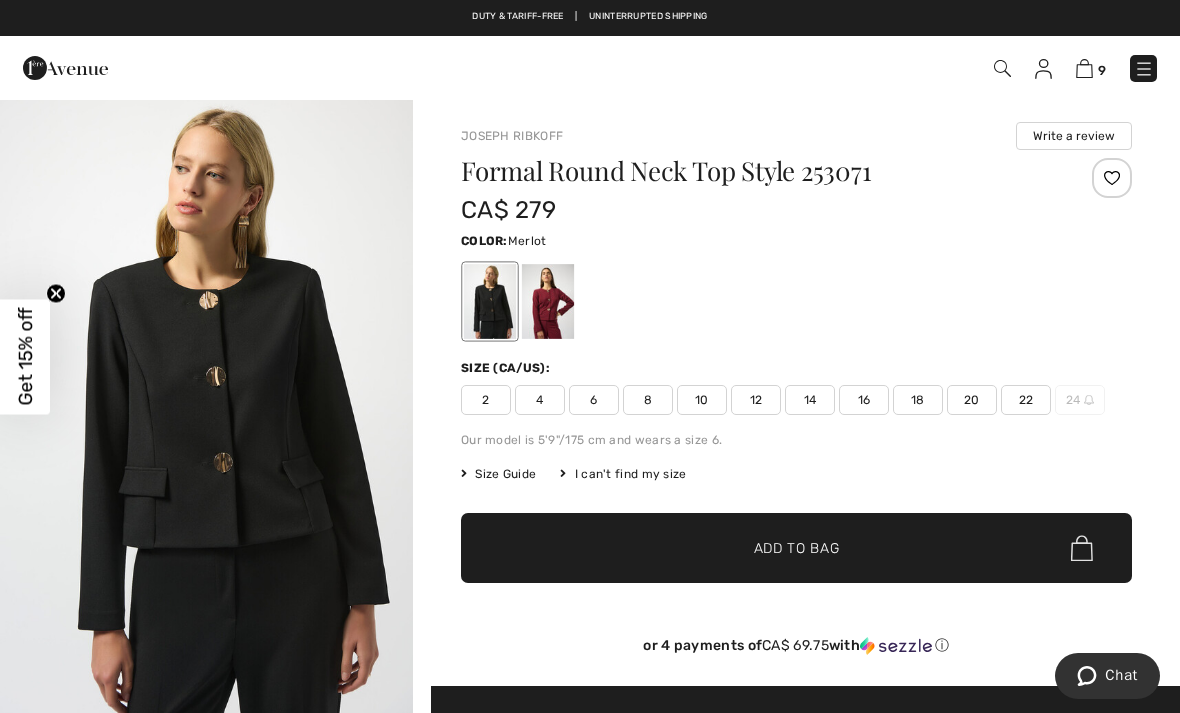click at bounding box center [548, 301] 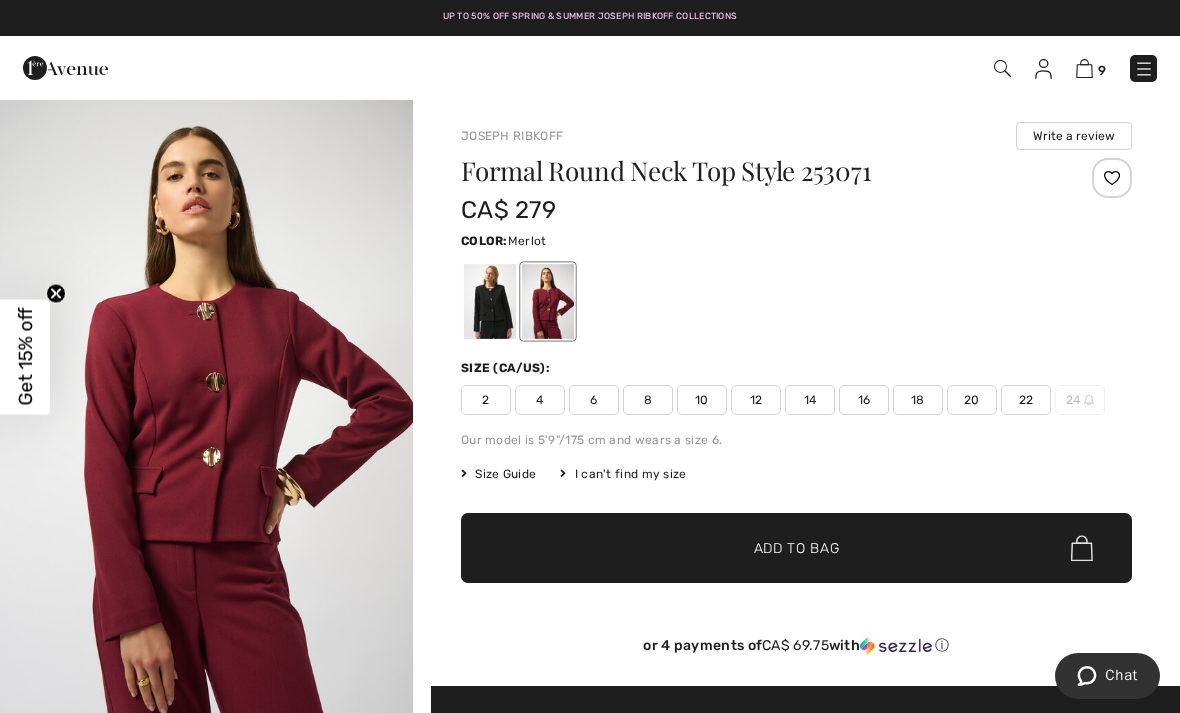 click on "16" at bounding box center (864, 400) 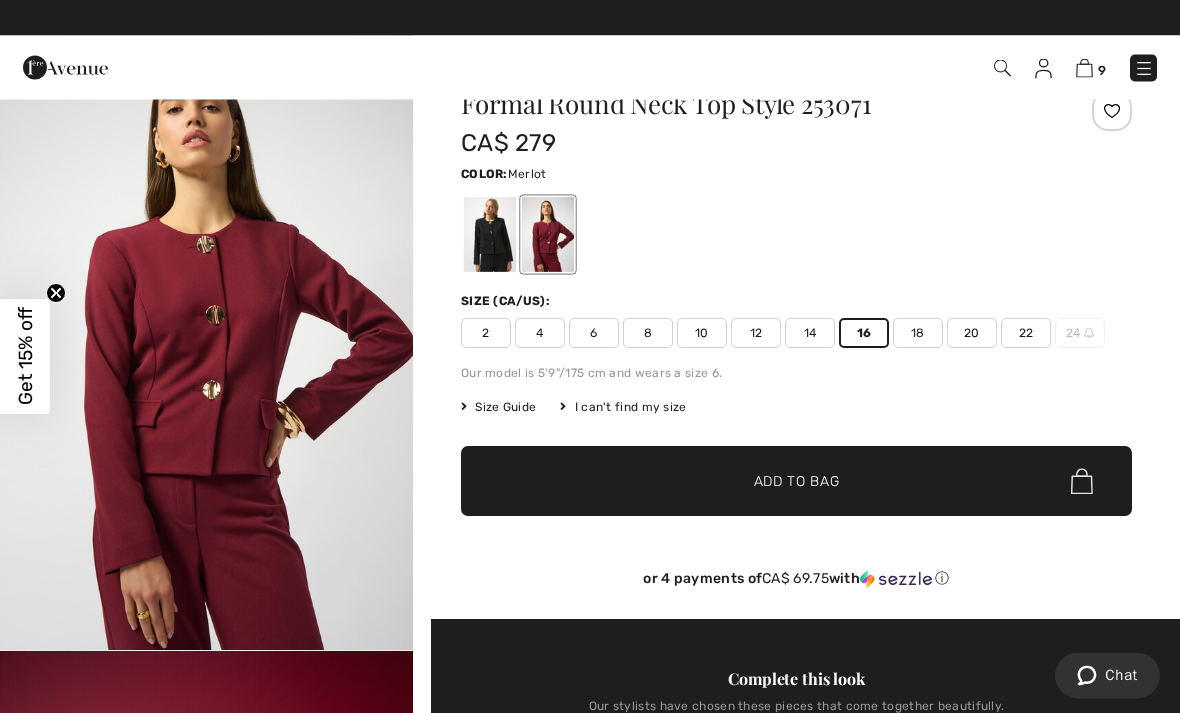 scroll, scrollTop: 67, scrollLeft: 0, axis: vertical 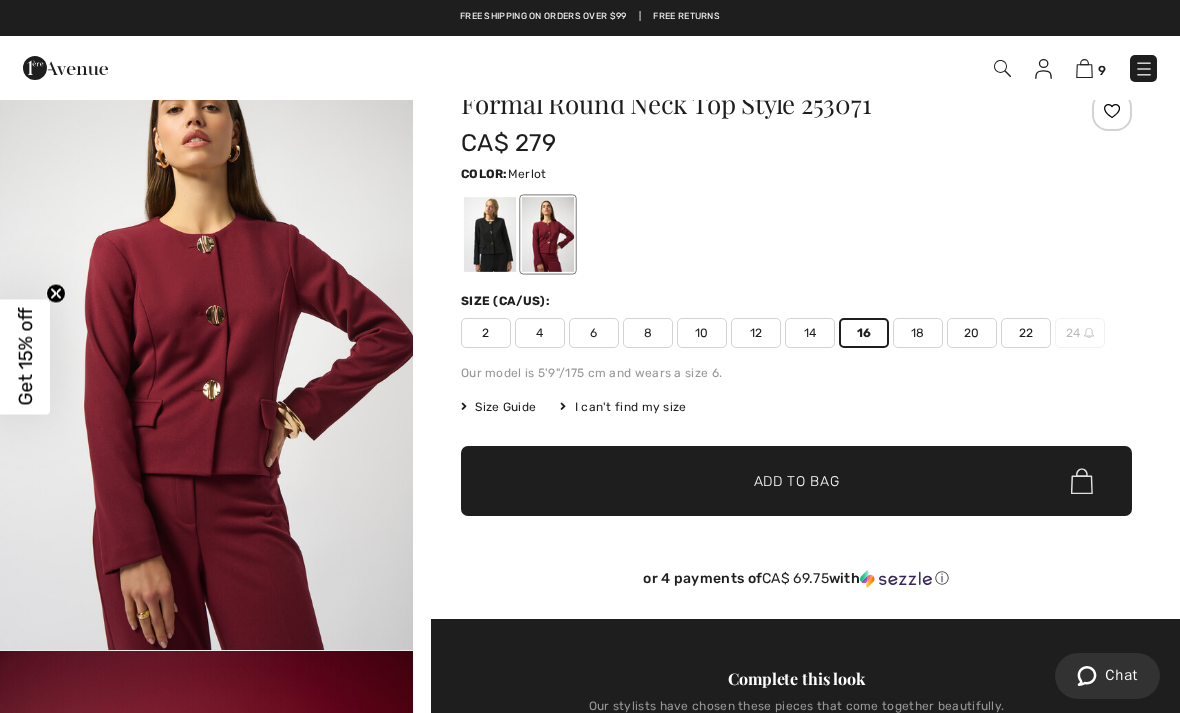 click on "Add to Bag" at bounding box center [797, 481] 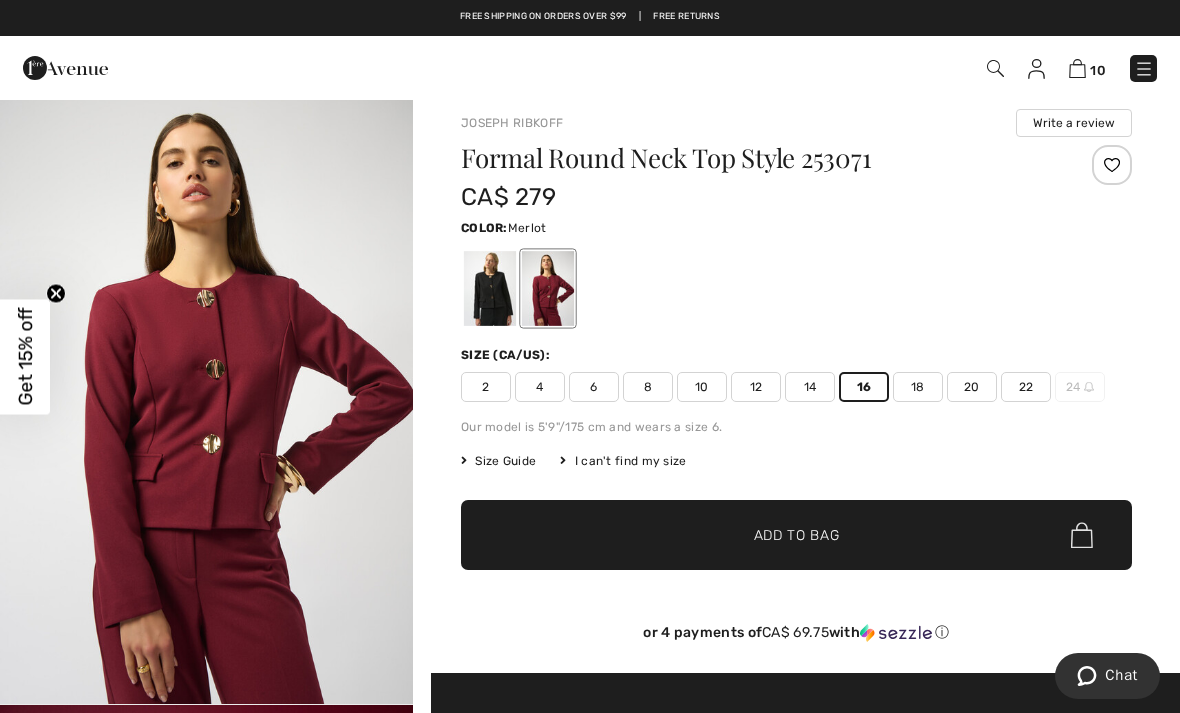 scroll, scrollTop: 0, scrollLeft: 0, axis: both 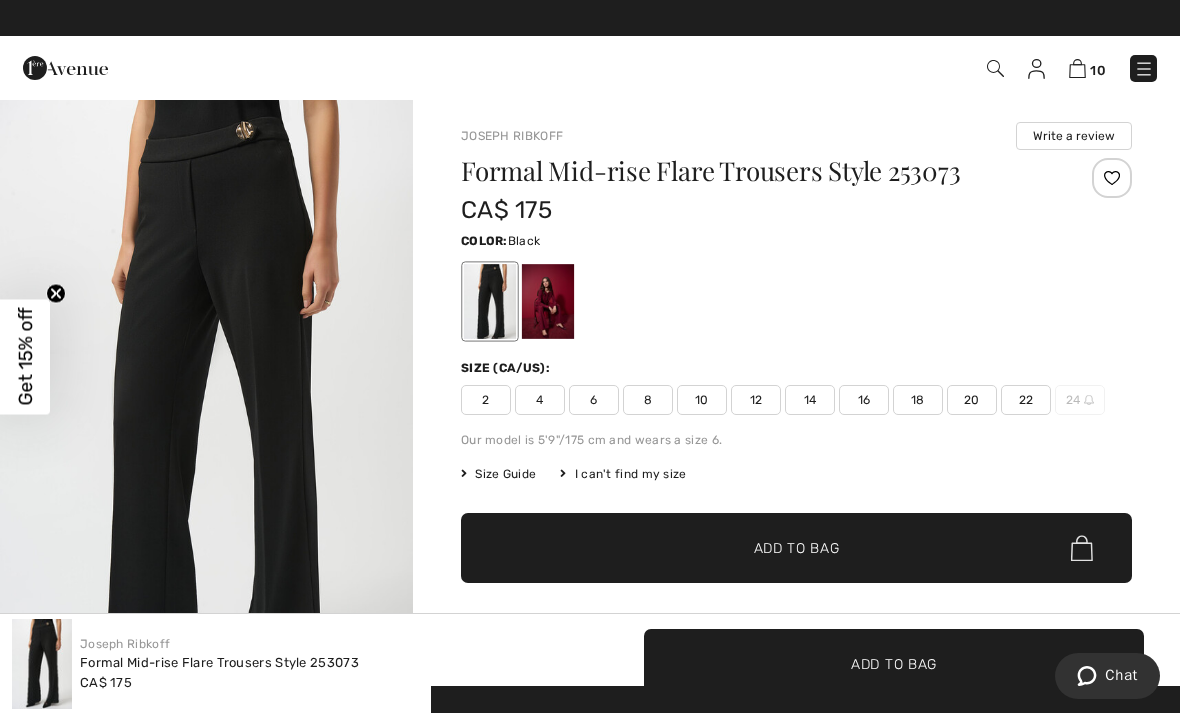 click at bounding box center (796, 301) 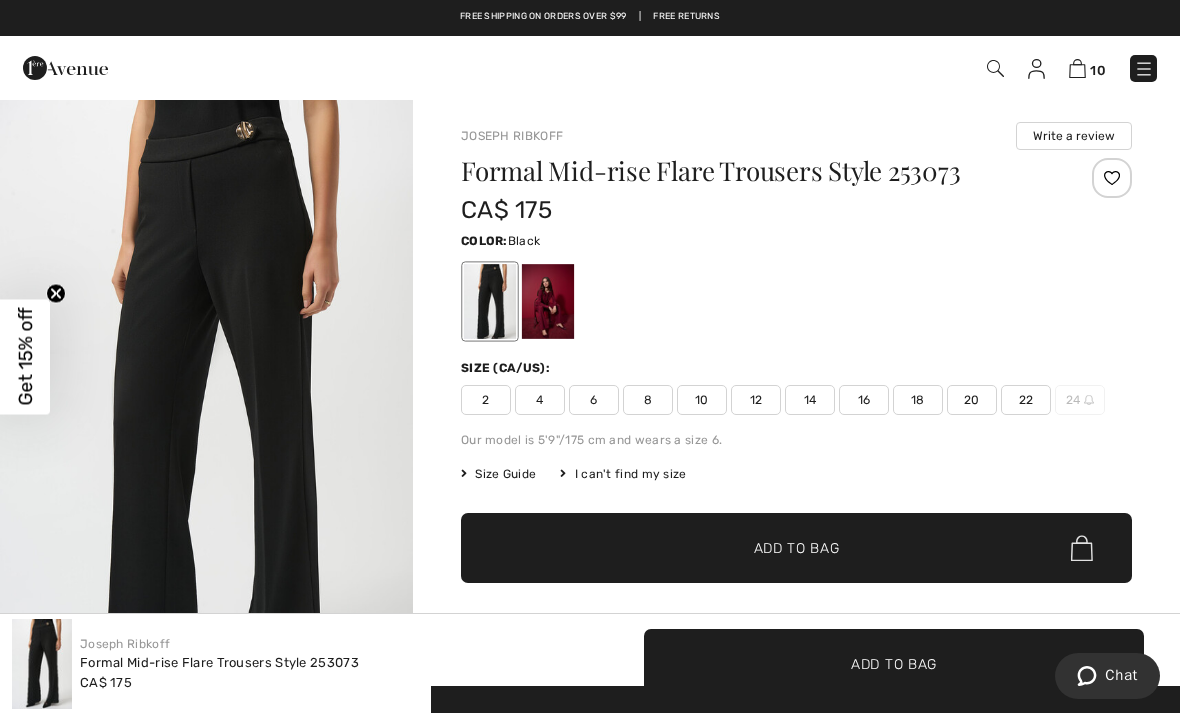 click on "10" at bounding box center (1098, 70) 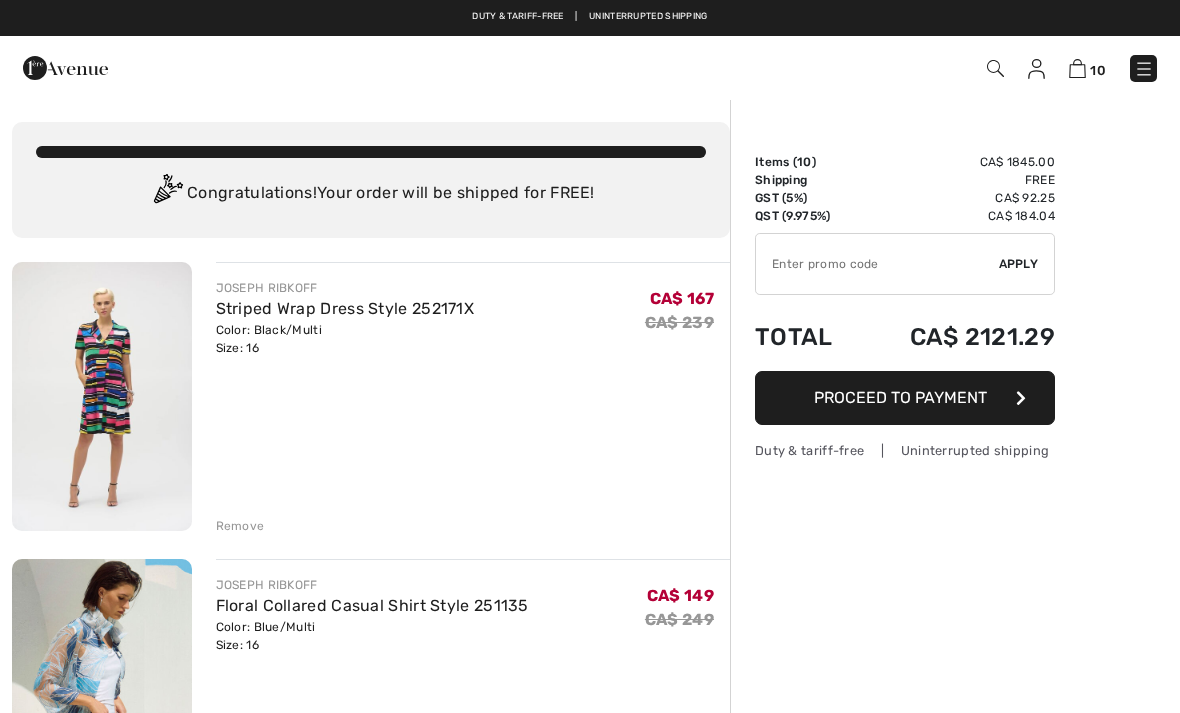 scroll, scrollTop: 0, scrollLeft: 0, axis: both 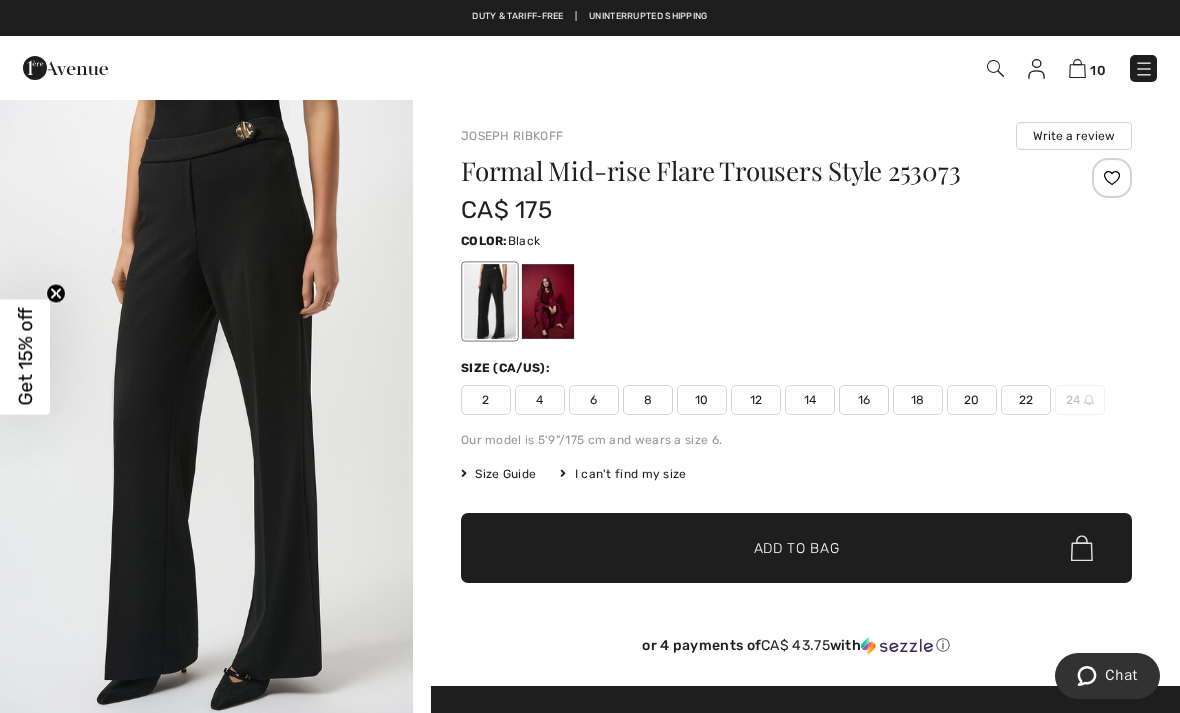 click on "16" at bounding box center [864, 400] 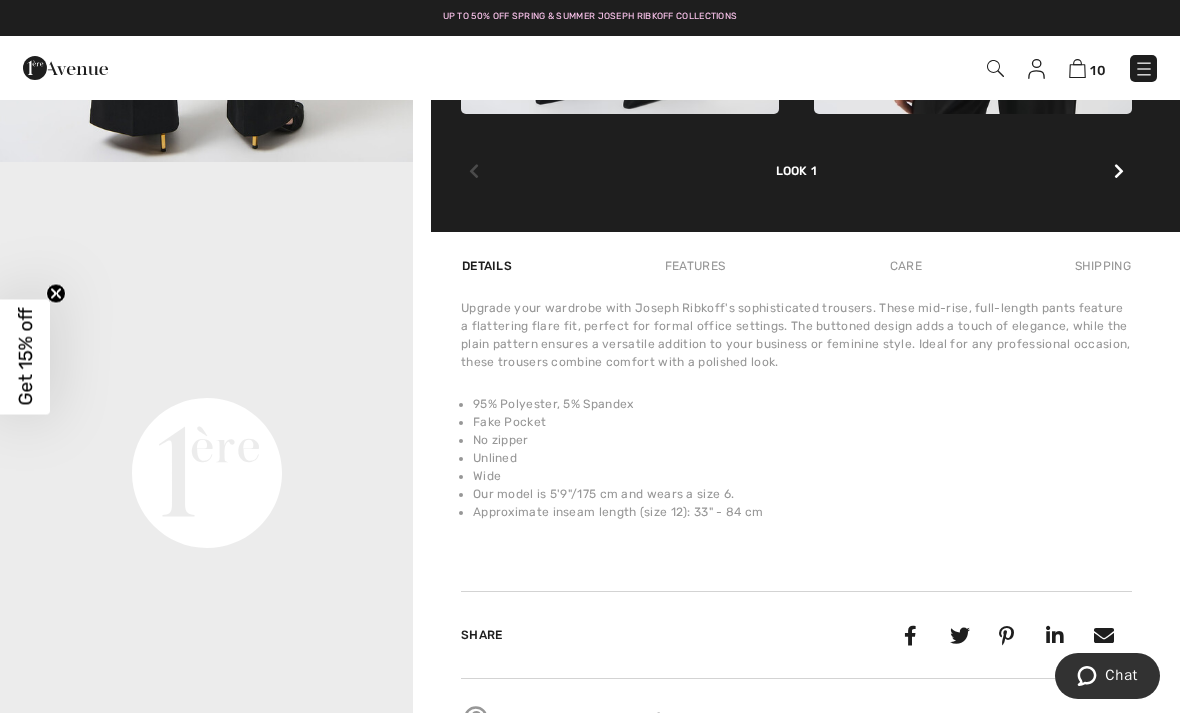 scroll, scrollTop: 1177, scrollLeft: 0, axis: vertical 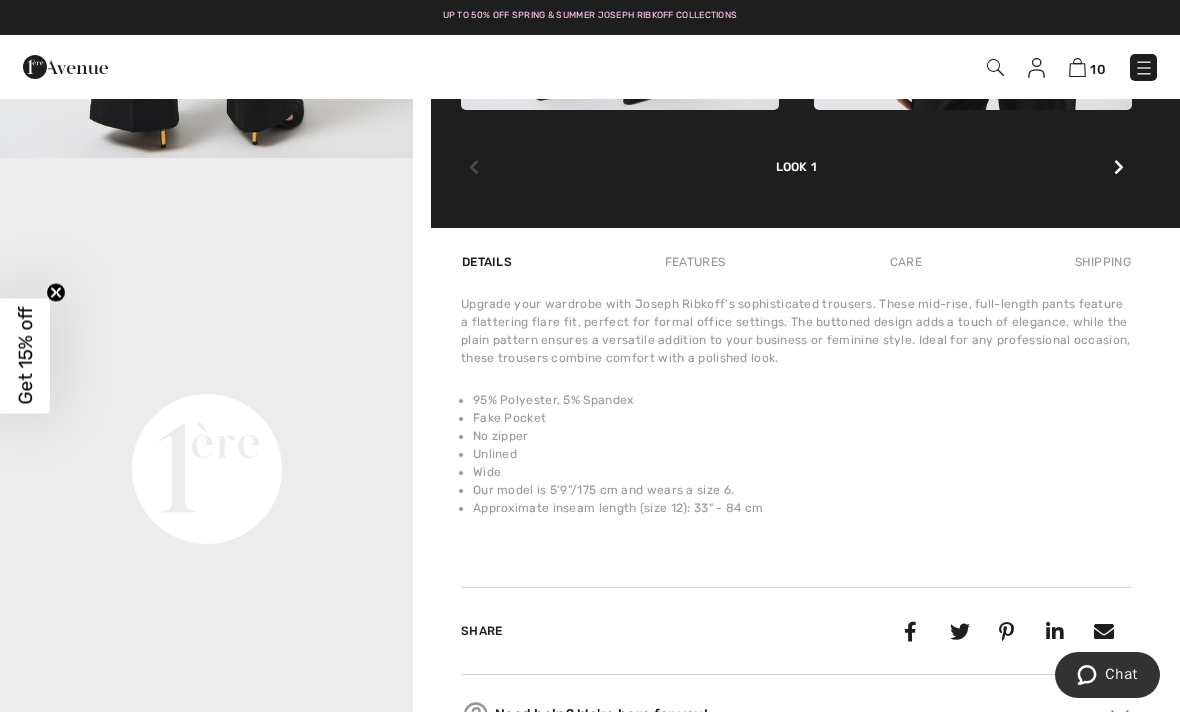 click on "Care" at bounding box center (906, 263) 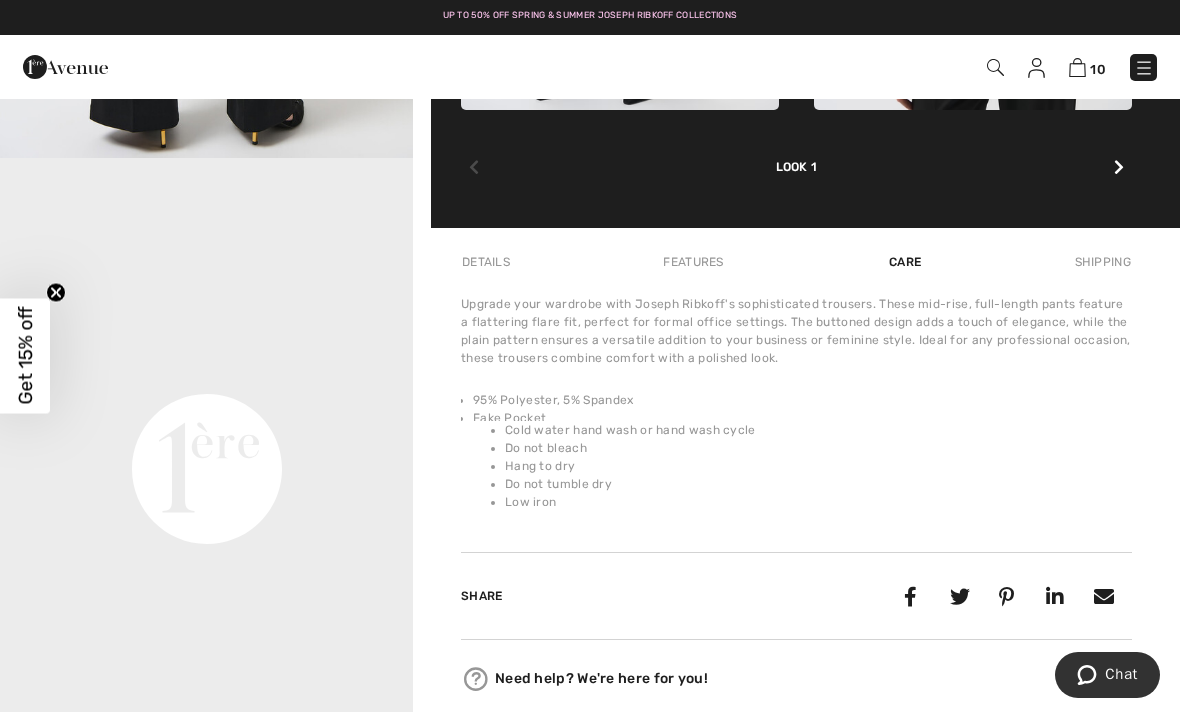 scroll, scrollTop: 1178, scrollLeft: 0, axis: vertical 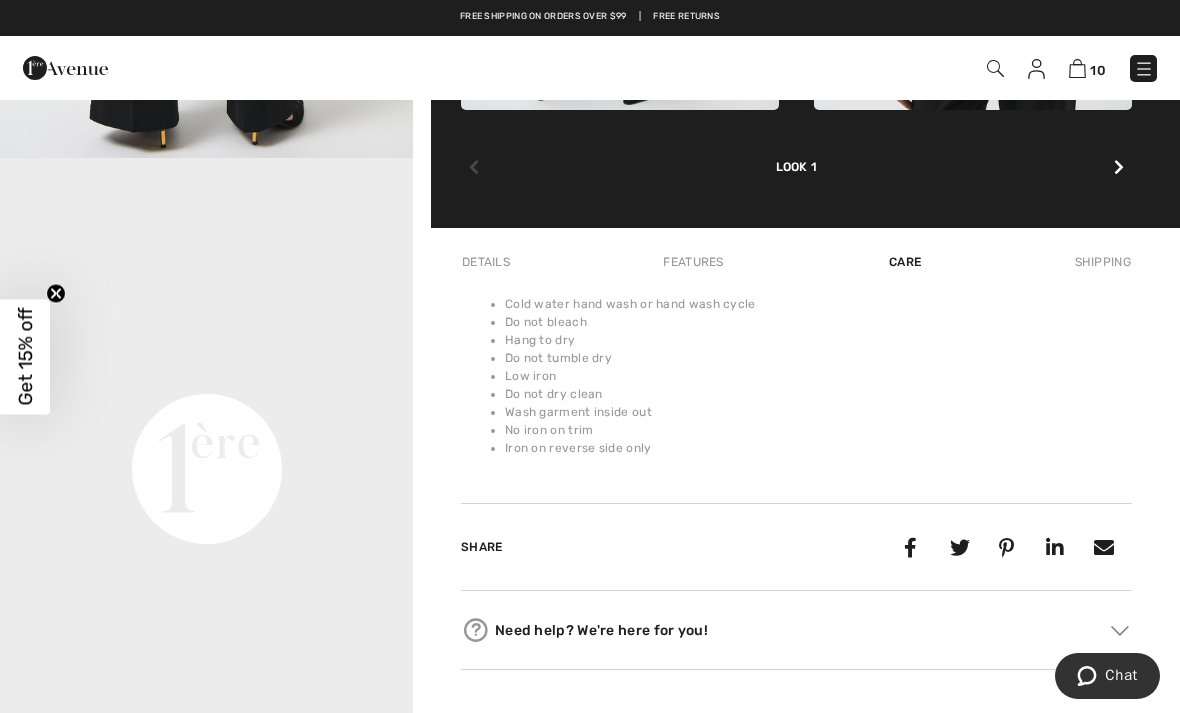 click on "Features" at bounding box center [693, 262] 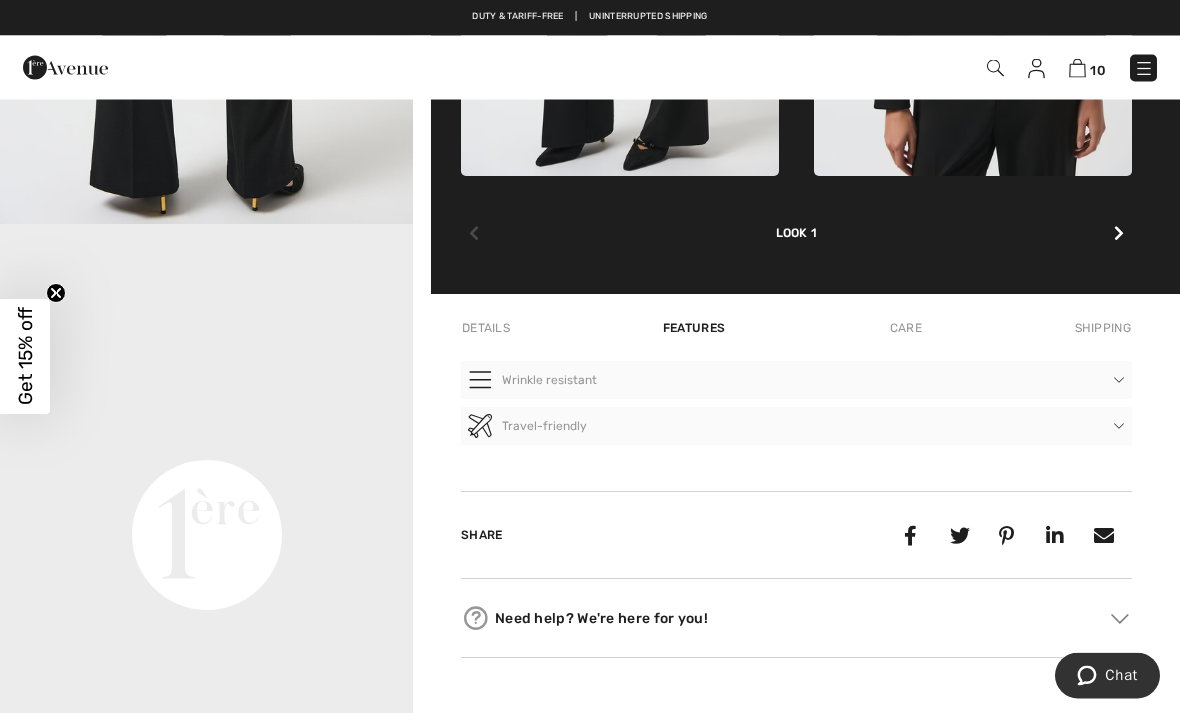 scroll, scrollTop: 1112, scrollLeft: 0, axis: vertical 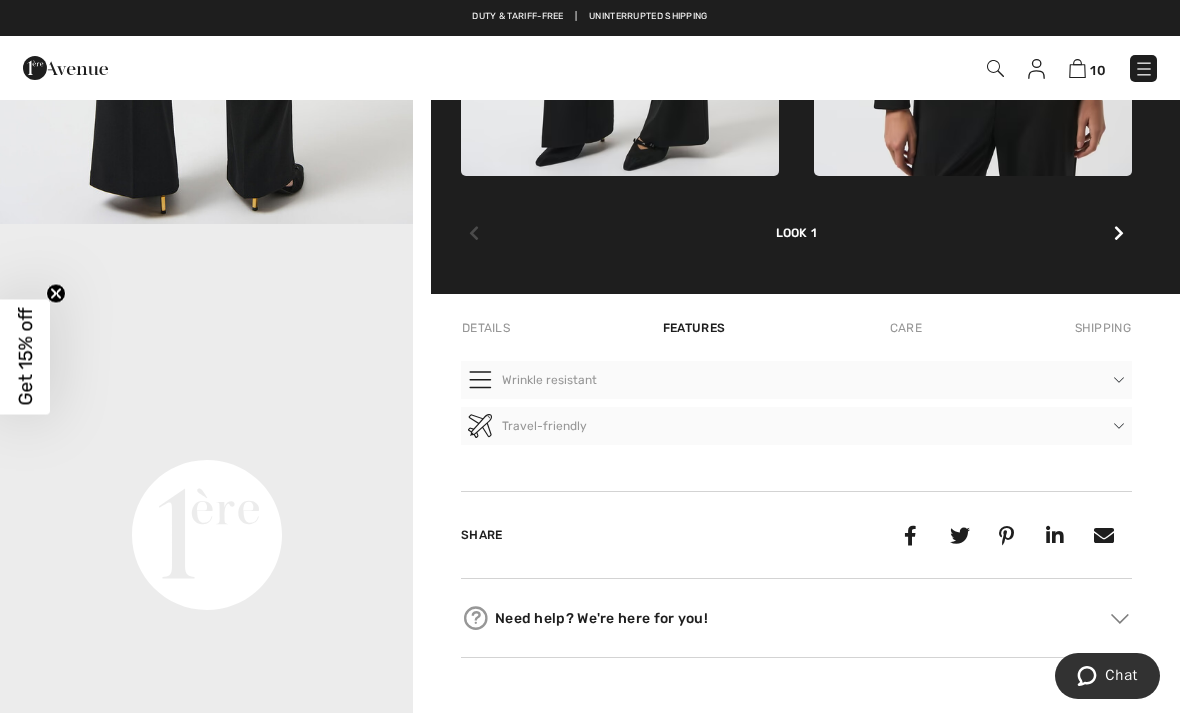 click on "Care" at bounding box center (906, 328) 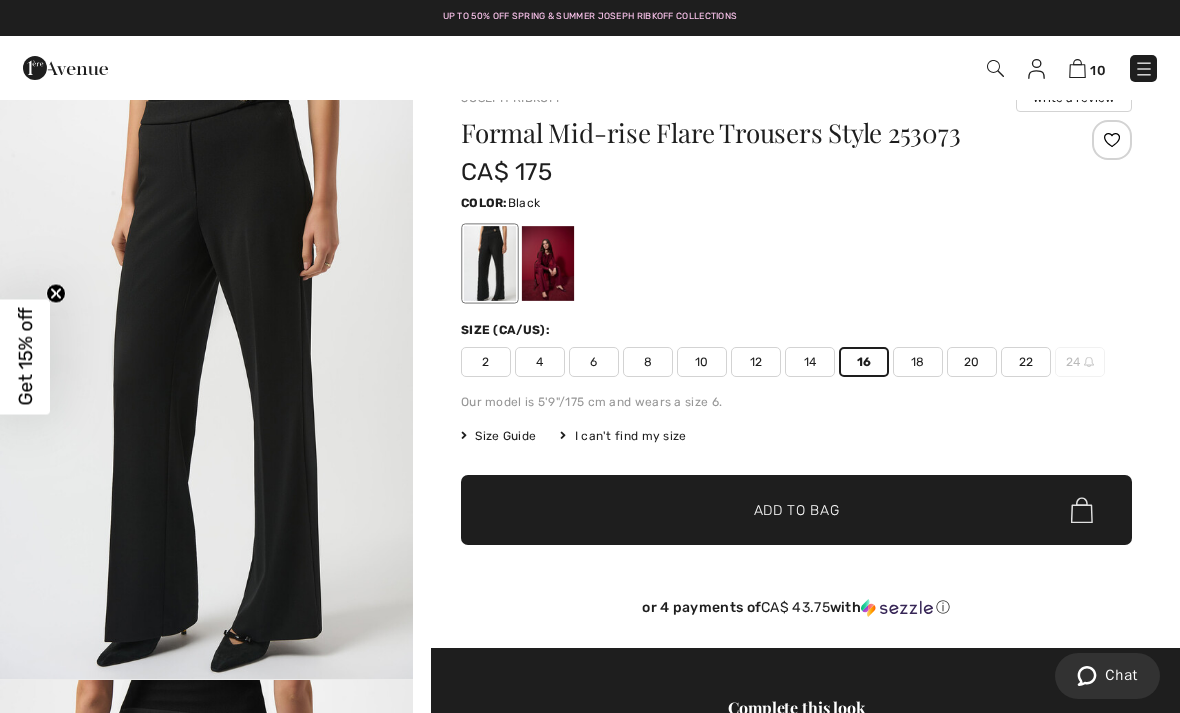 scroll, scrollTop: 0, scrollLeft: 0, axis: both 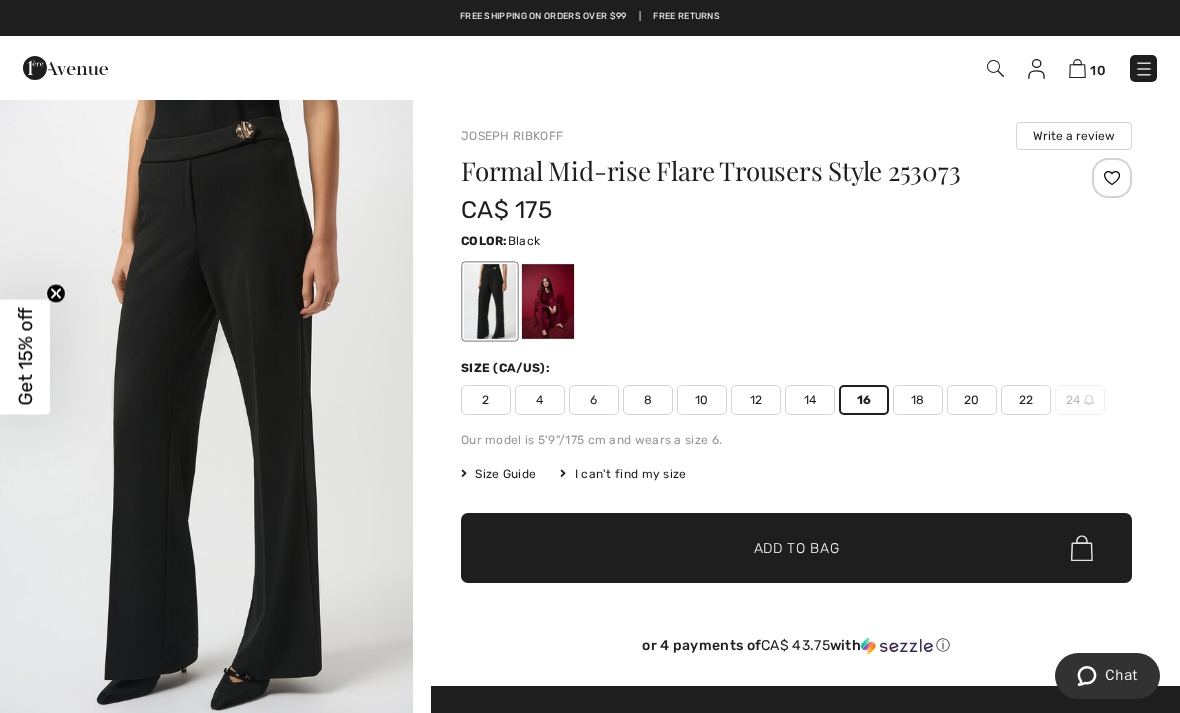 click at bounding box center (1077, 68) 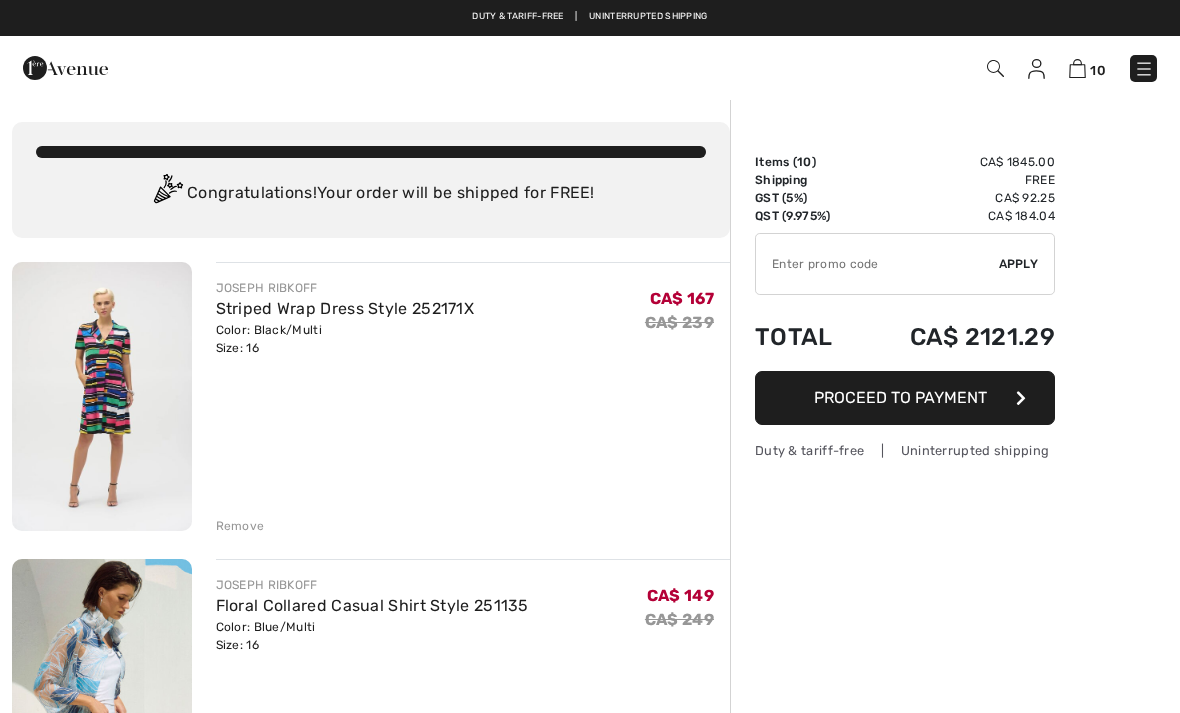 scroll, scrollTop: 0, scrollLeft: 0, axis: both 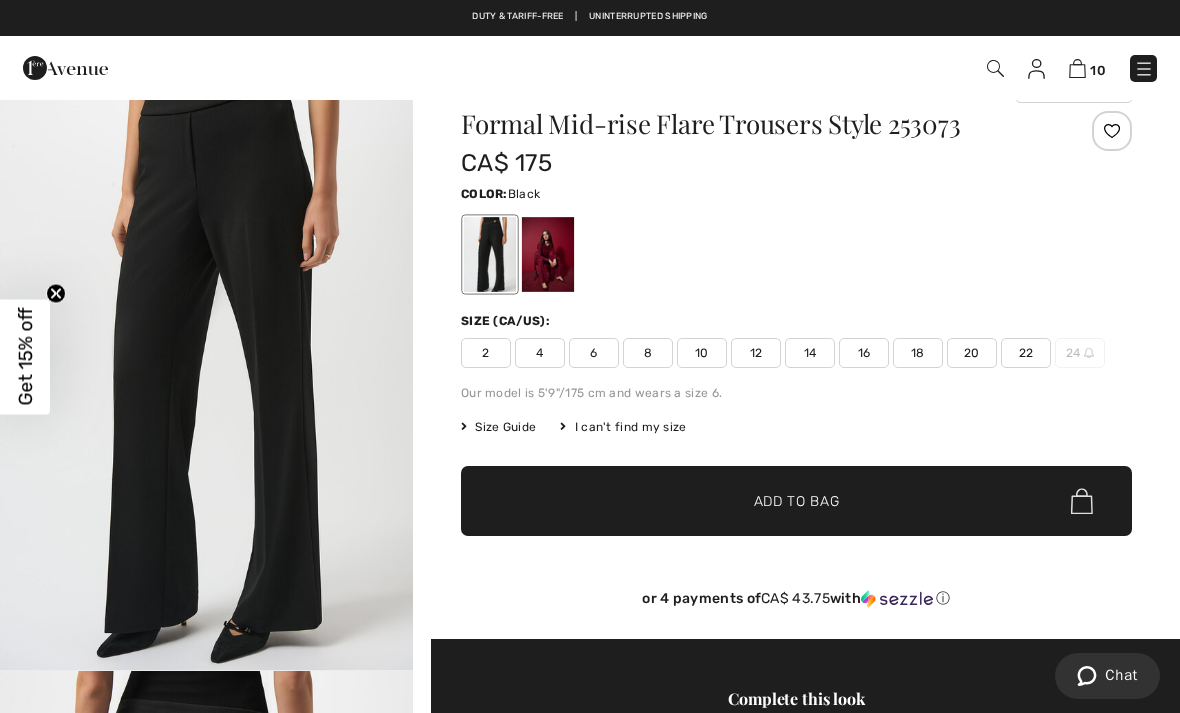 click on "16" at bounding box center (864, 353) 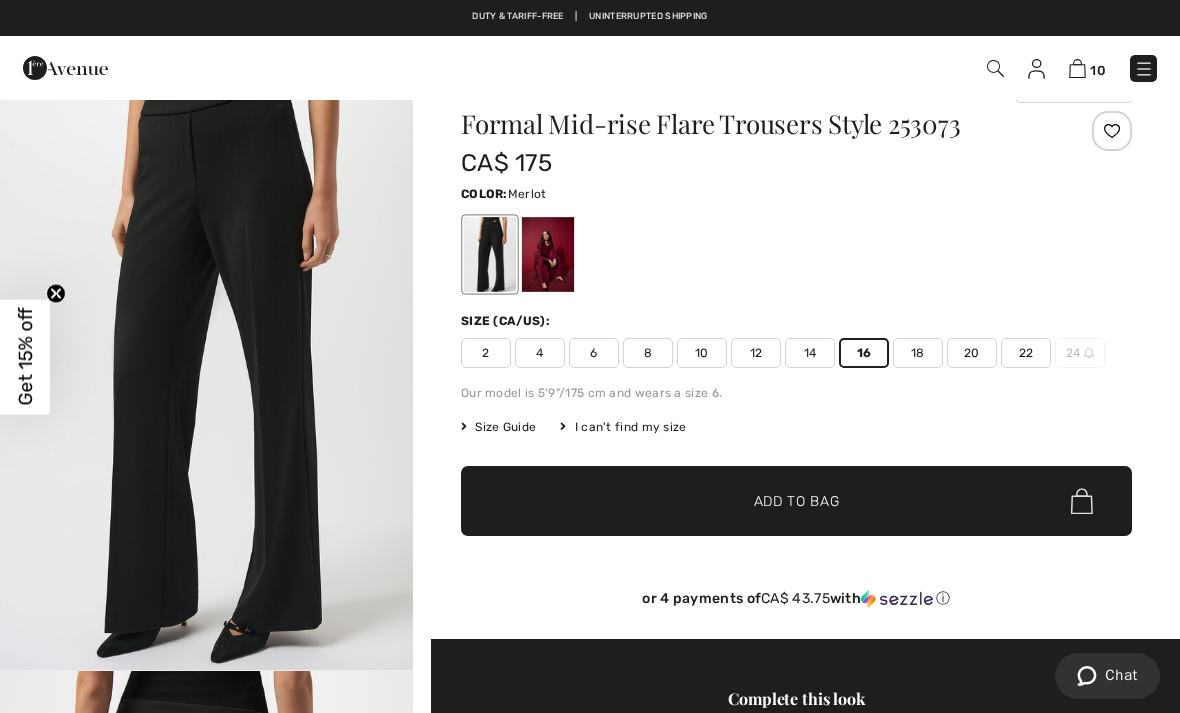 click at bounding box center [548, 254] 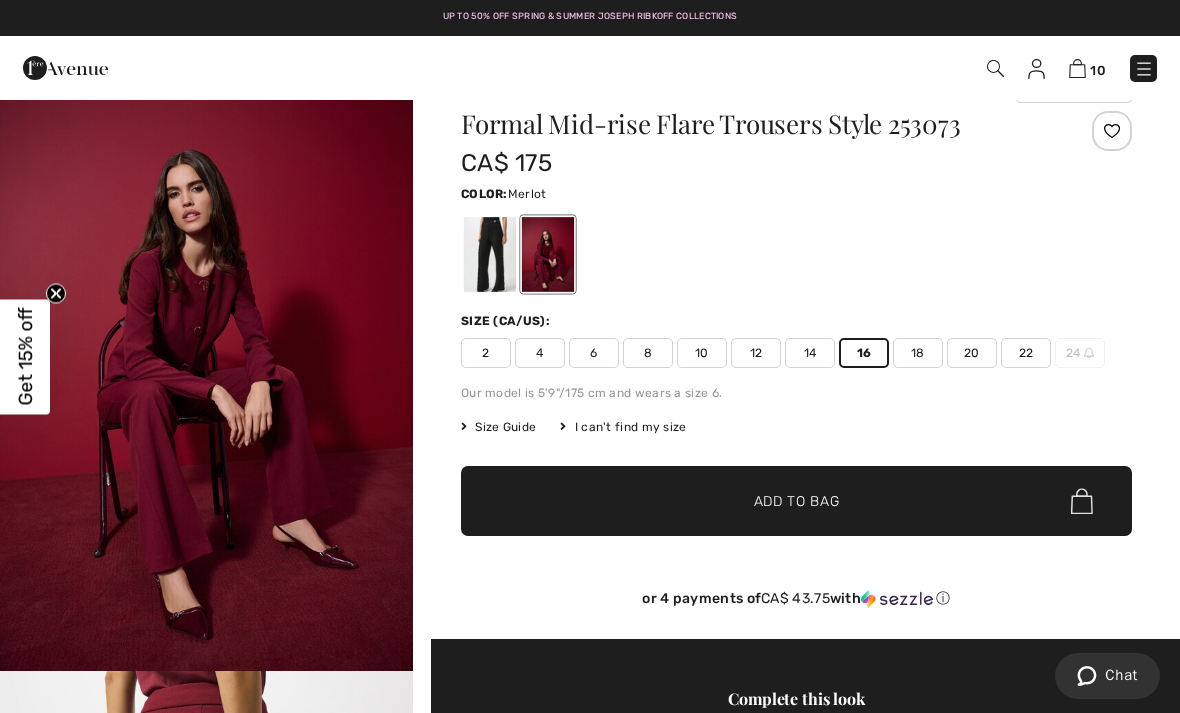 click on "Add to Bag" at bounding box center (797, 501) 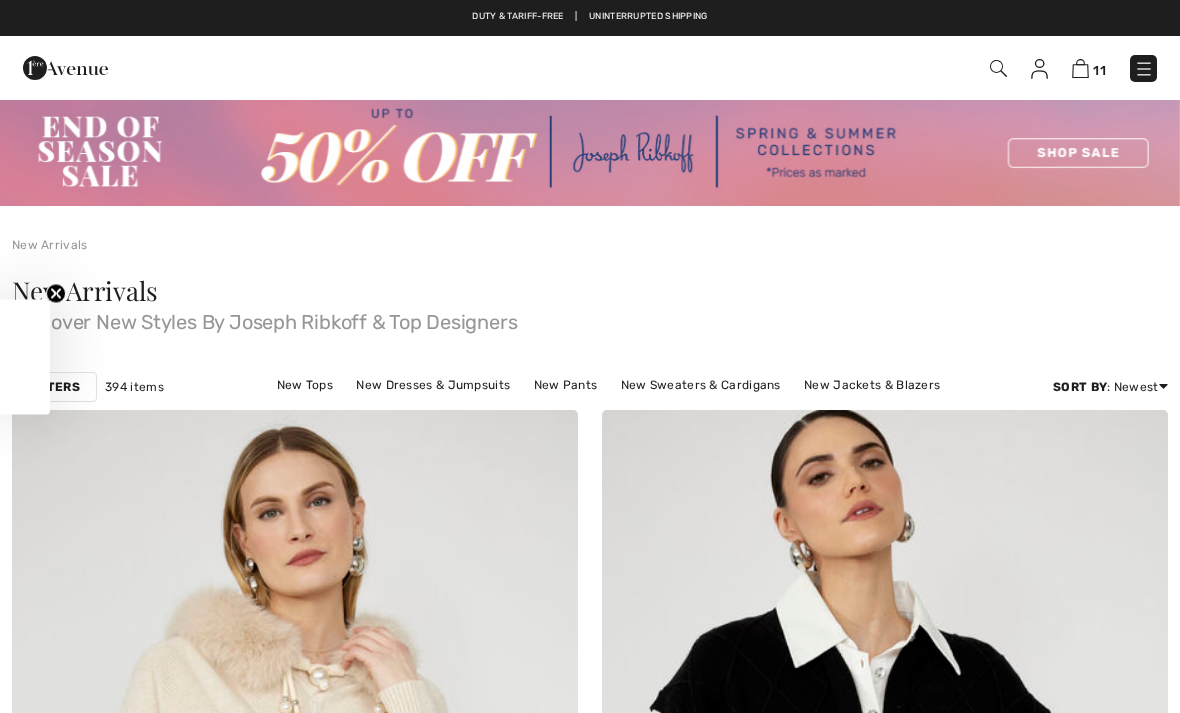 scroll, scrollTop: 12358, scrollLeft: 0, axis: vertical 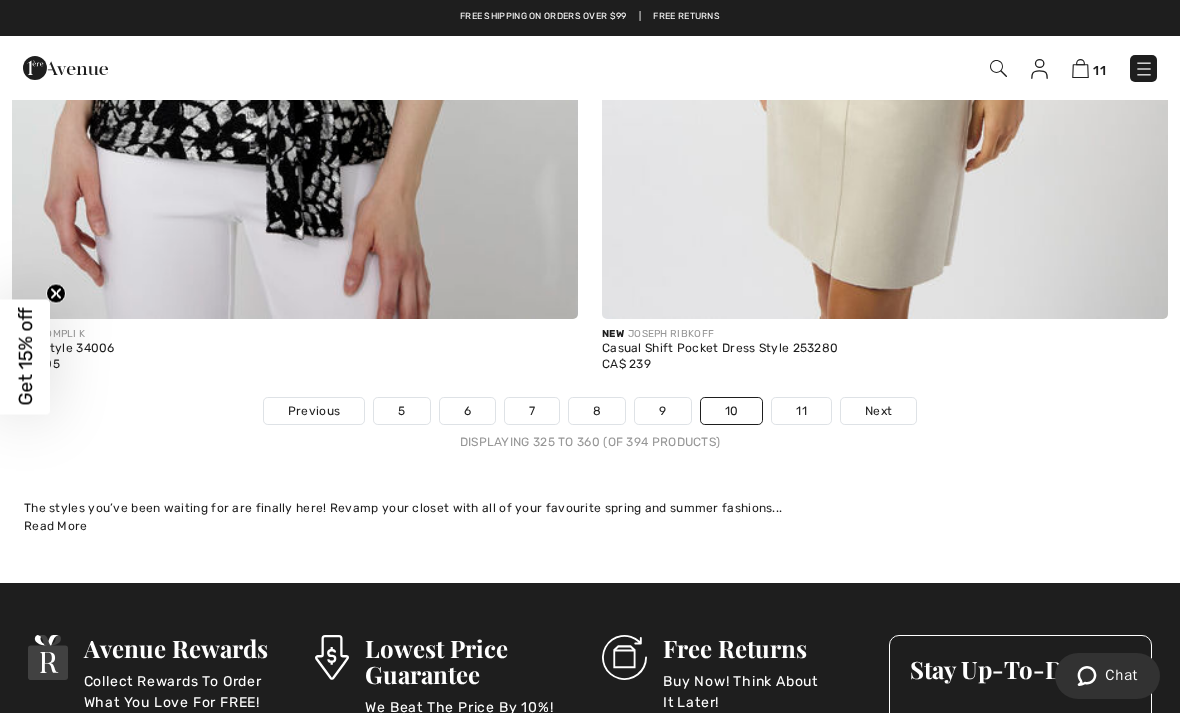 click on "11" at bounding box center (801, 411) 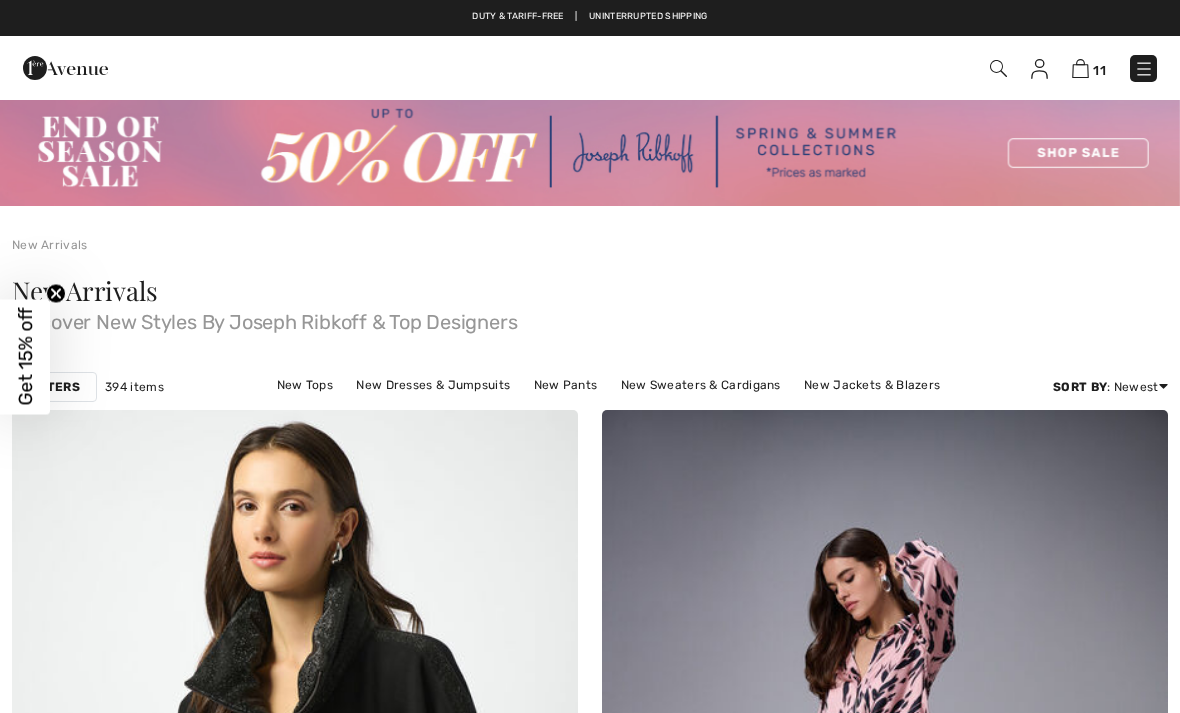 scroll, scrollTop: 0, scrollLeft: 0, axis: both 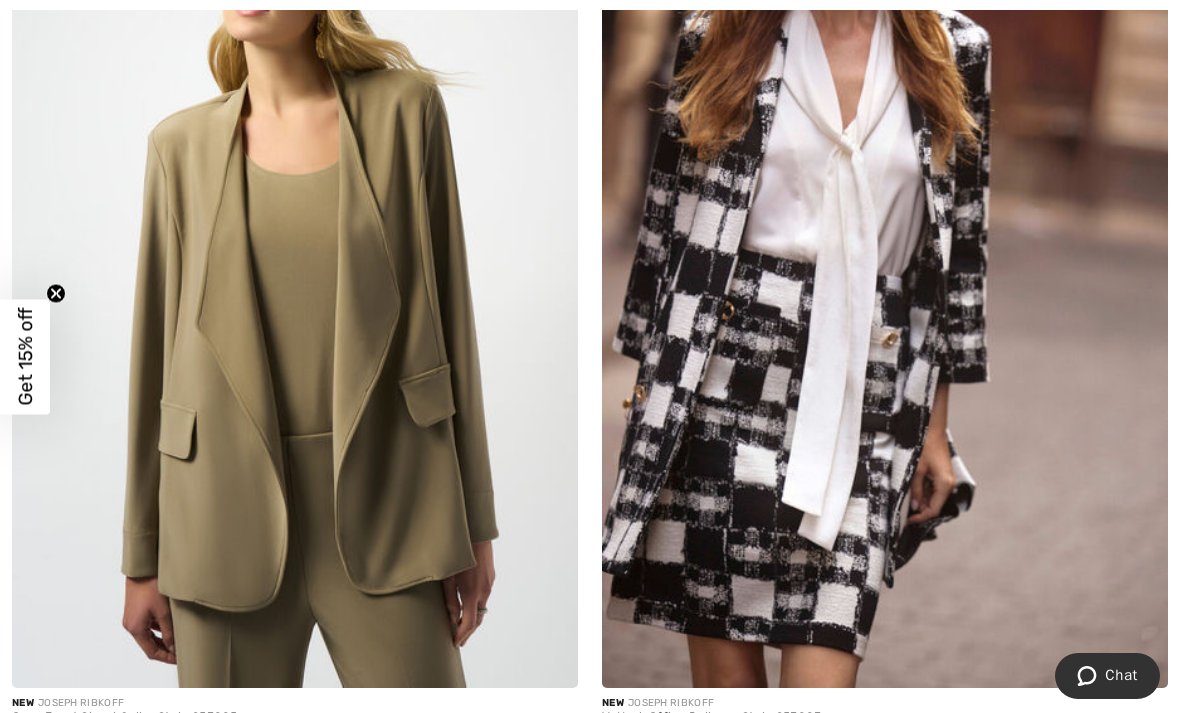click at bounding box center (885, 263) 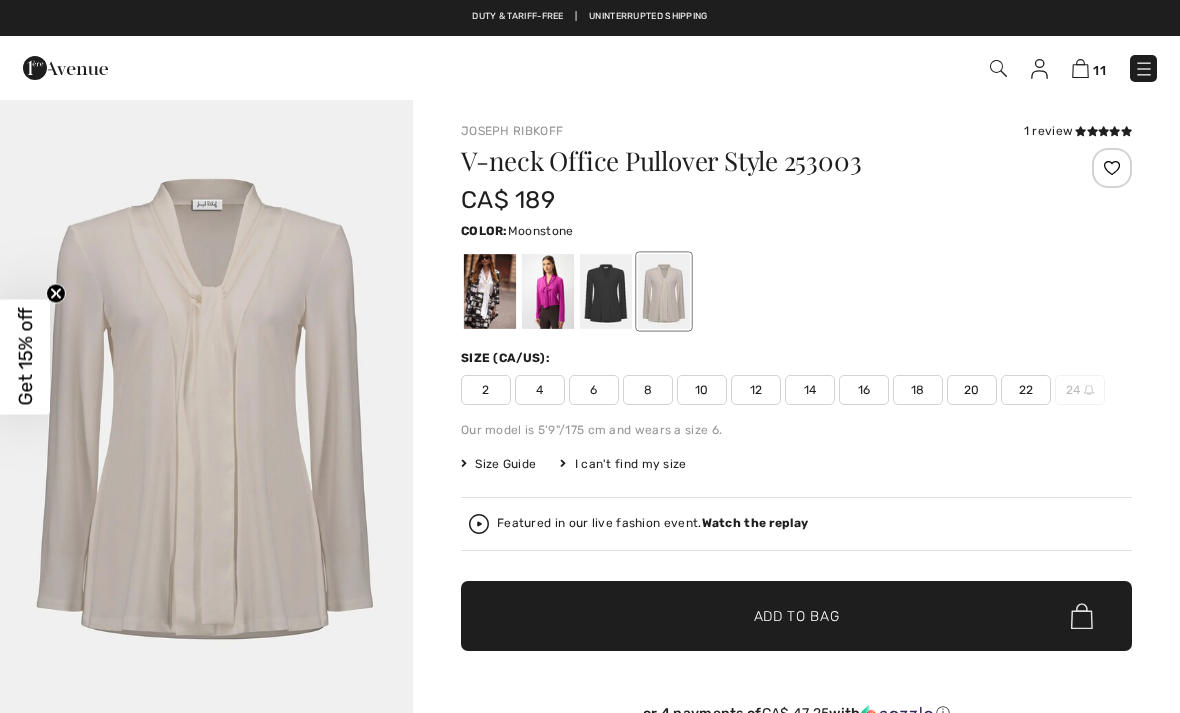 checkbox on "true" 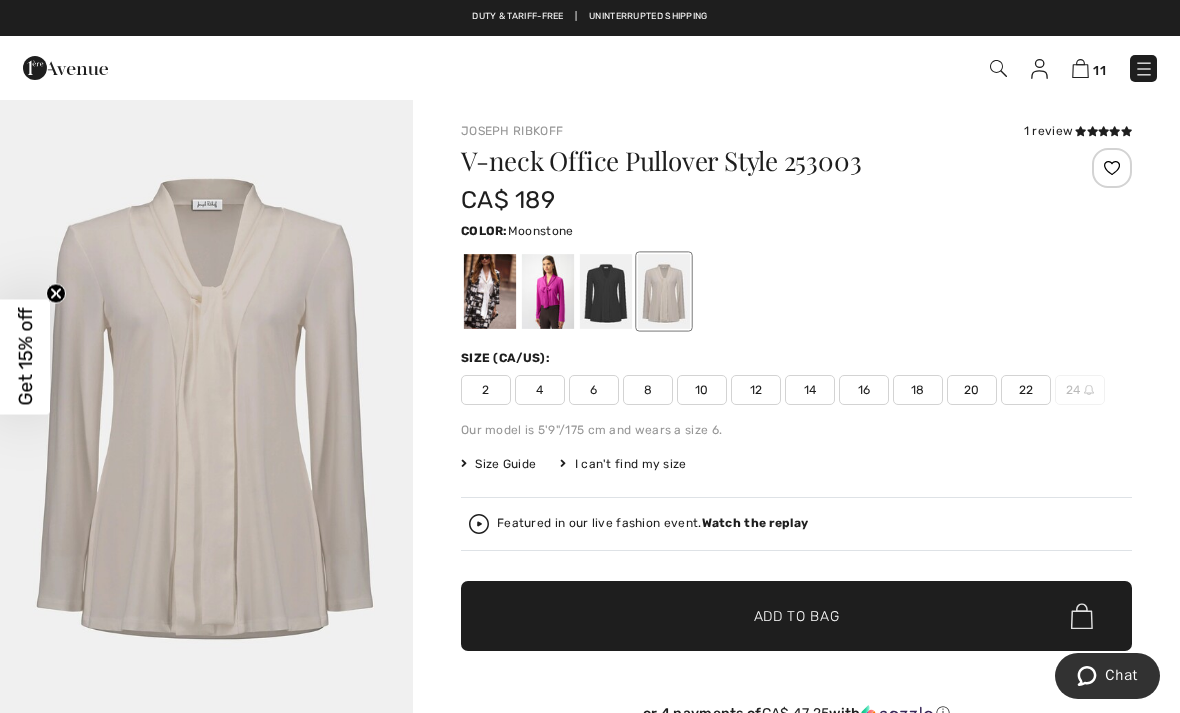 click at bounding box center (664, 291) 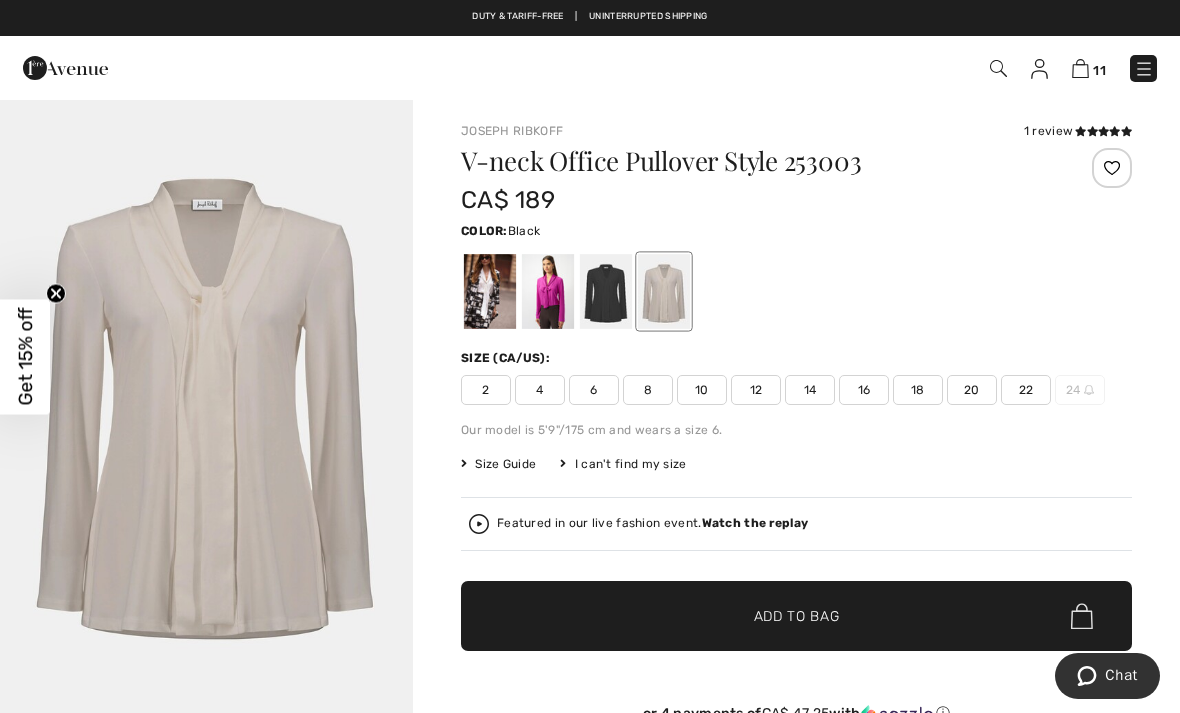 click at bounding box center (606, 291) 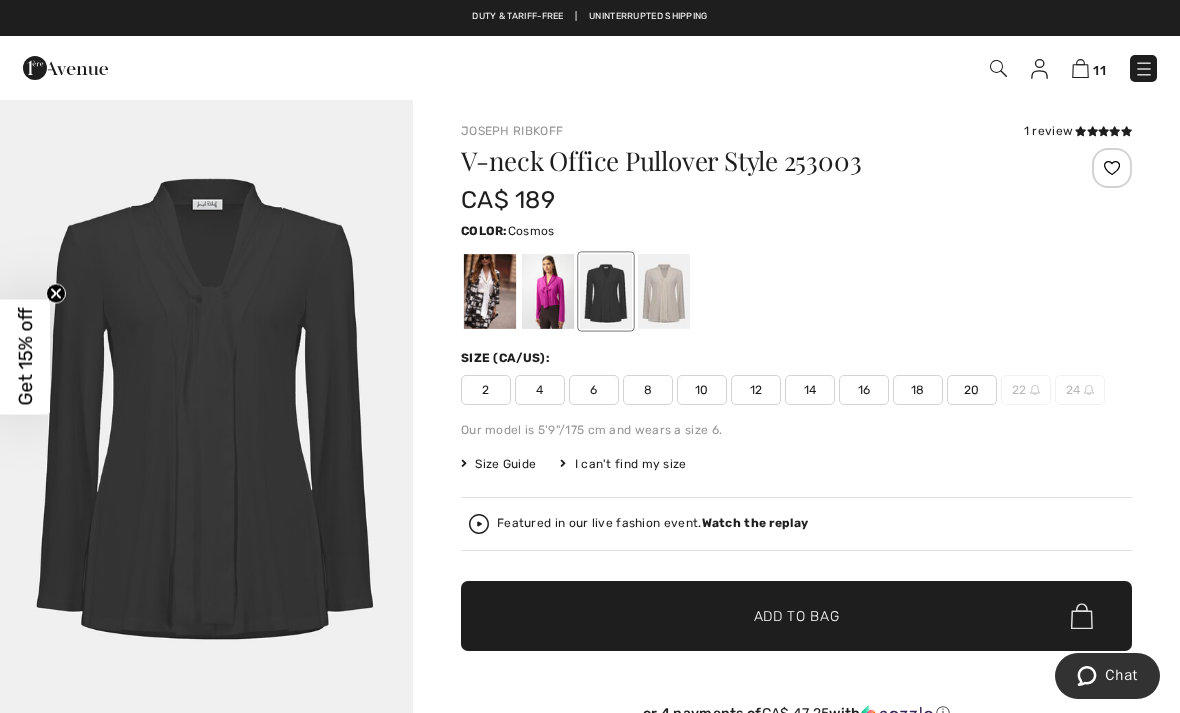 click at bounding box center (548, 291) 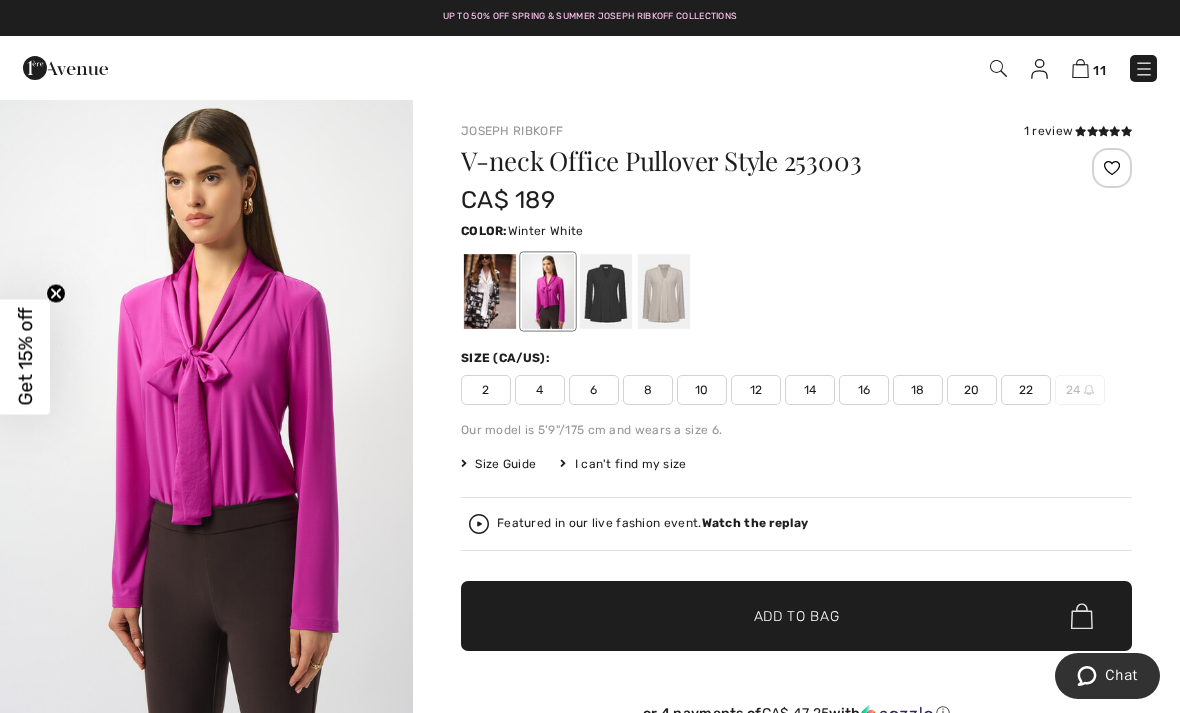 click at bounding box center (490, 291) 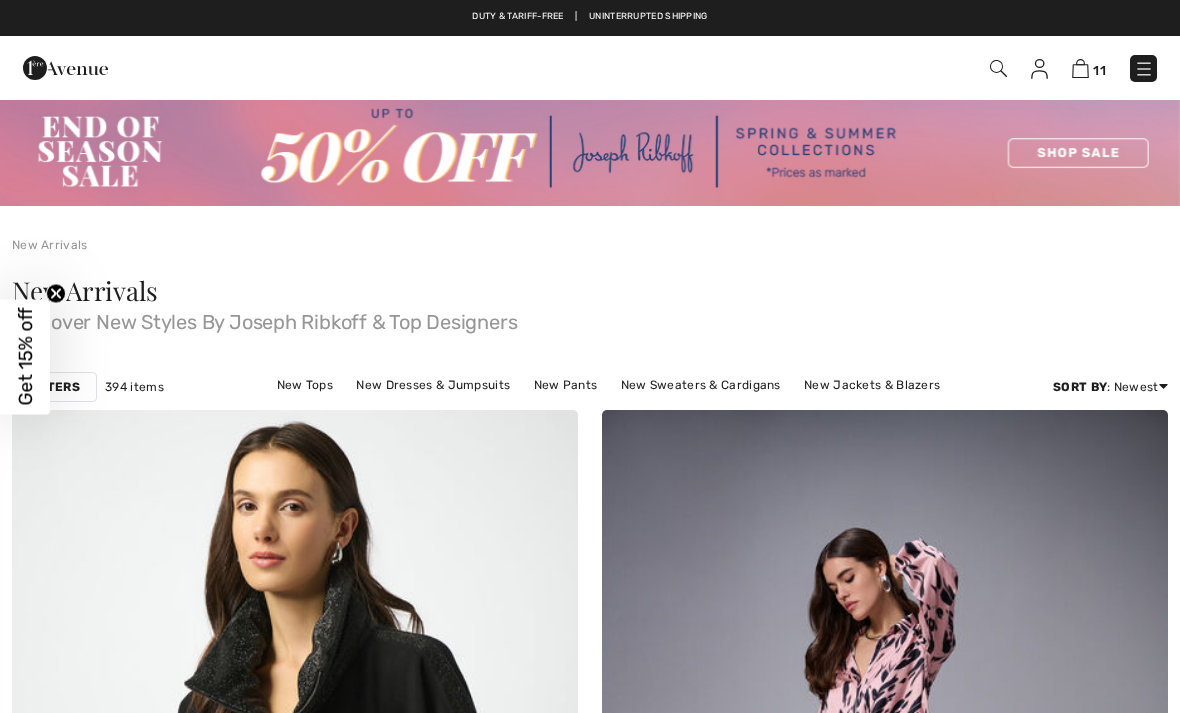 scroll, scrollTop: 7512, scrollLeft: 0, axis: vertical 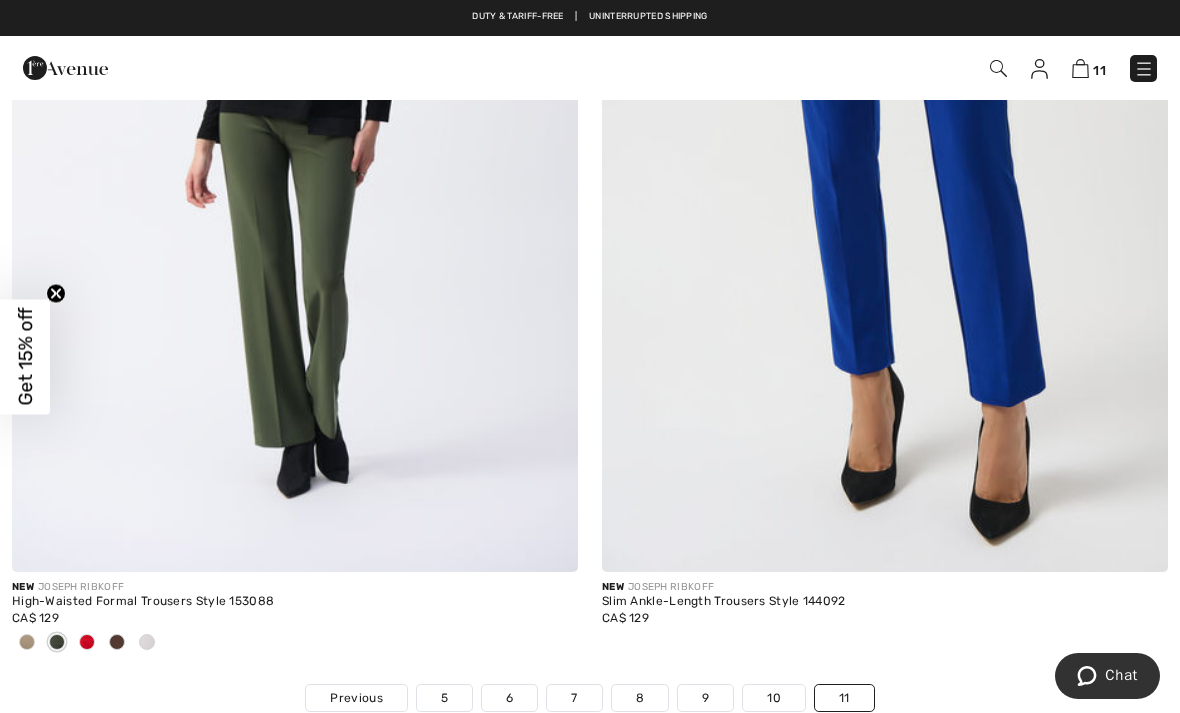 click on "New JOSEPH RIBKOFF" at bounding box center (885, 587) 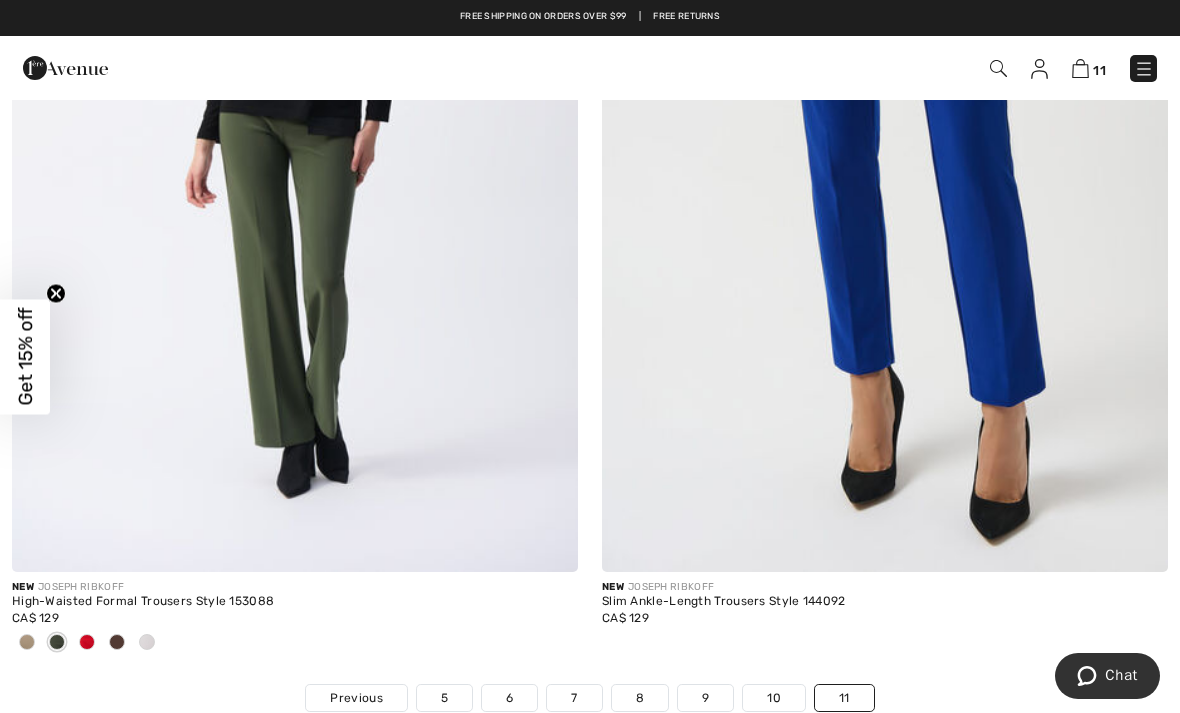 click at bounding box center (885, 147) 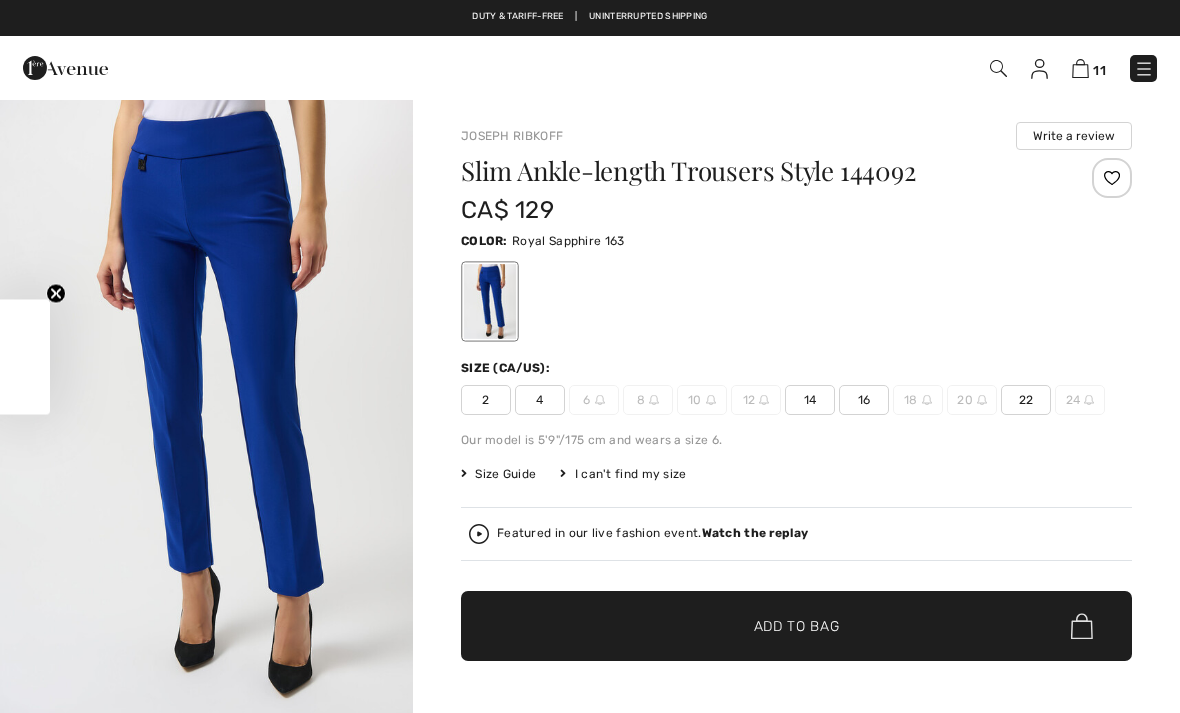 scroll, scrollTop: 0, scrollLeft: 0, axis: both 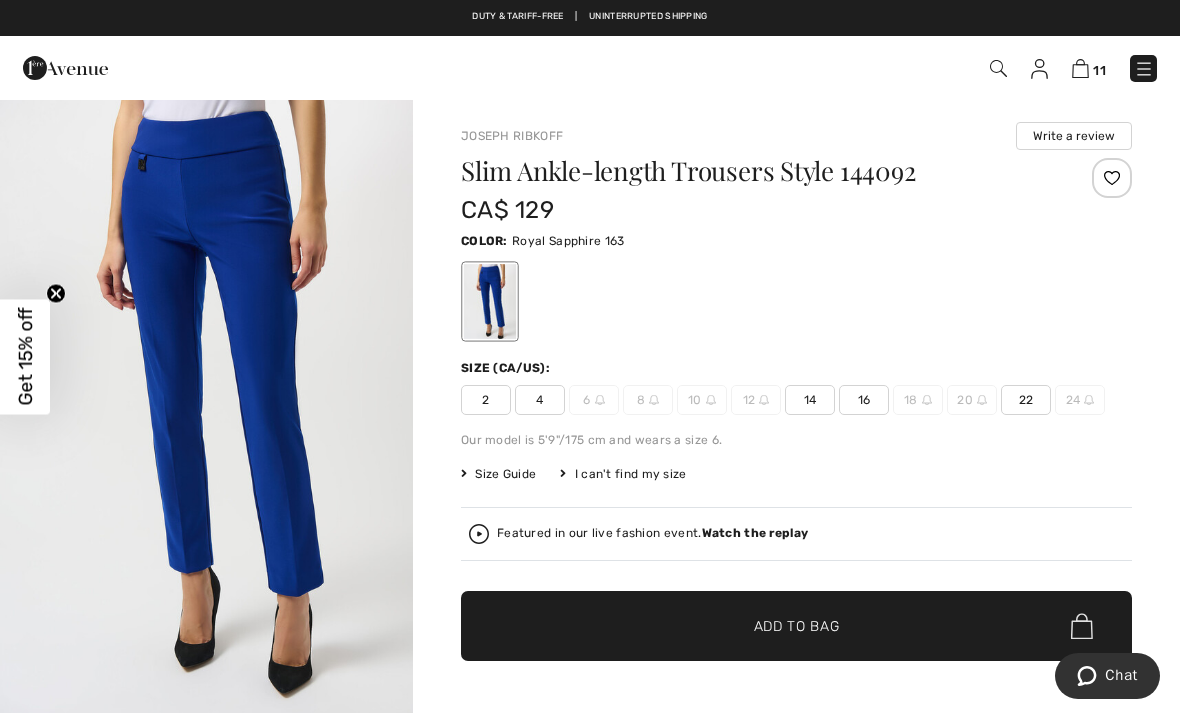 click on "16" at bounding box center (864, 400) 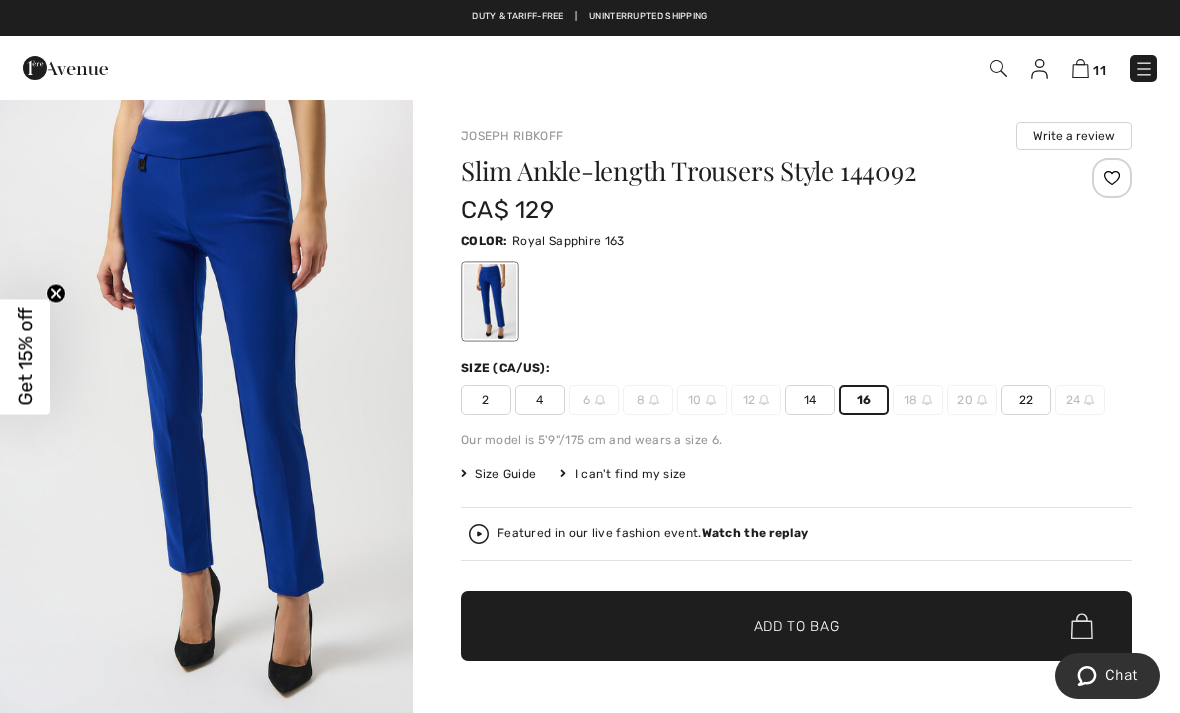 click on "Add to Bag" at bounding box center (797, 626) 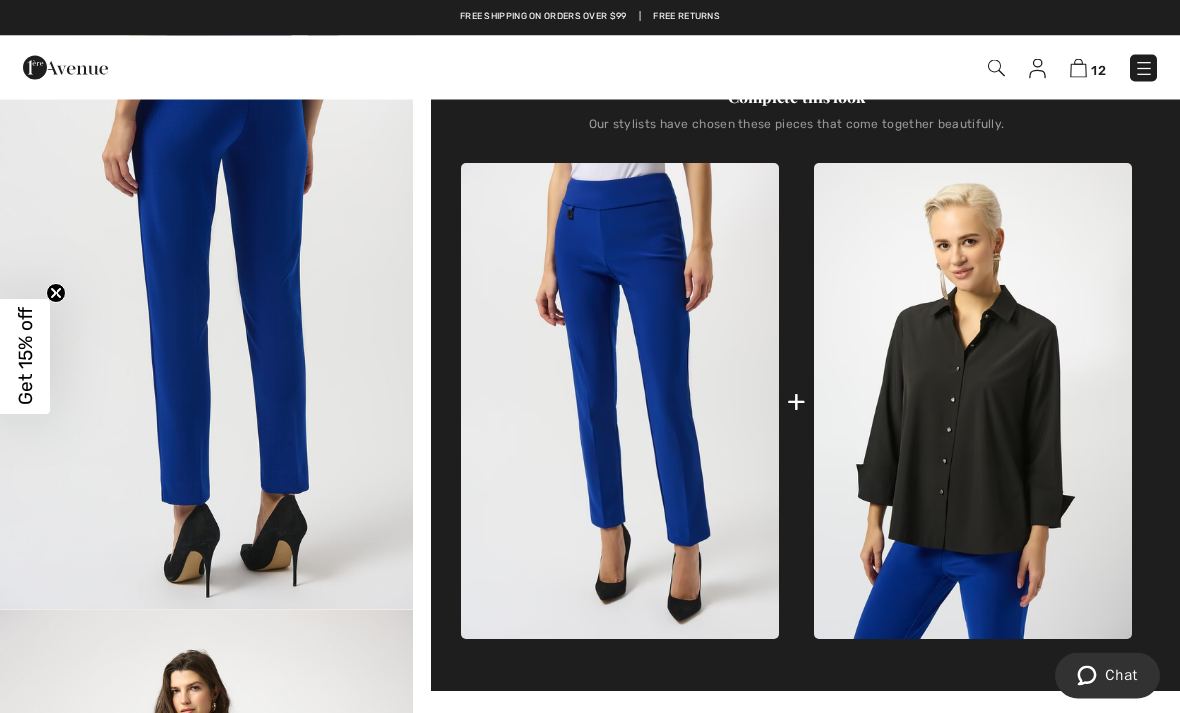 scroll, scrollTop: 727, scrollLeft: 0, axis: vertical 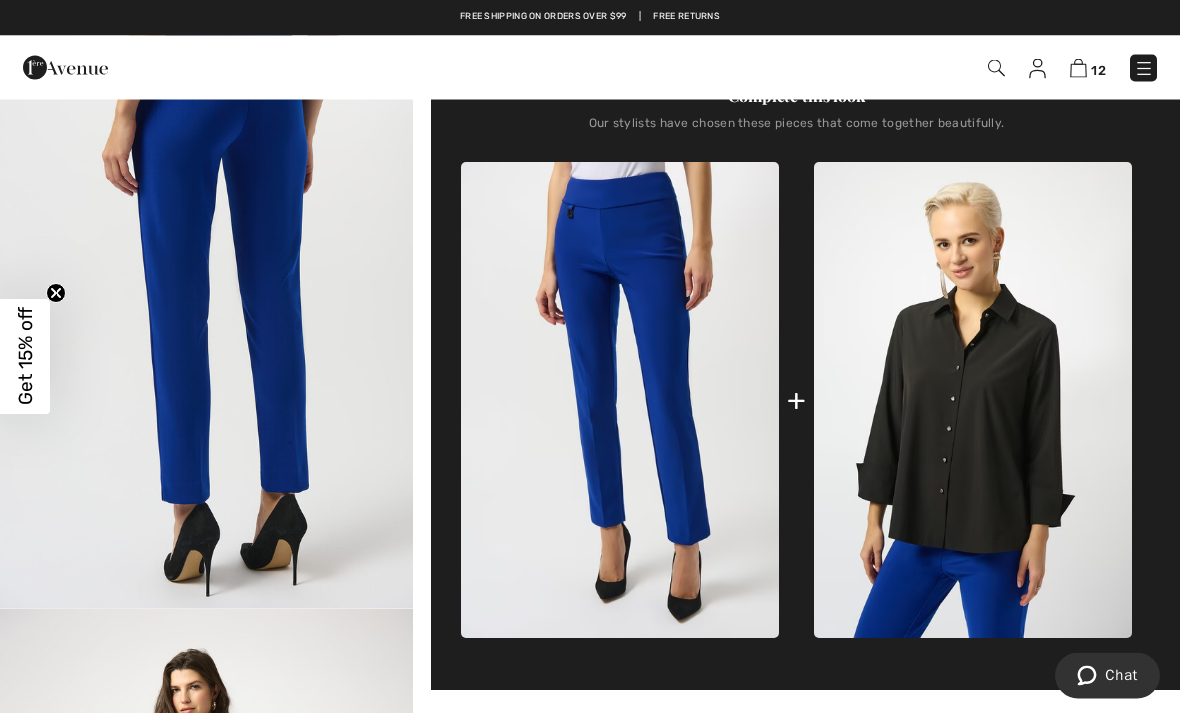 click at bounding box center (973, 401) 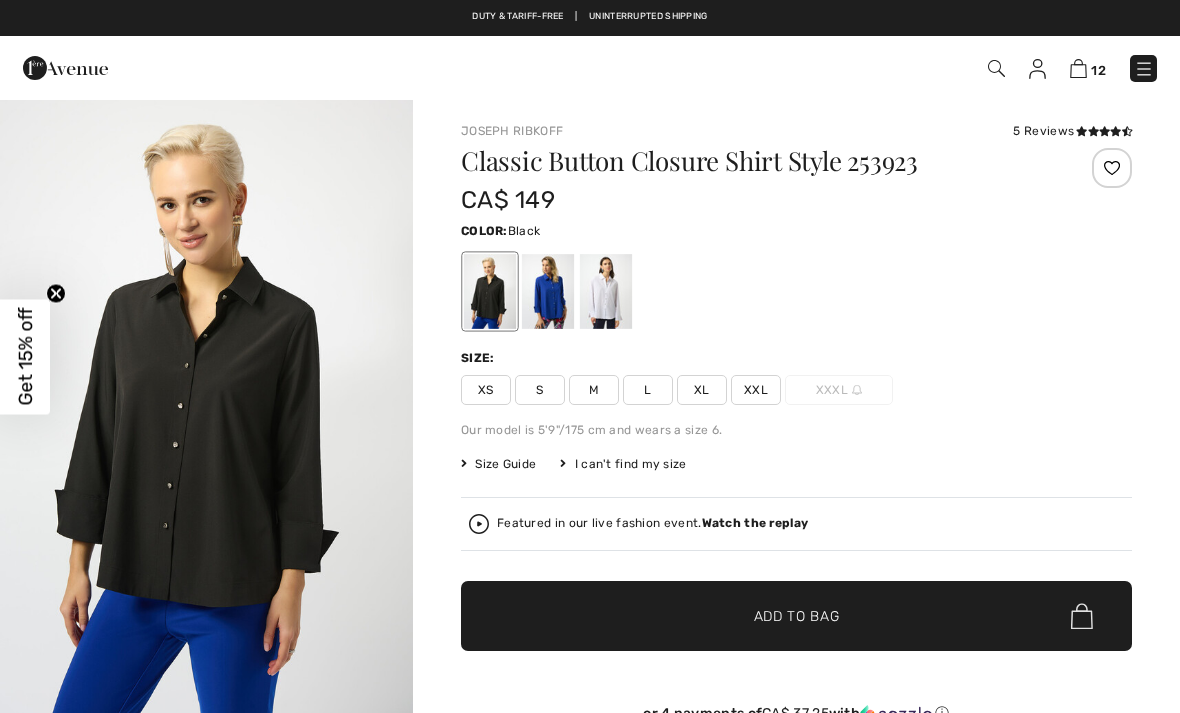 scroll, scrollTop: 0, scrollLeft: 0, axis: both 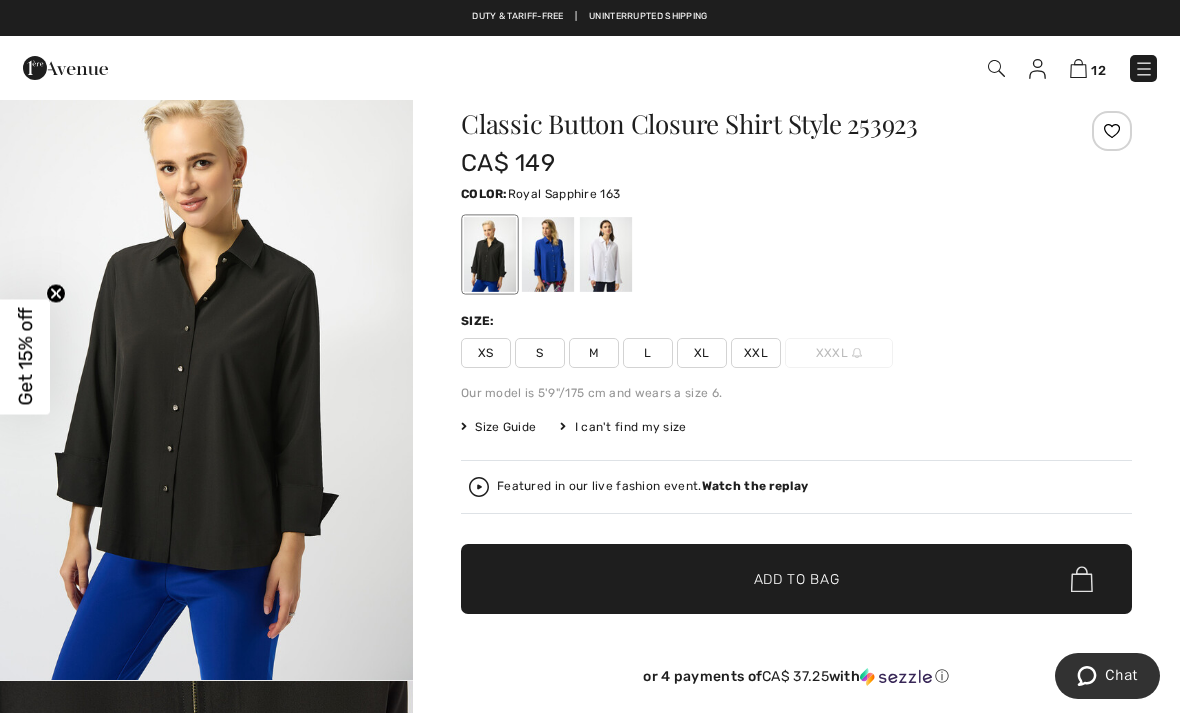 click at bounding box center [548, 254] 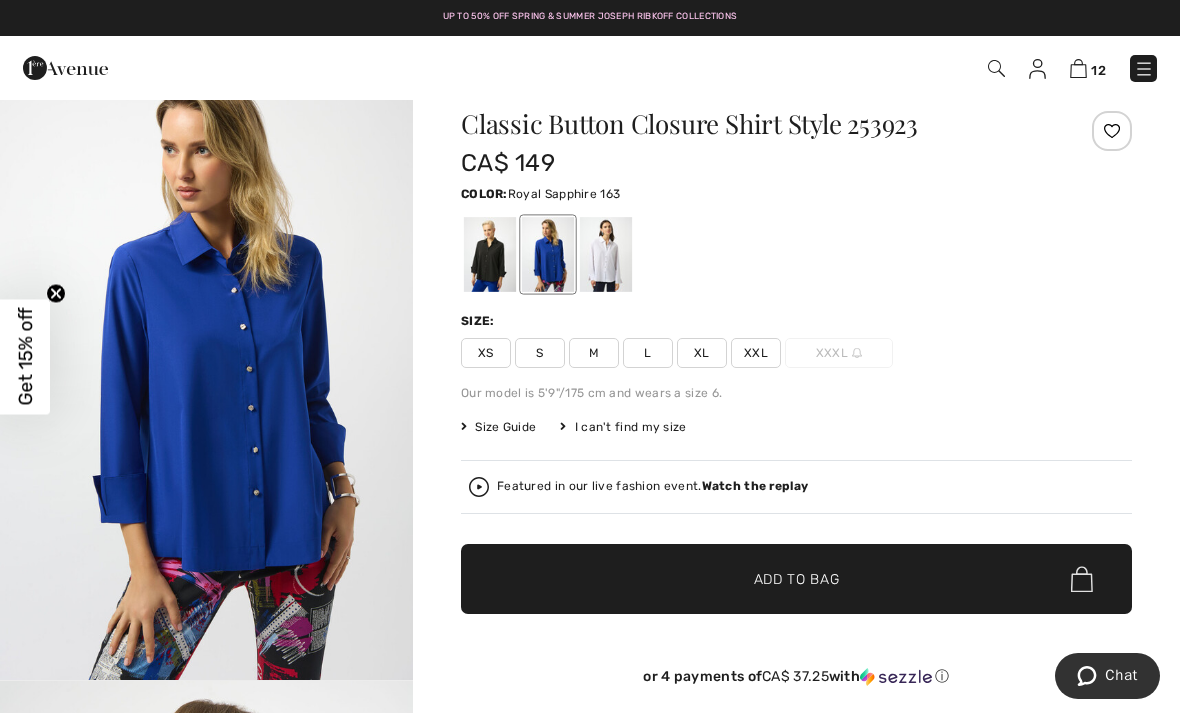 click on "XL" at bounding box center [702, 353] 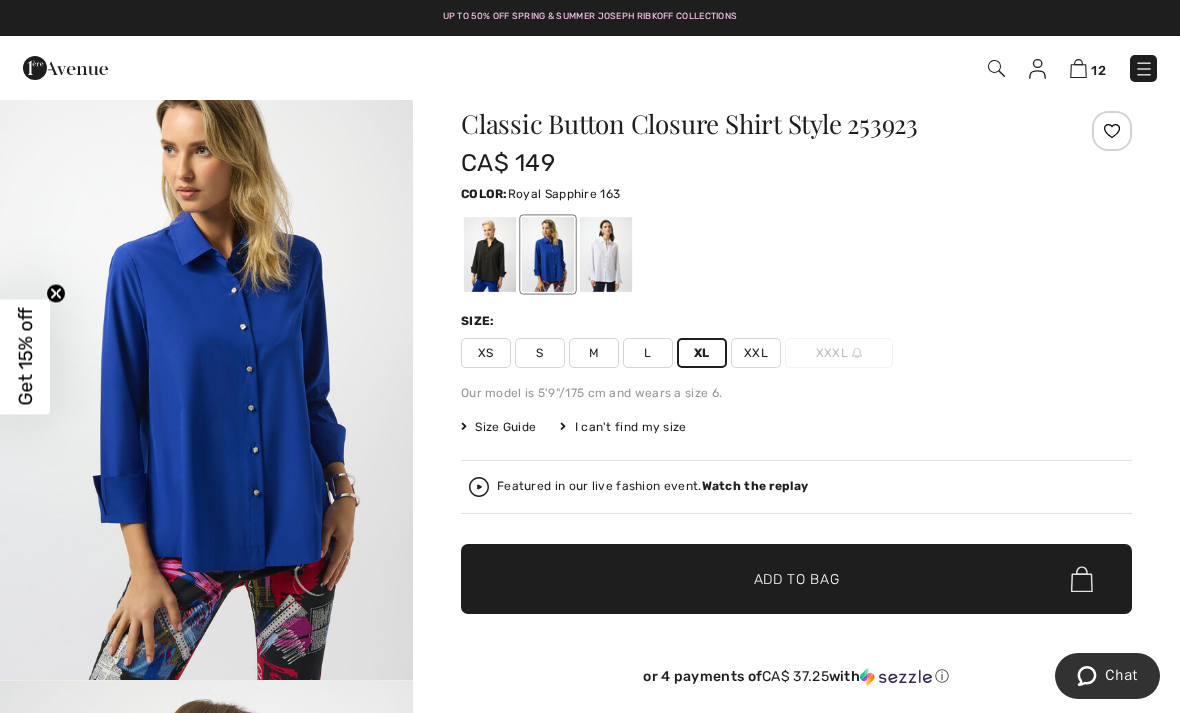click on "Add to Bag" at bounding box center (797, 579) 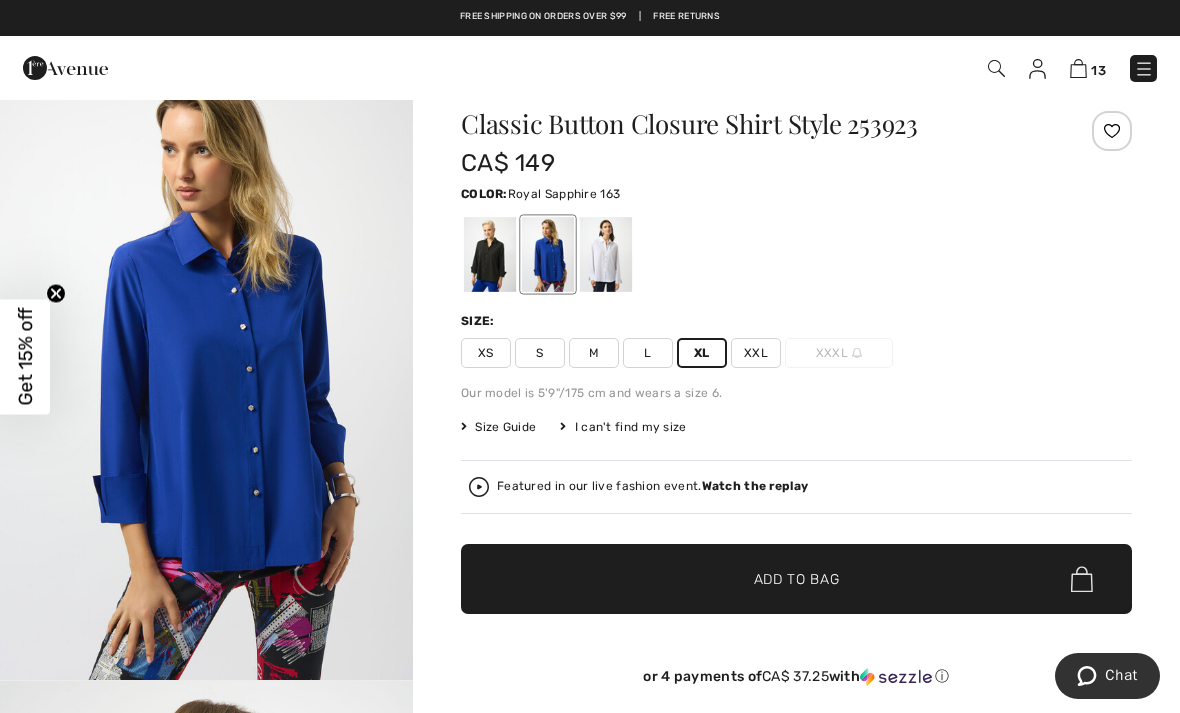 click on "13" at bounding box center (1098, 70) 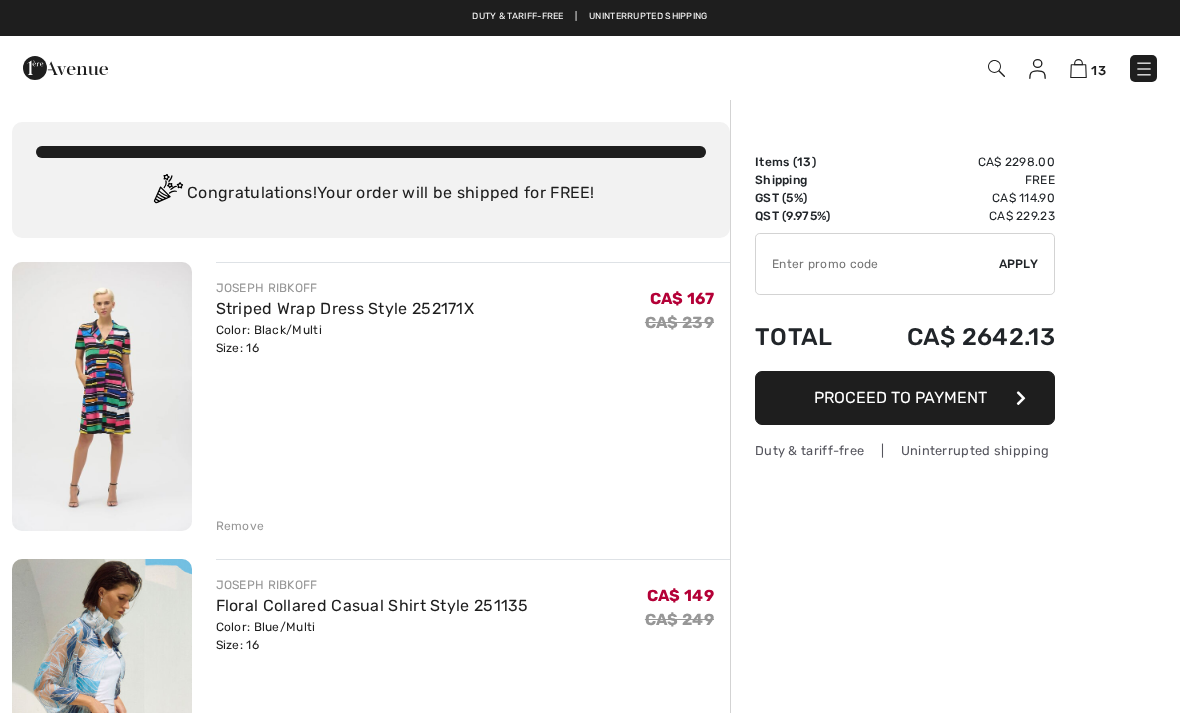 checkbox on "true" 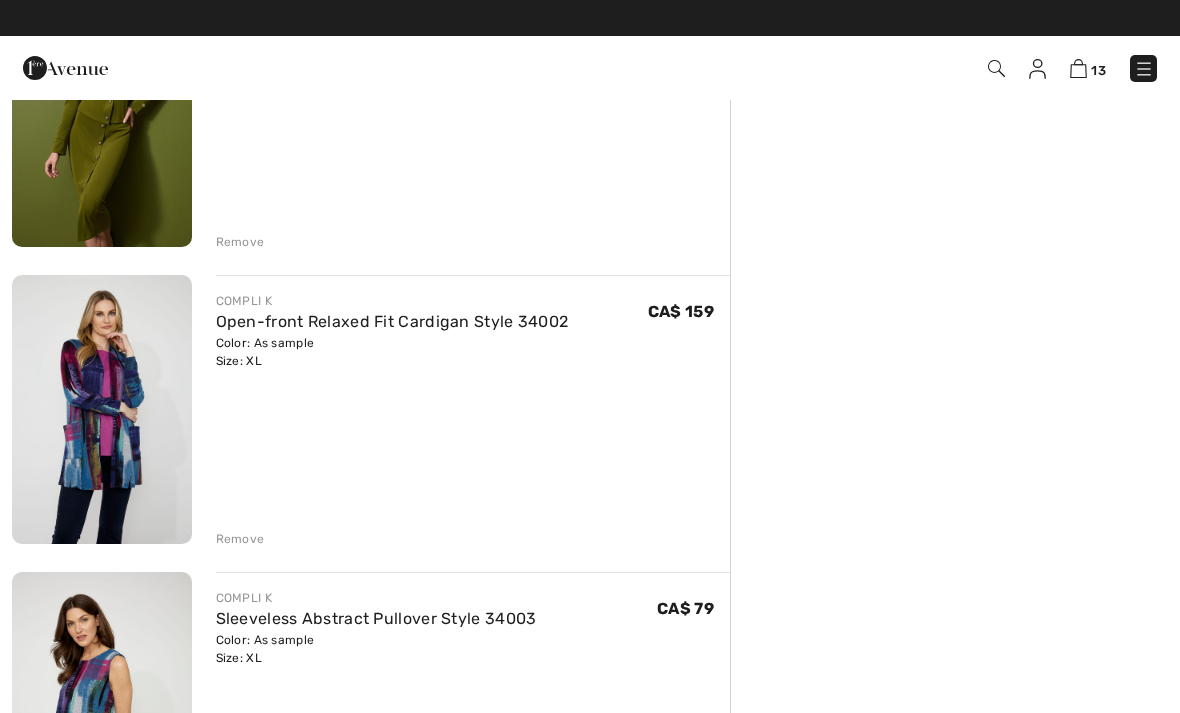 scroll, scrollTop: 2041, scrollLeft: 0, axis: vertical 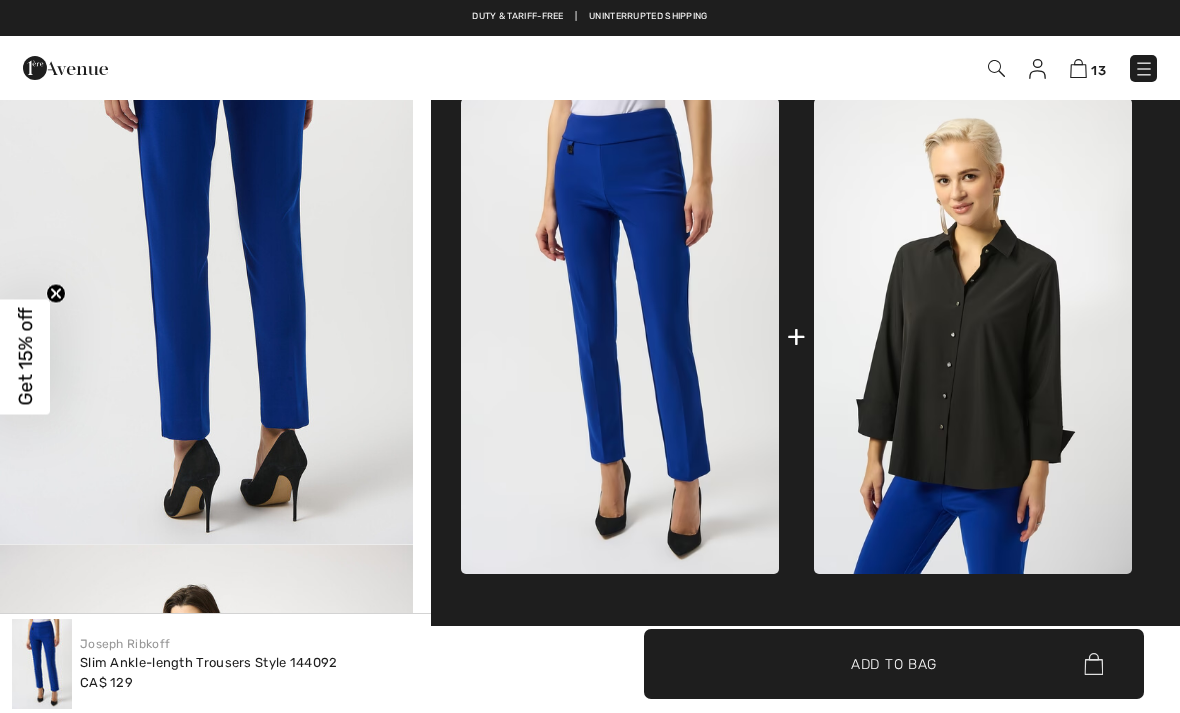 checkbox on "true" 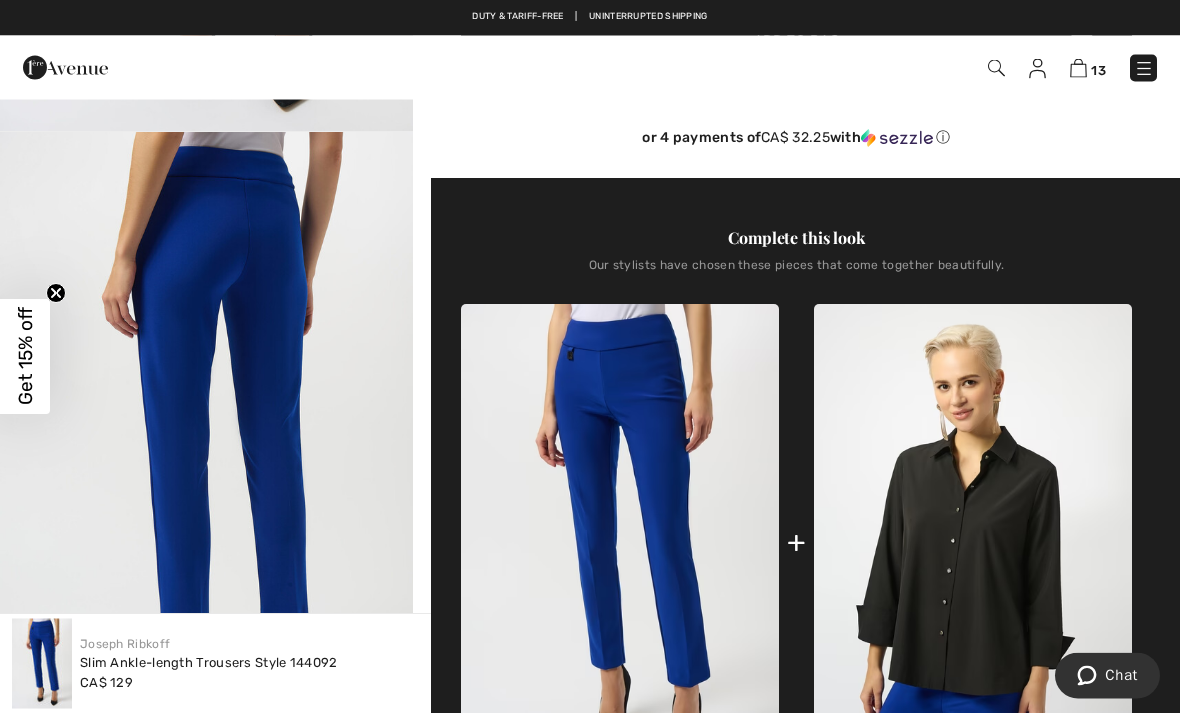 scroll, scrollTop: 574, scrollLeft: 0, axis: vertical 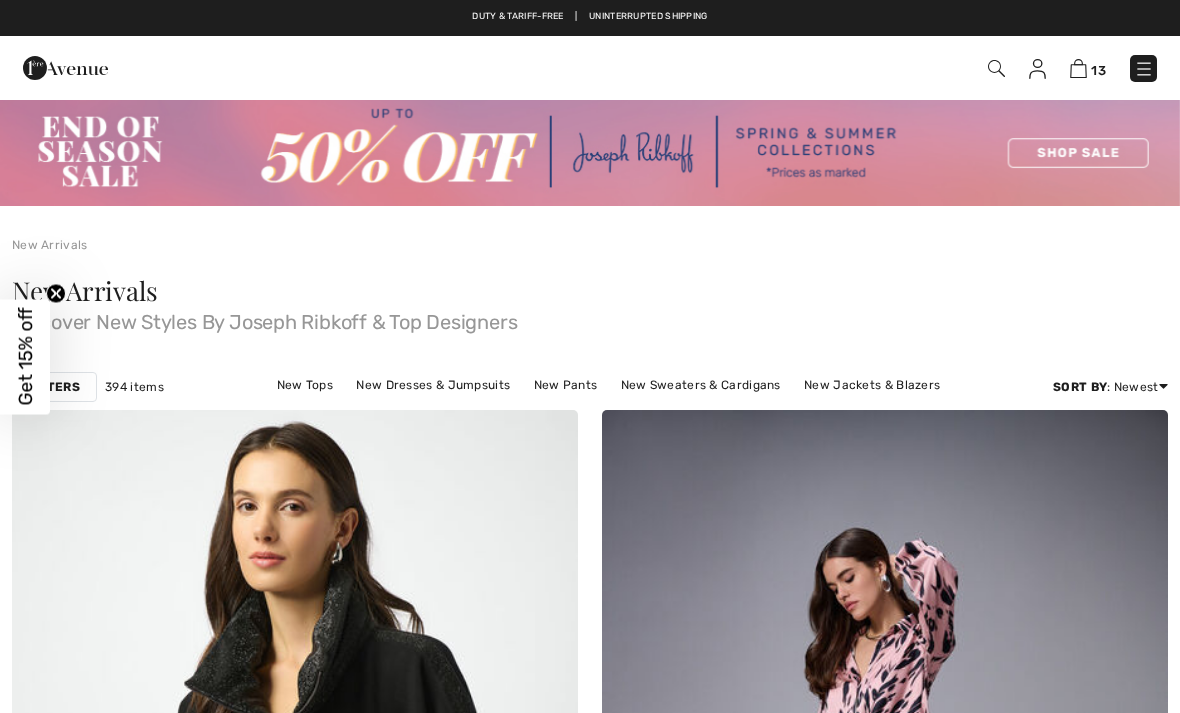 checkbox on "true" 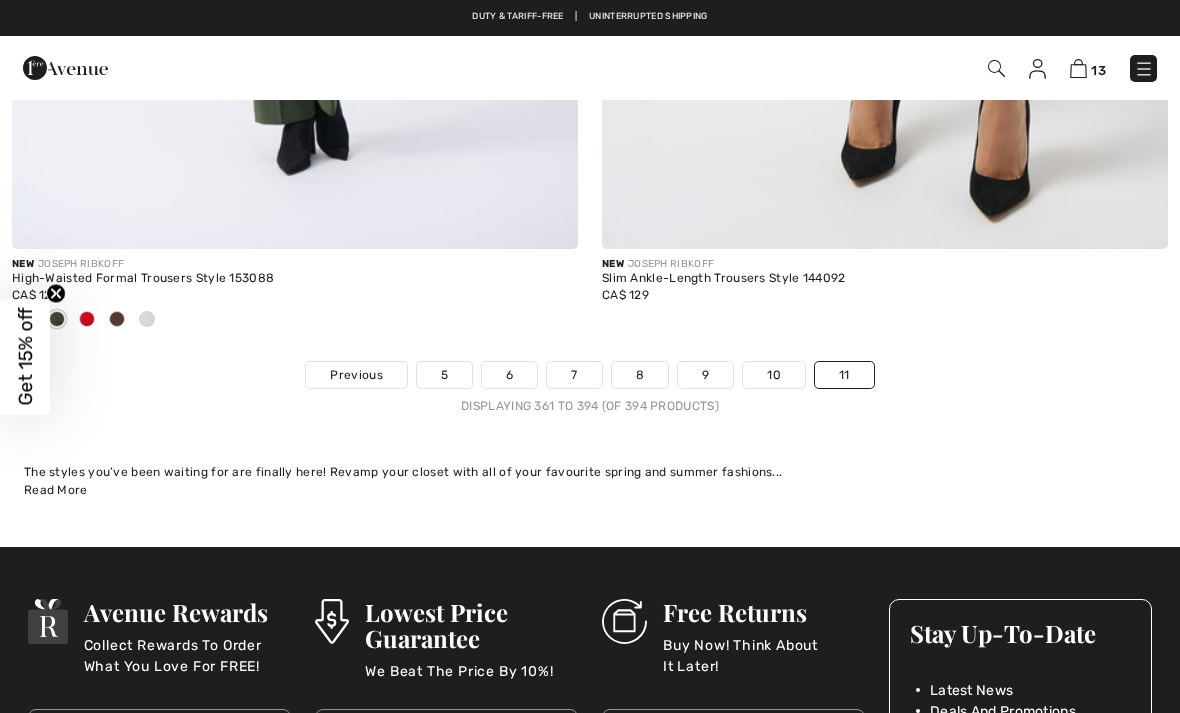 scroll, scrollTop: 0, scrollLeft: 0, axis: both 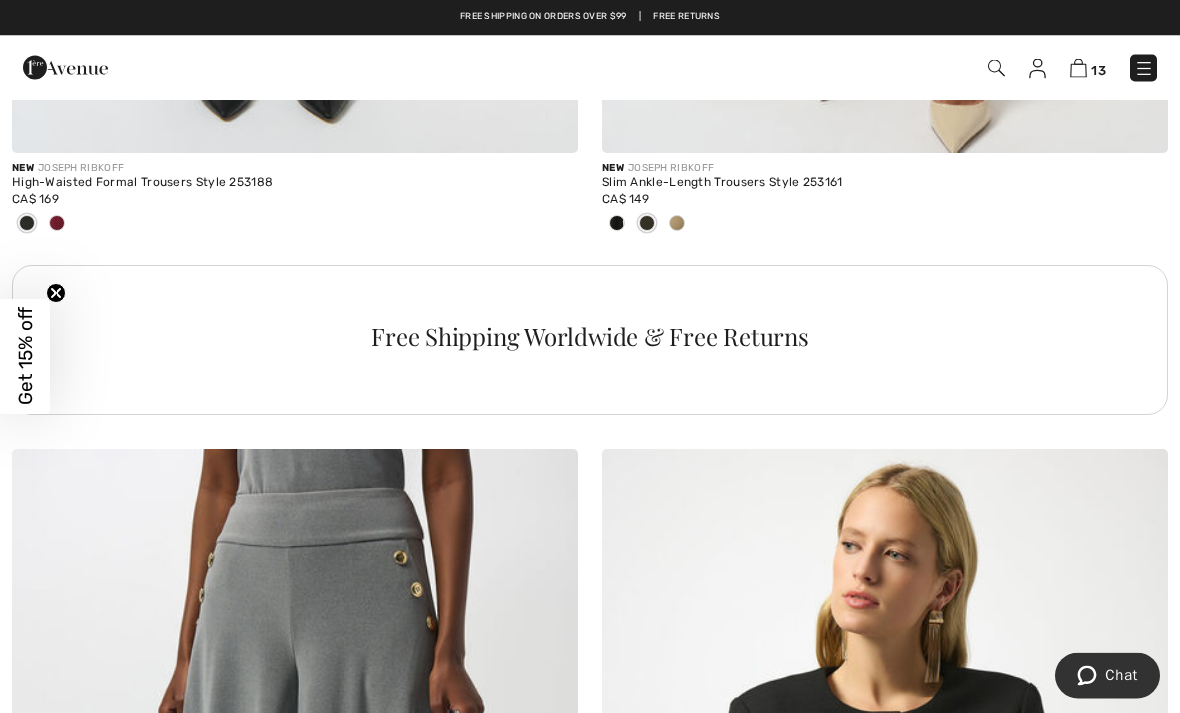 click at bounding box center [1144, 69] 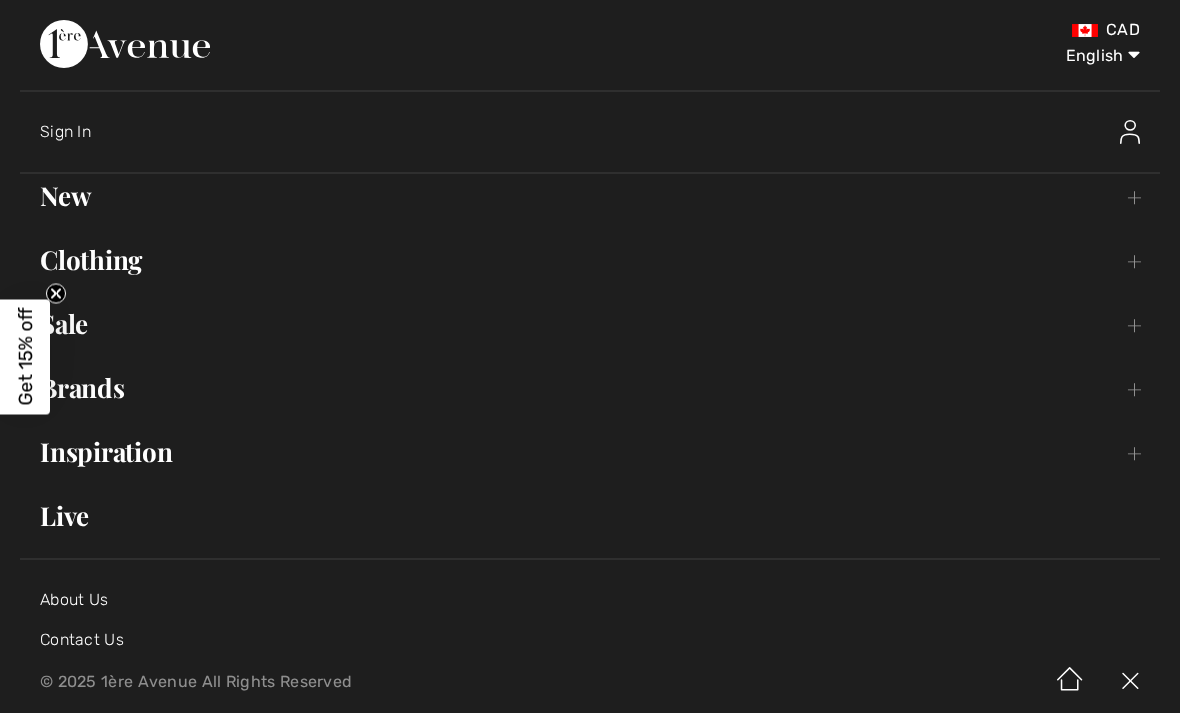 scroll, scrollTop: 0, scrollLeft: 0, axis: both 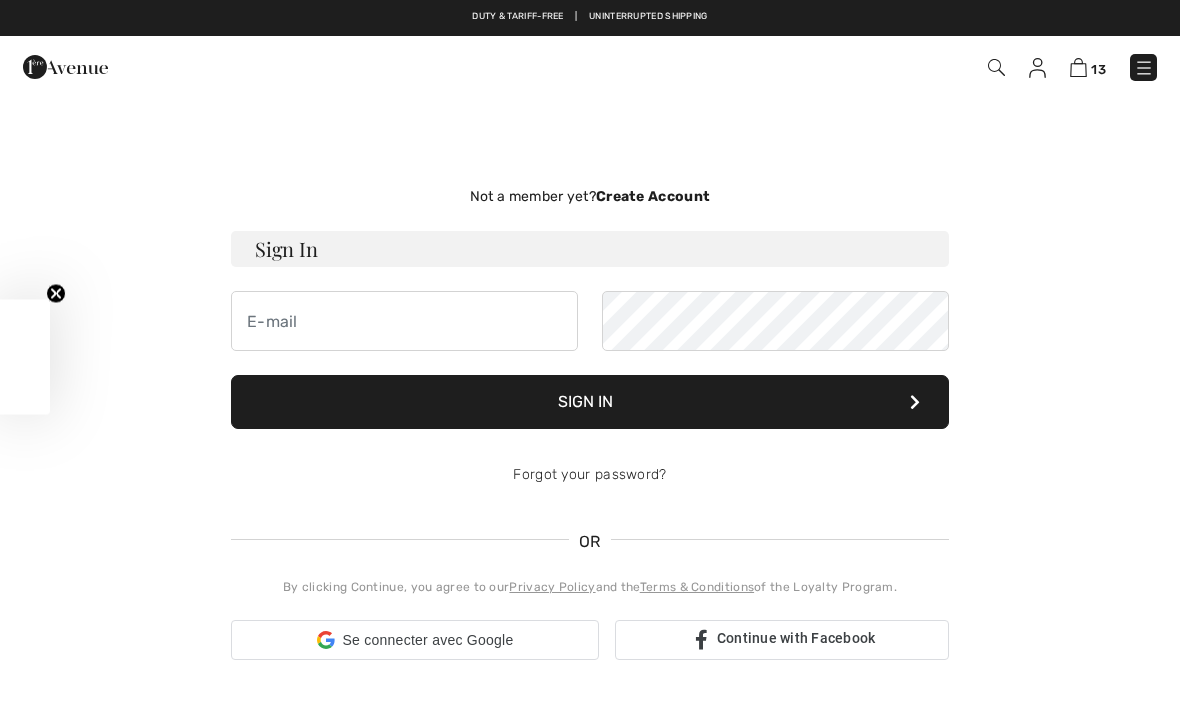 checkbox on "true" 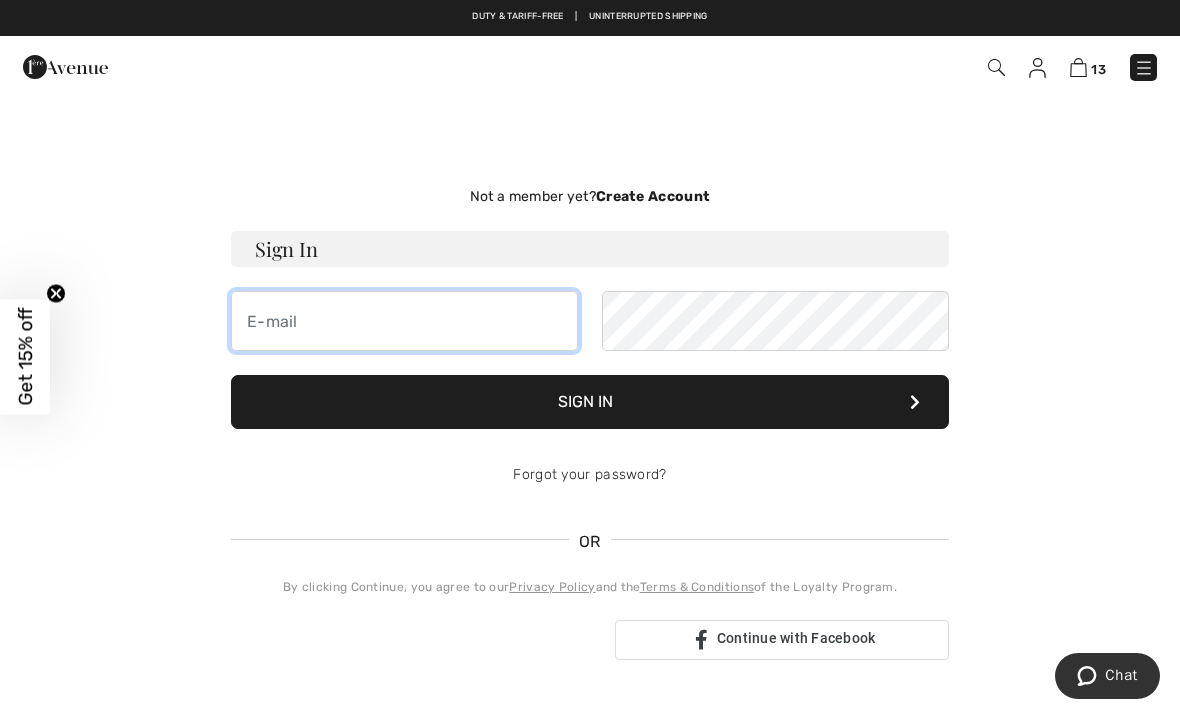 click at bounding box center (404, 321) 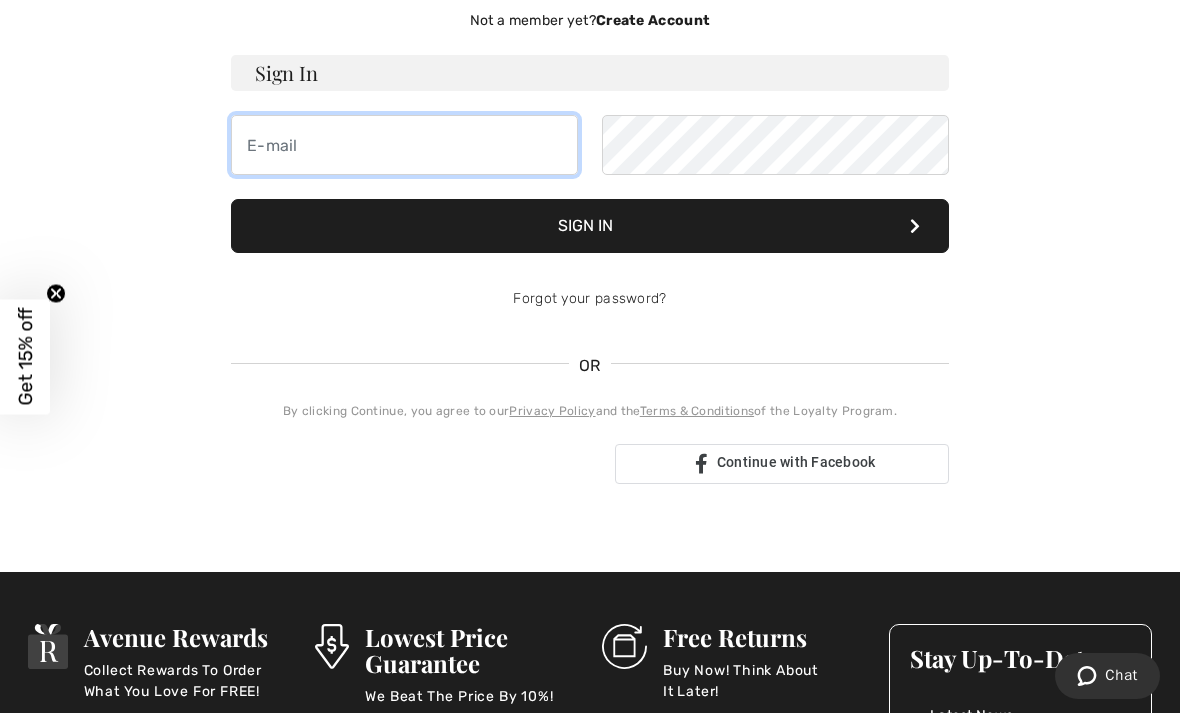 scroll, scrollTop: 175, scrollLeft: 0, axis: vertical 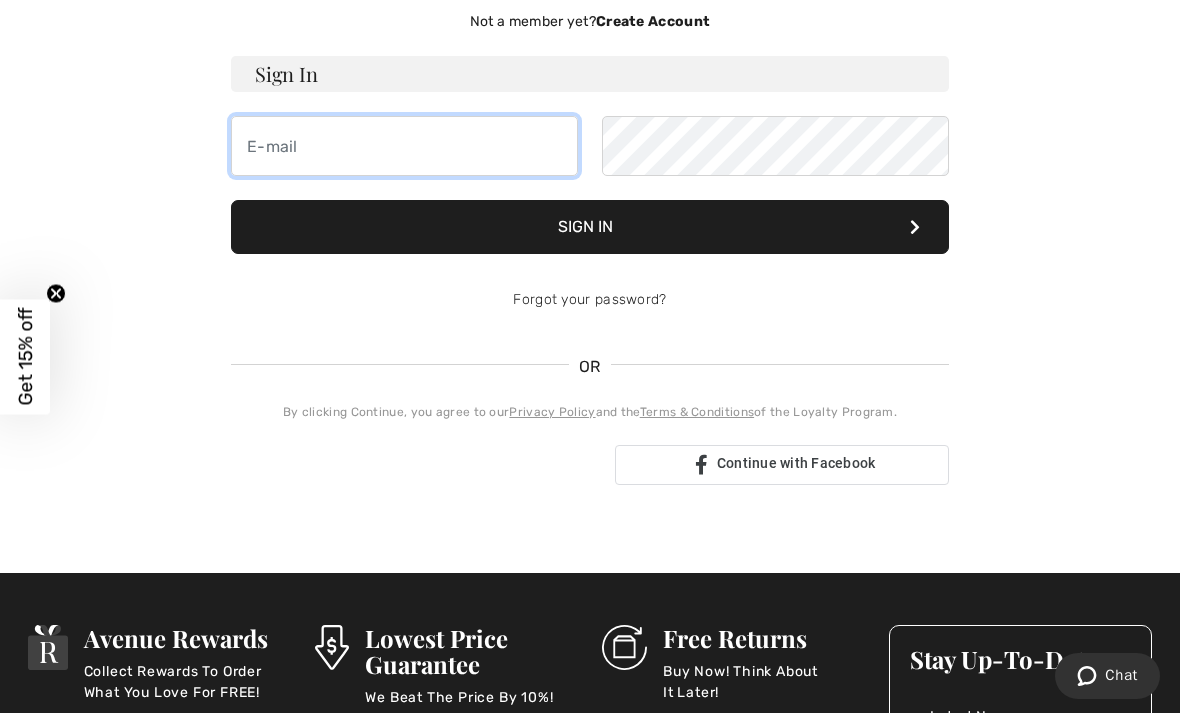 type on "[USERNAME]@[DOMAIN].ca" 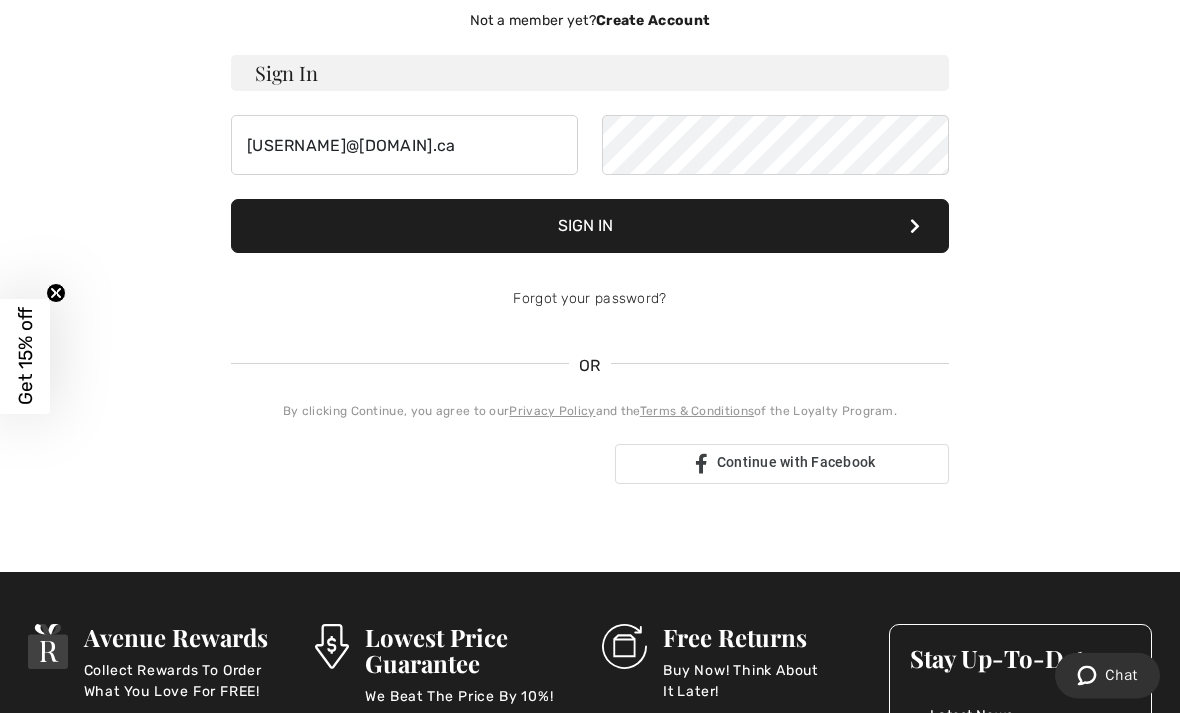 scroll, scrollTop: 176, scrollLeft: 0, axis: vertical 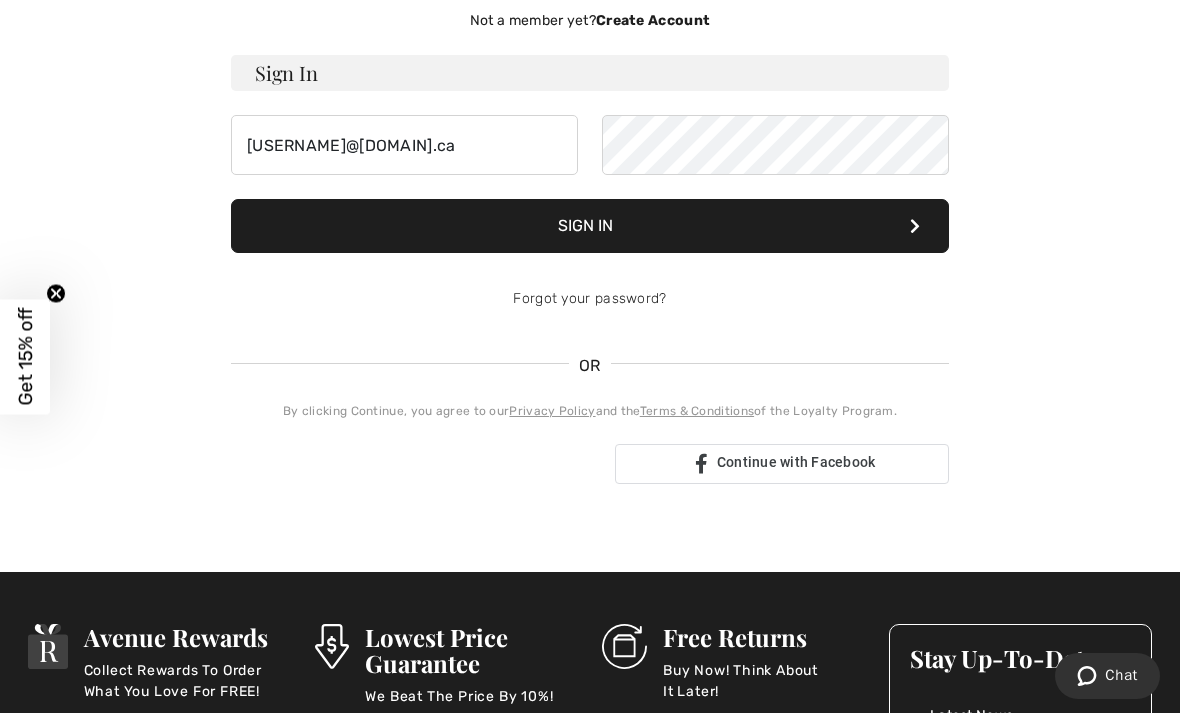 click on "Sign In" at bounding box center (590, 226) 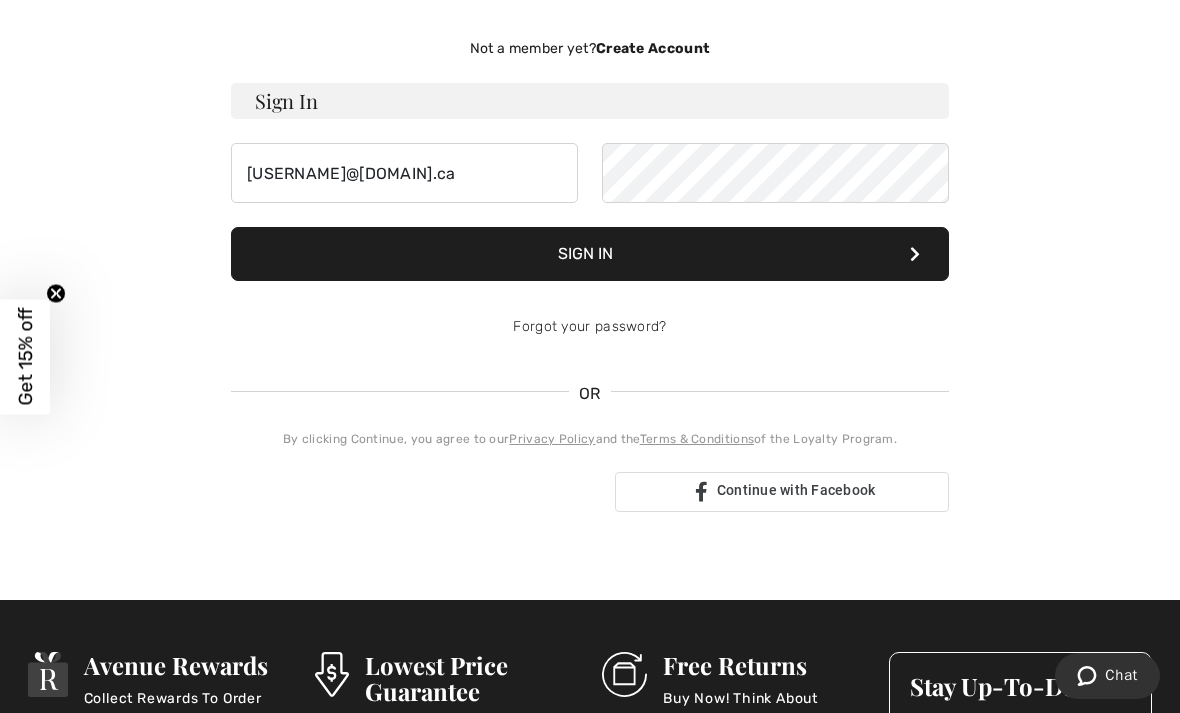 scroll, scrollTop: 163, scrollLeft: 0, axis: vertical 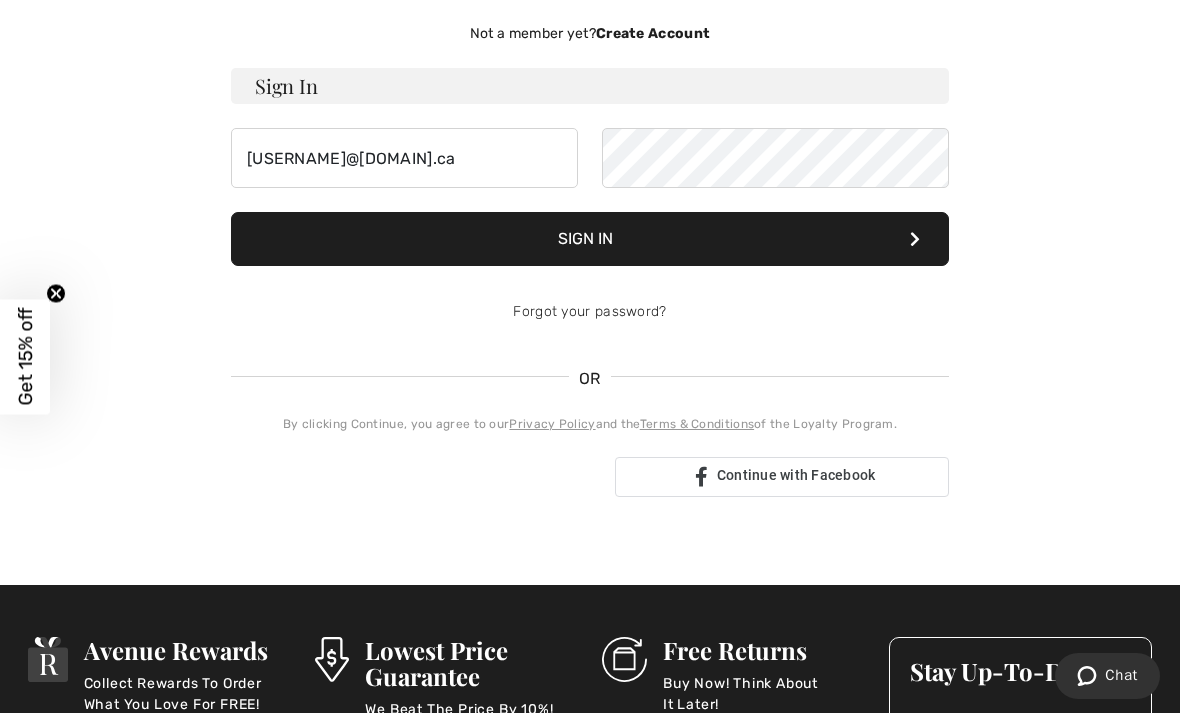 click at bounding box center (415, 477) 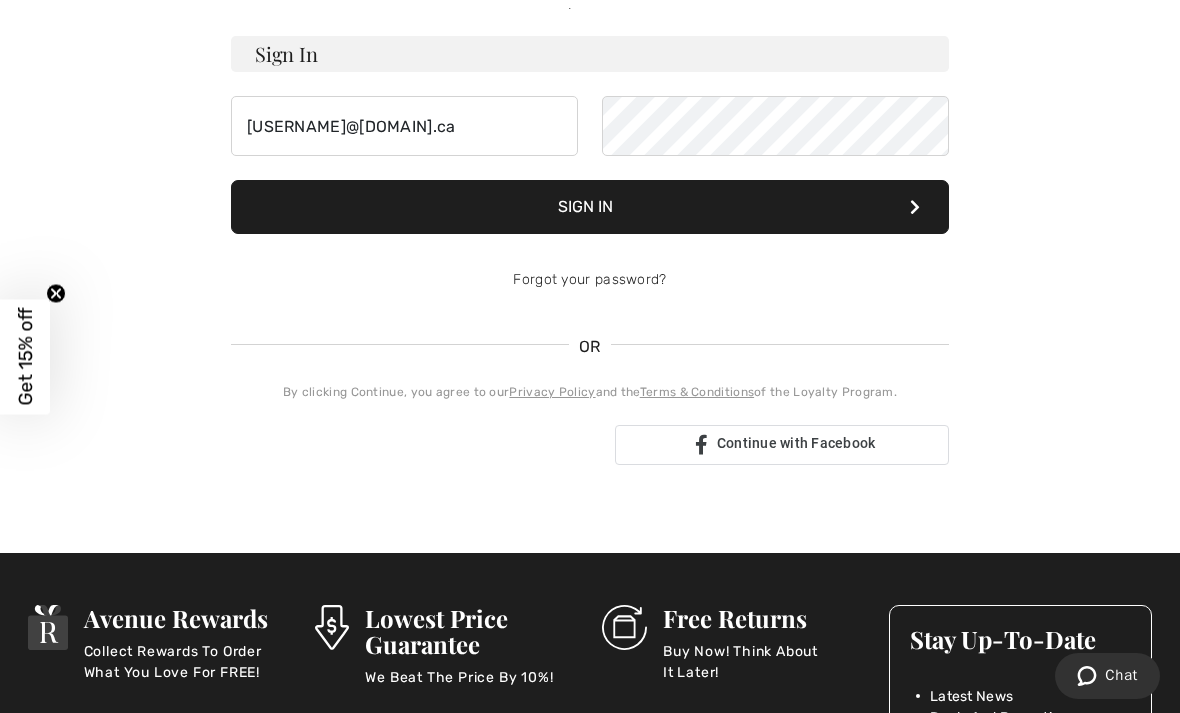 click on "Sign In" at bounding box center (590, 207) 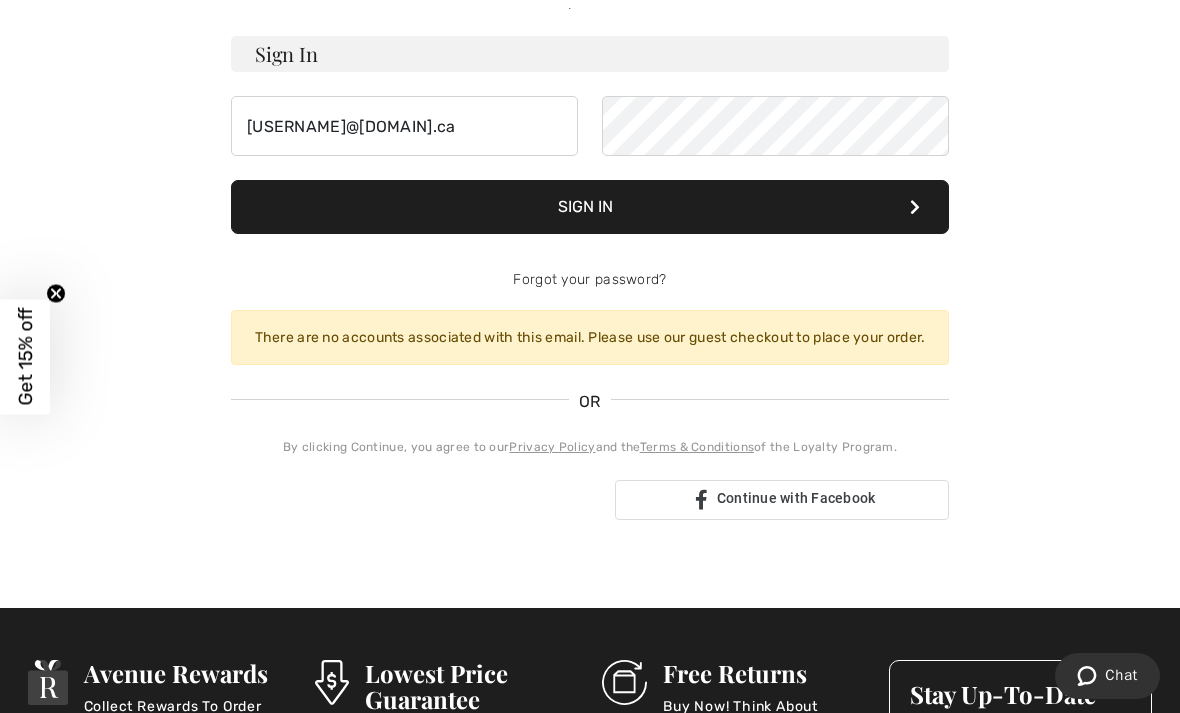 click at bounding box center [415, 500] 